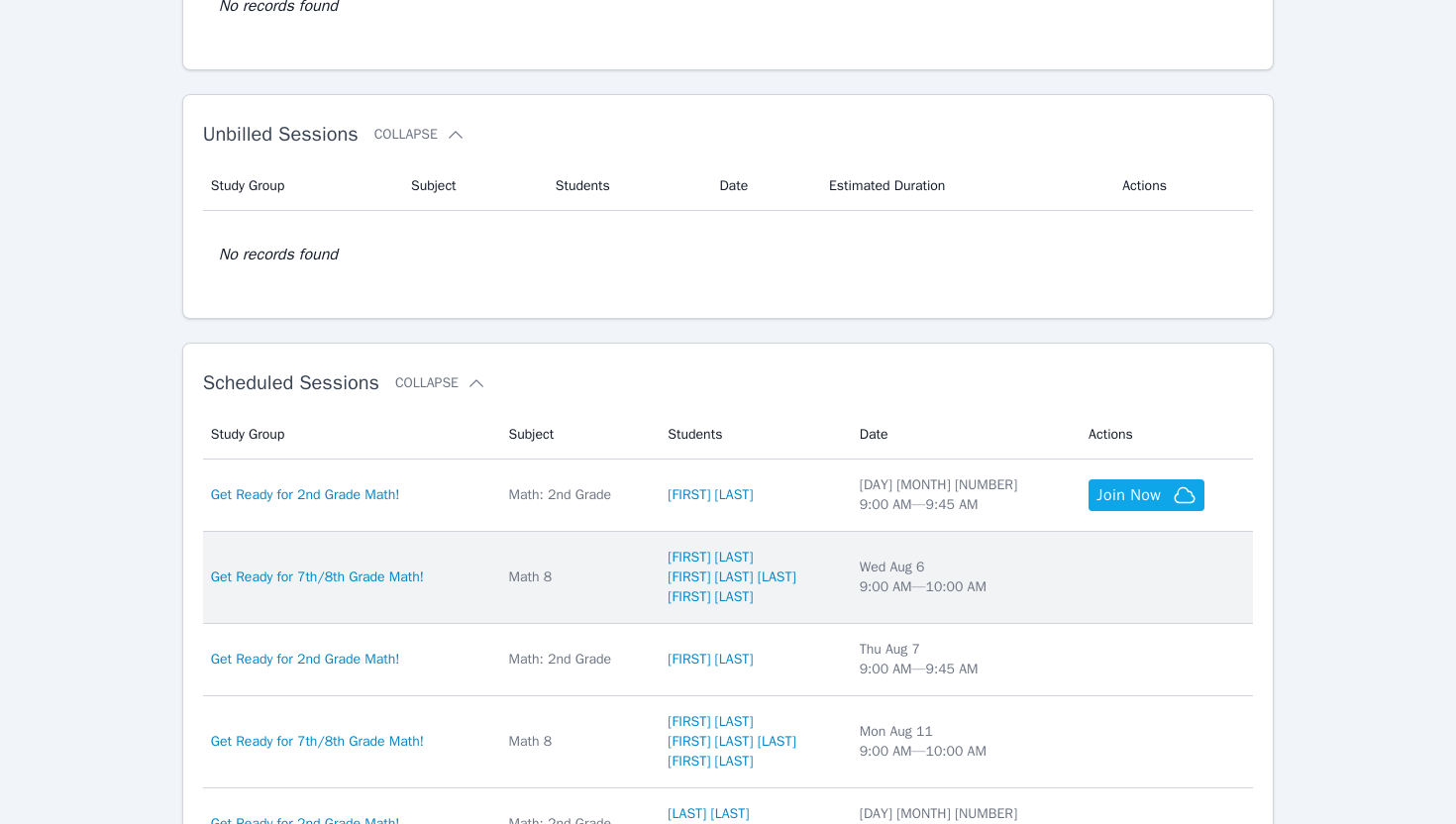 scroll, scrollTop: 0, scrollLeft: 0, axis: both 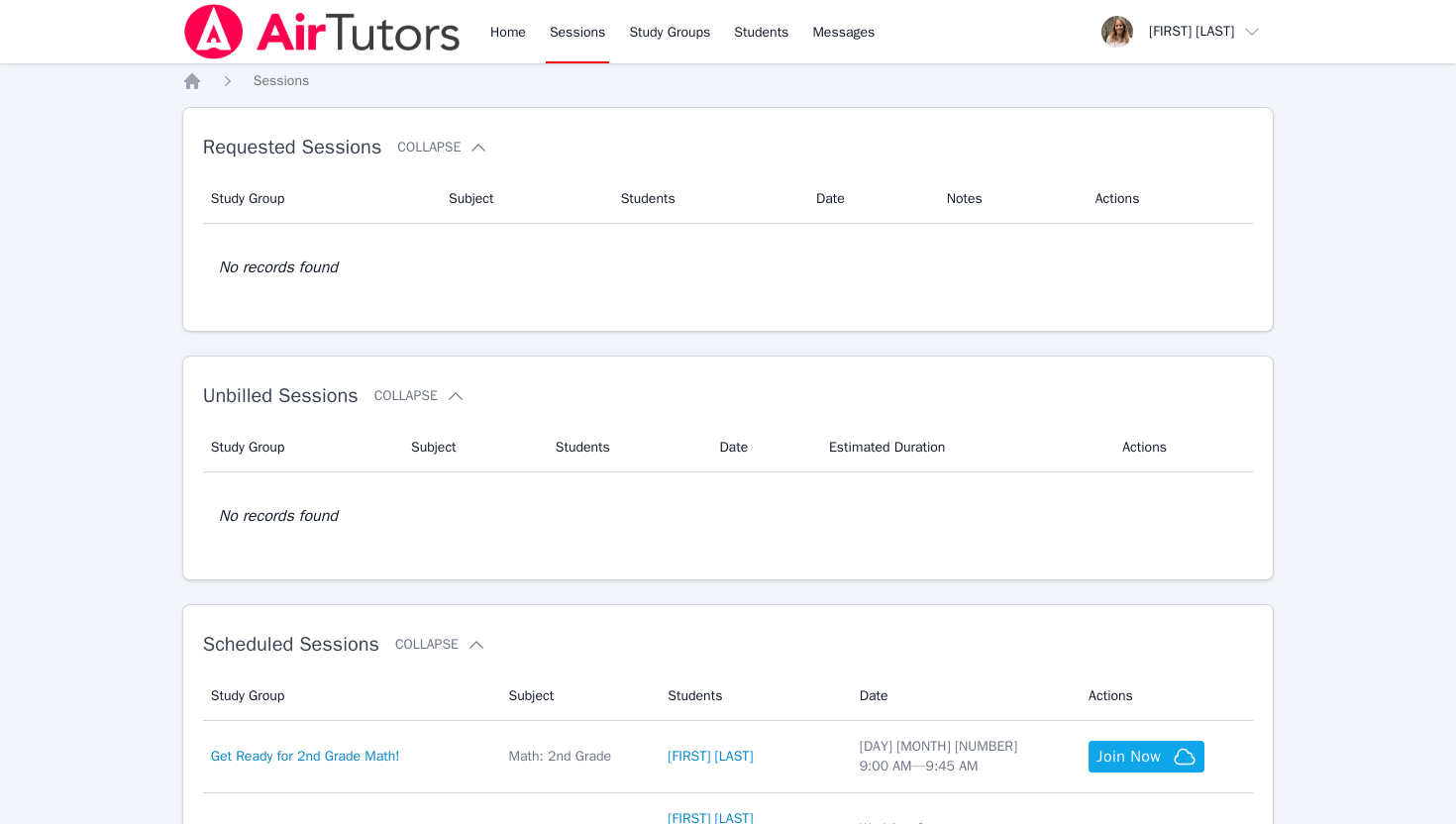 click on "Sessions" at bounding box center (577, 32) 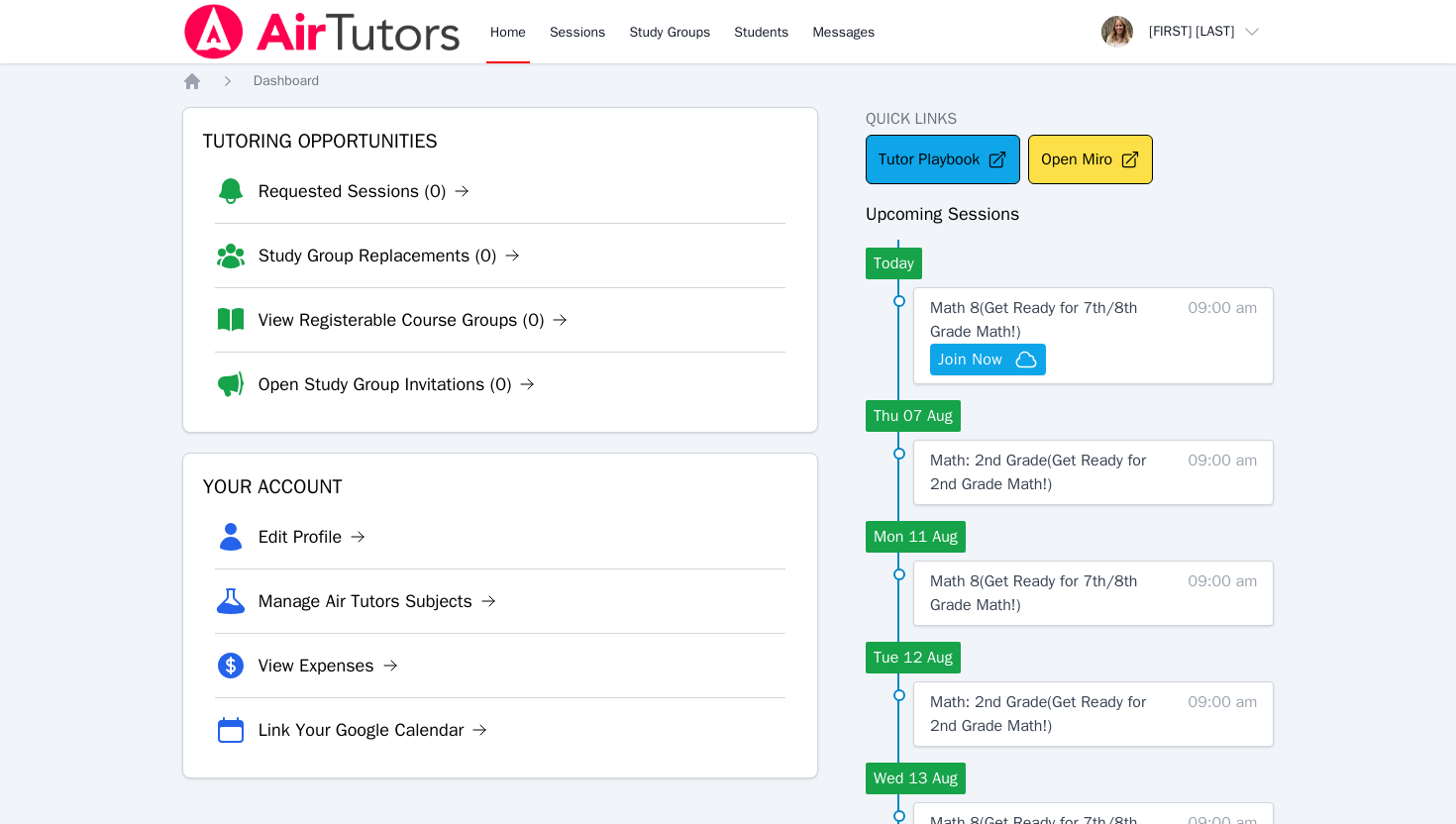scroll, scrollTop: 0, scrollLeft: 0, axis: both 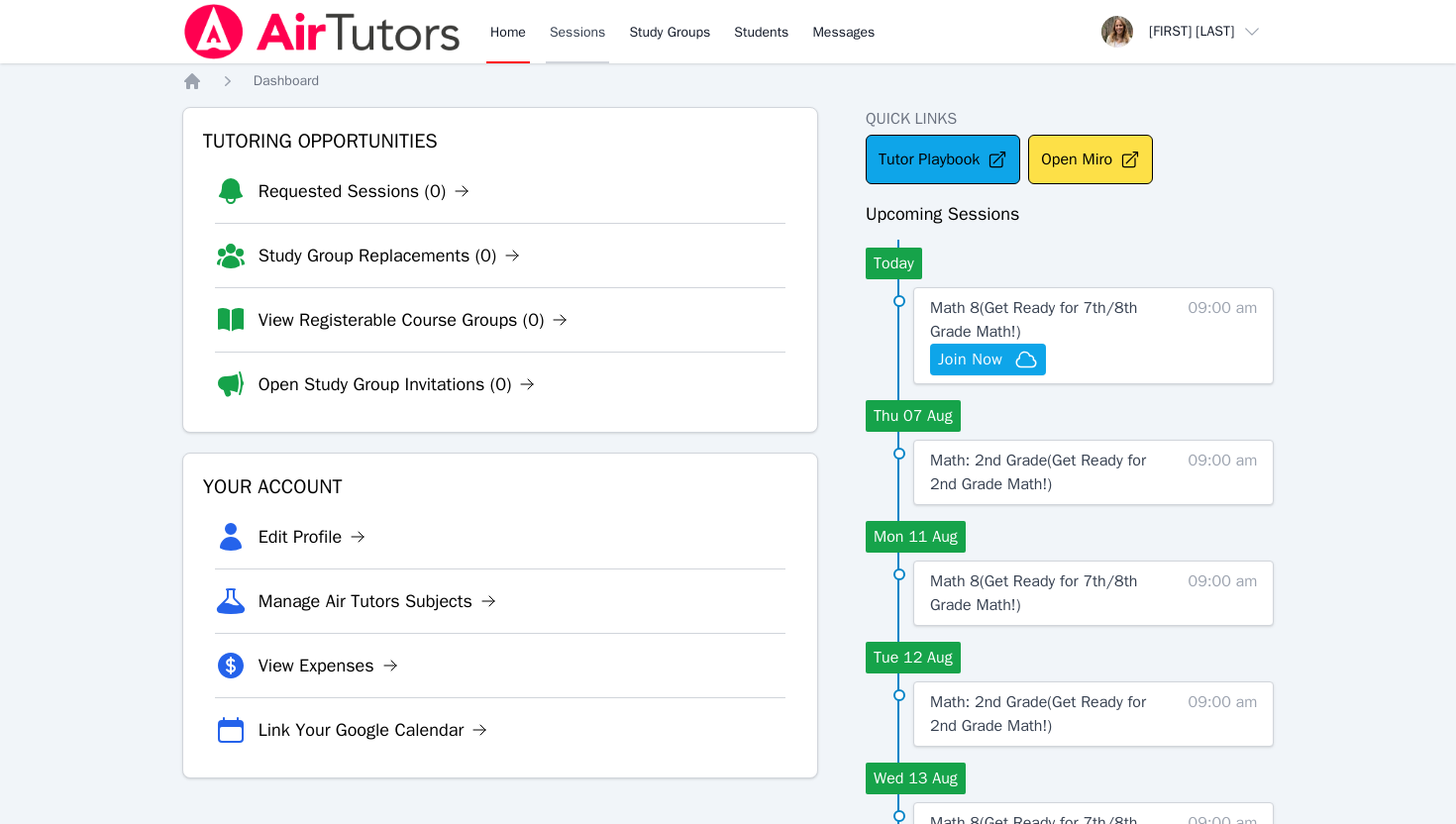 click on "Sessions" at bounding box center (577, 32) 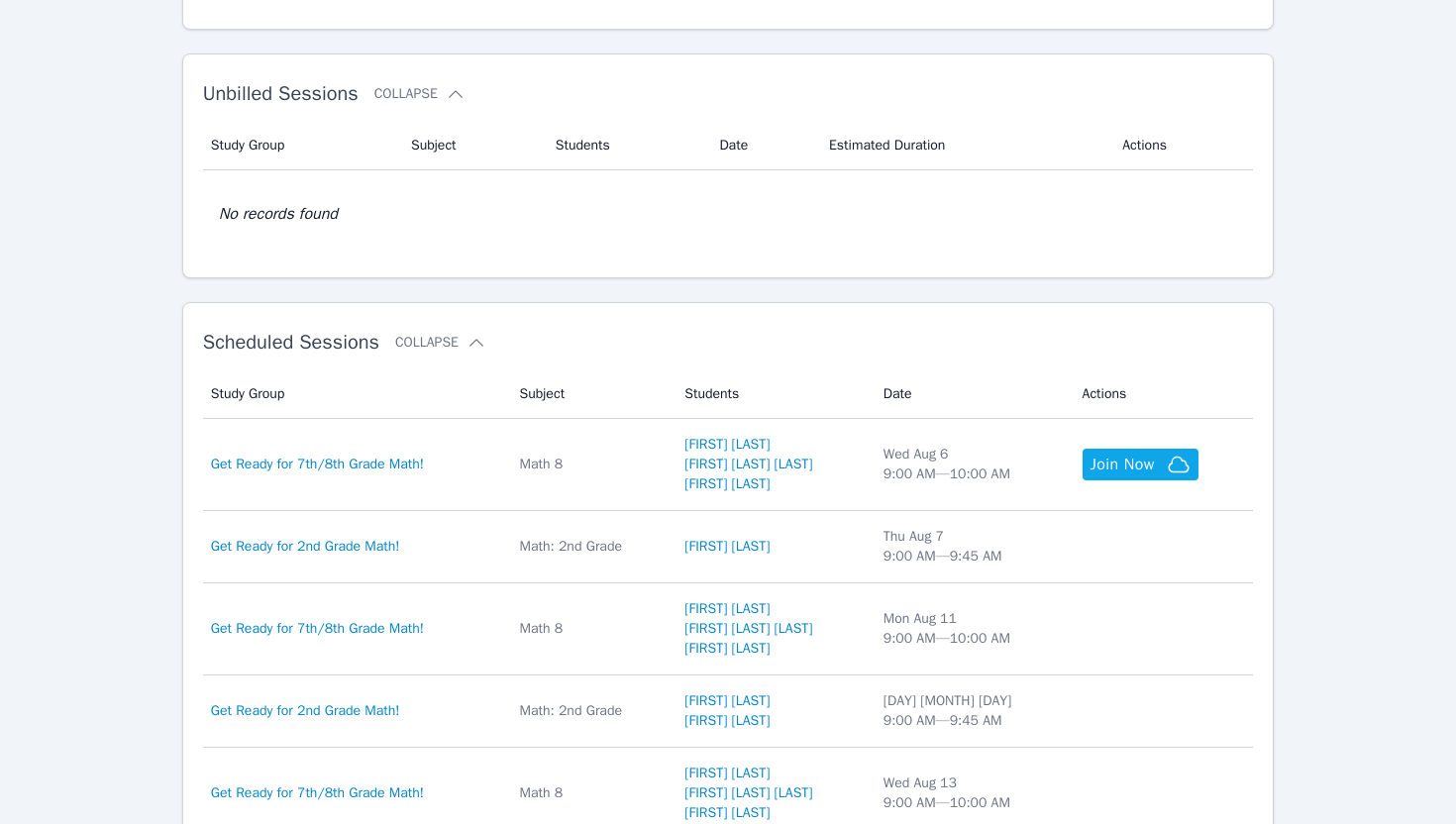 scroll, scrollTop: 305, scrollLeft: 0, axis: vertical 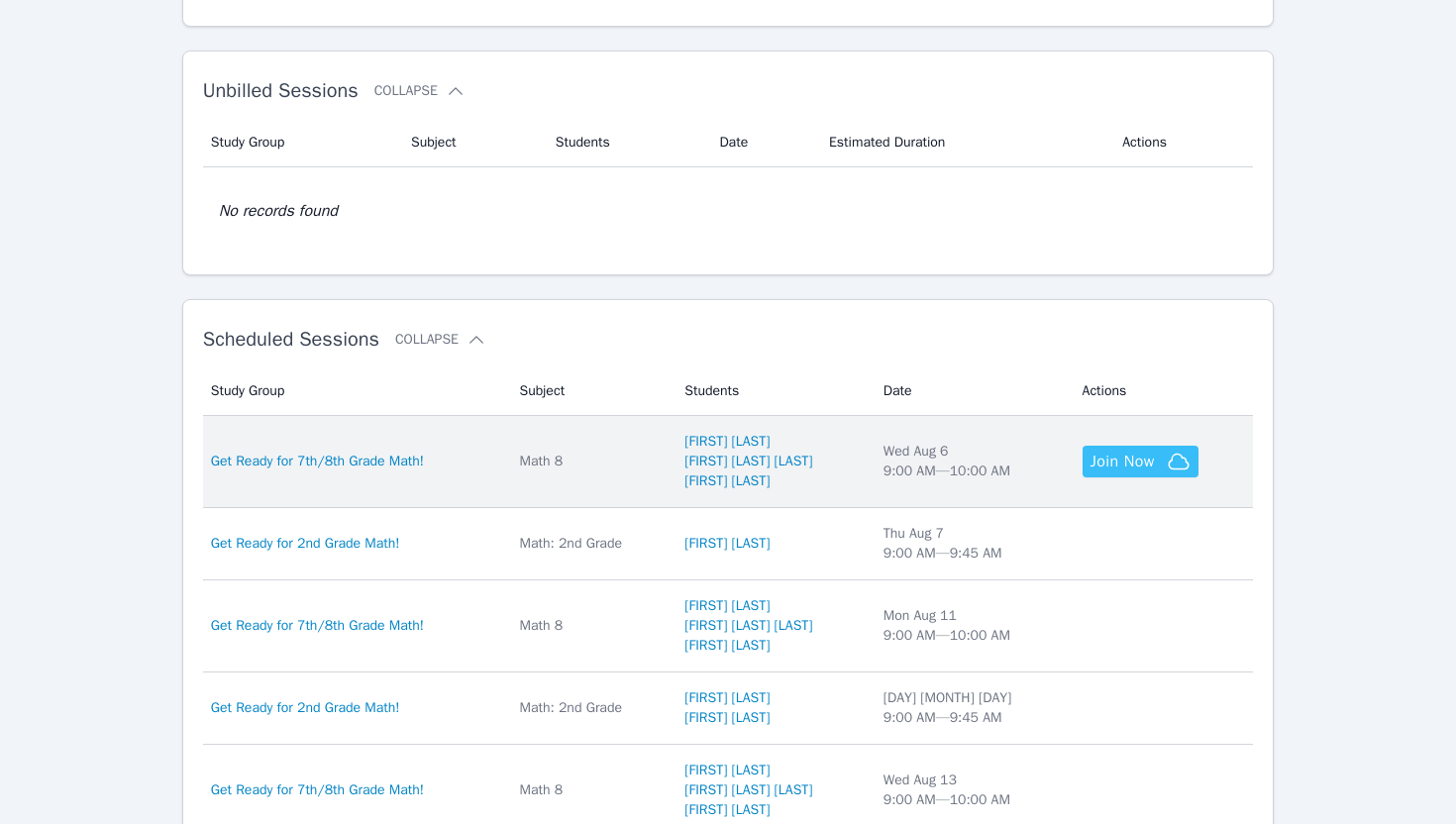 click on "Join Now" at bounding box center [1122, 462] 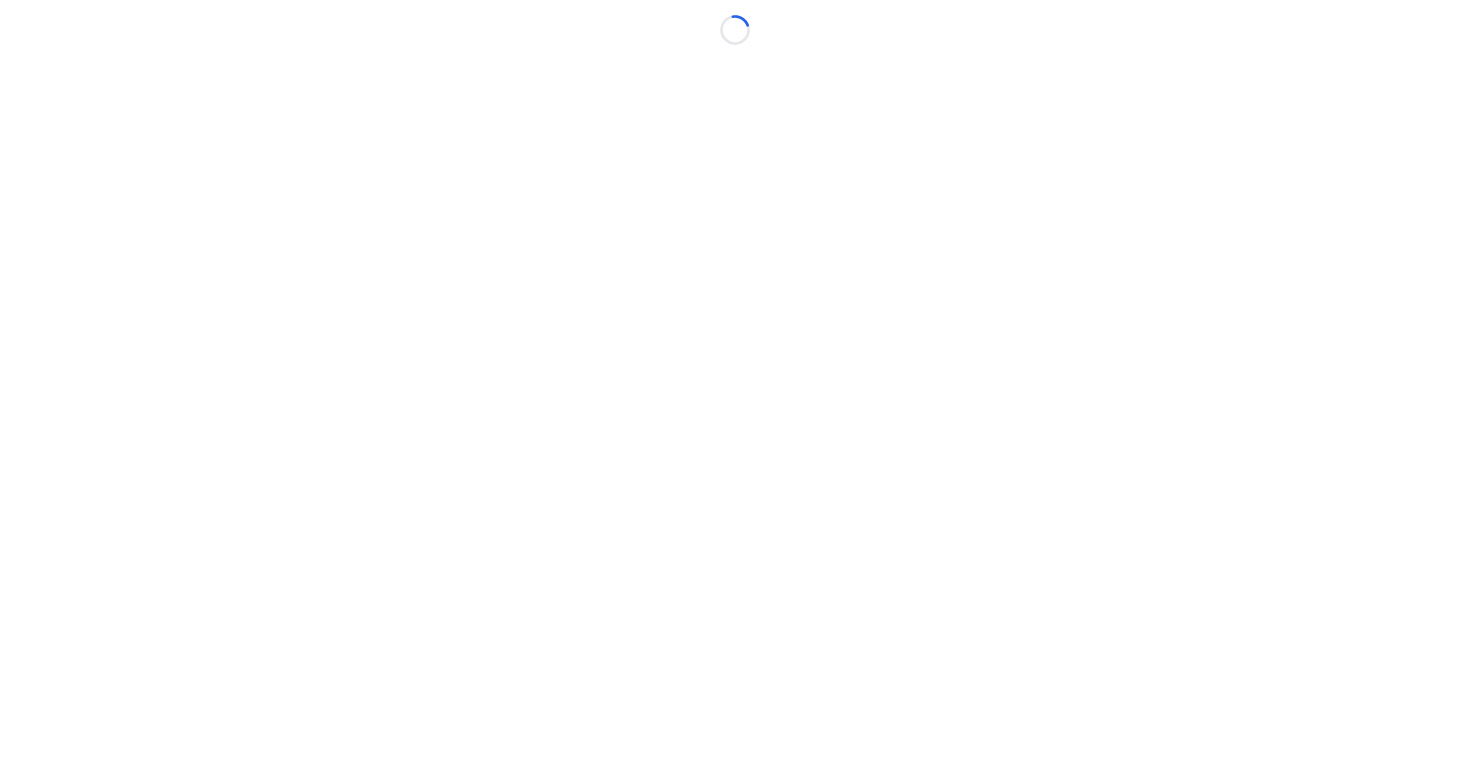 scroll, scrollTop: 0, scrollLeft: 0, axis: both 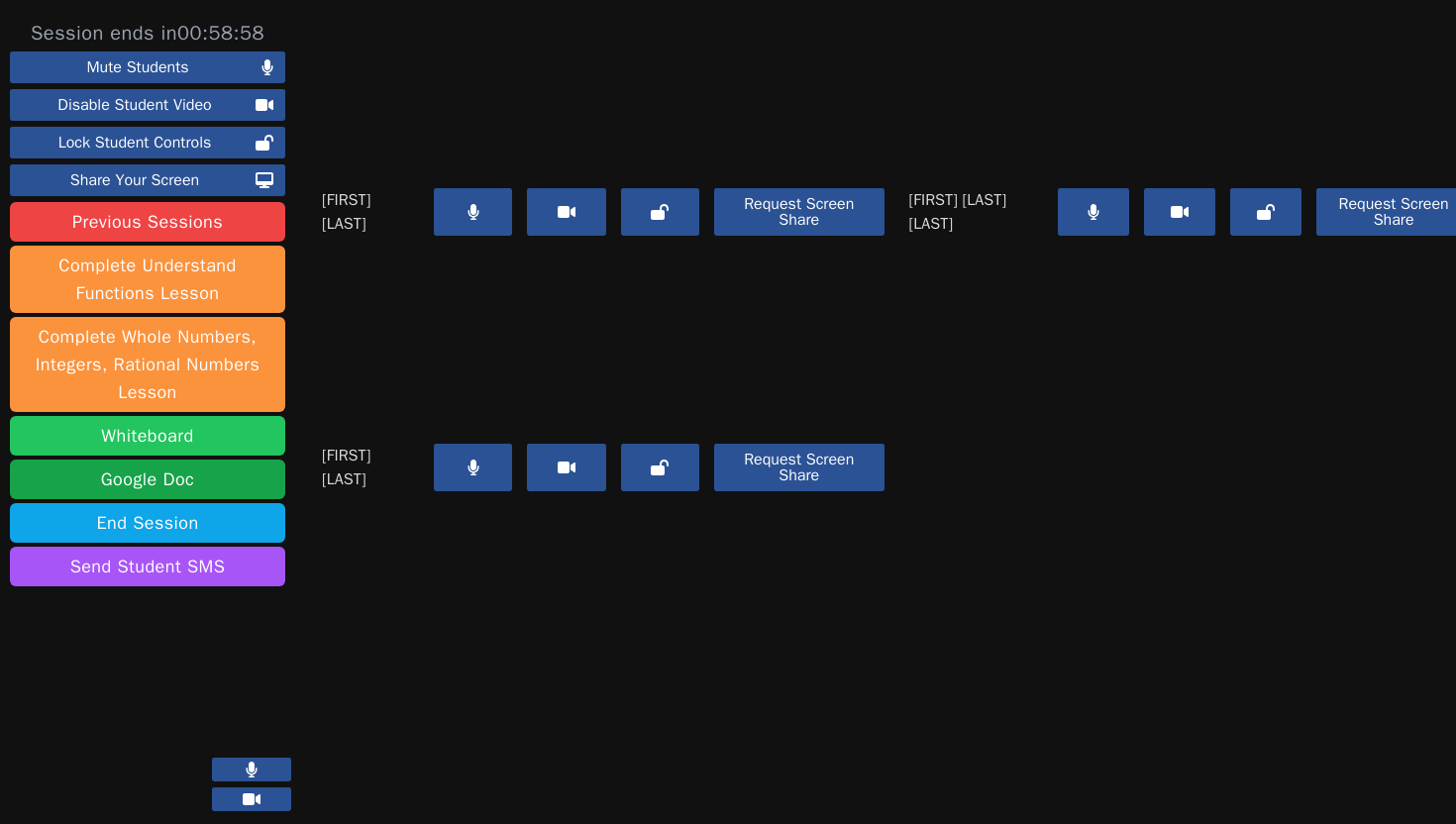 click on "Whiteboard" at bounding box center [148, 436] 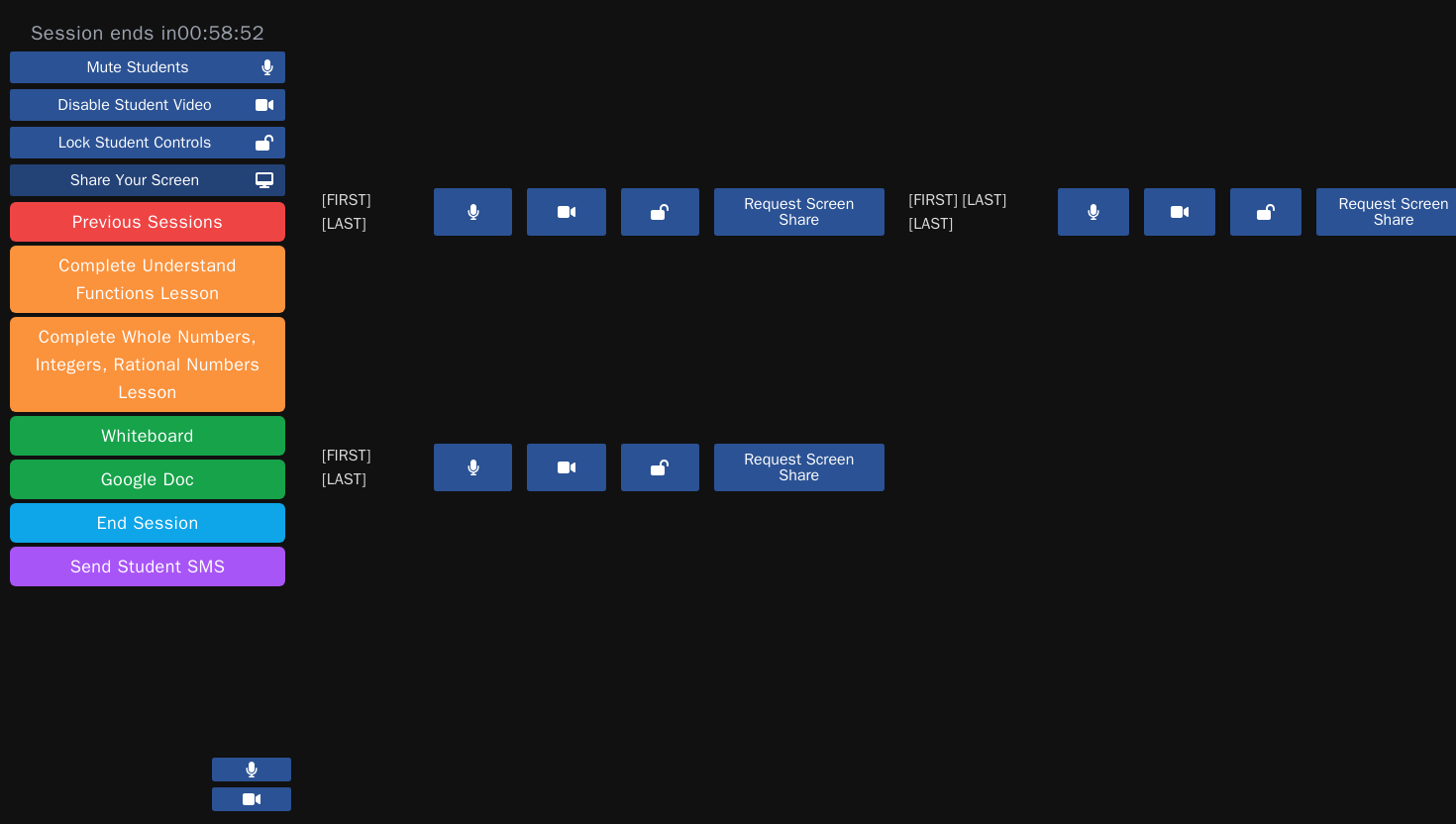 click on "Share Your Screen" at bounding box center [135, 180] 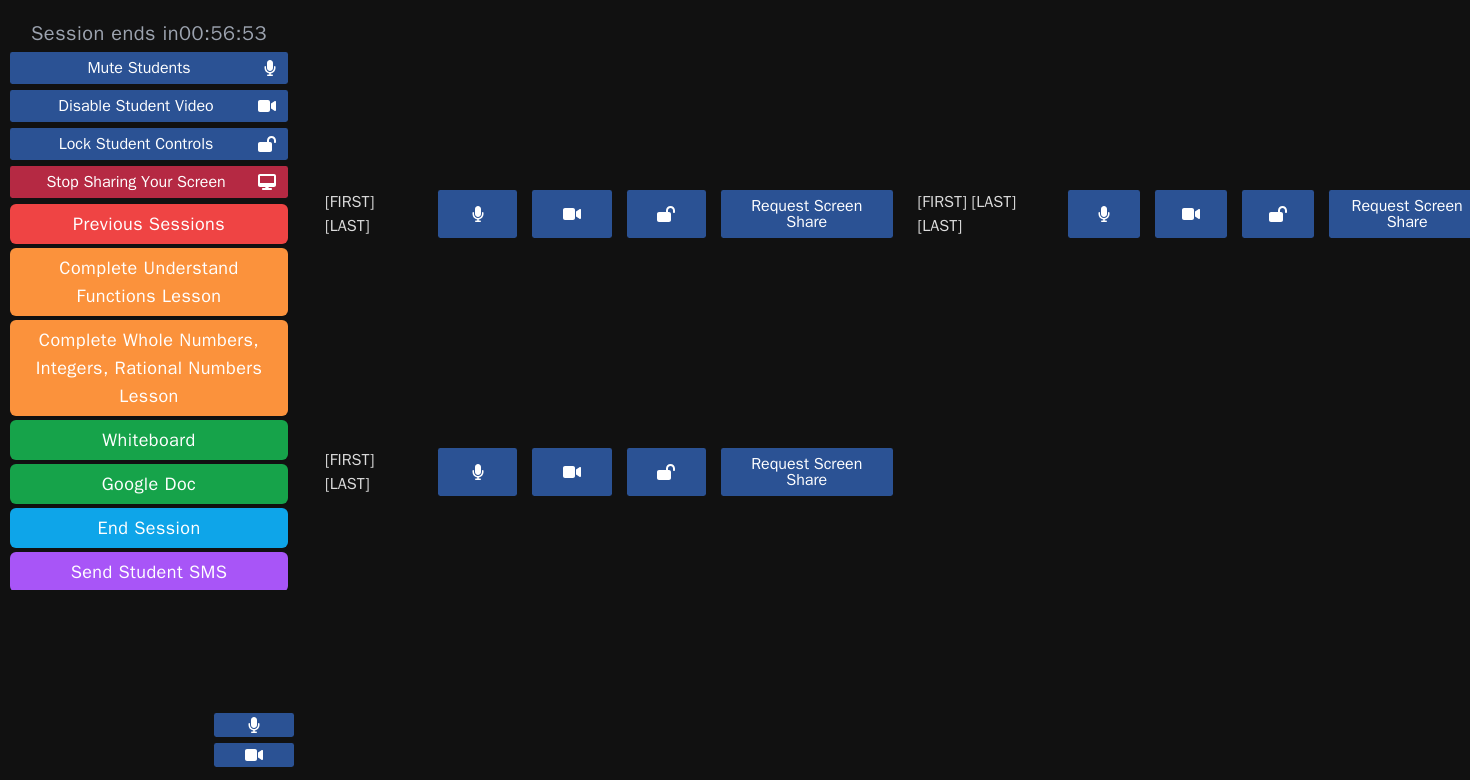 scroll, scrollTop: 0, scrollLeft: 0, axis: both 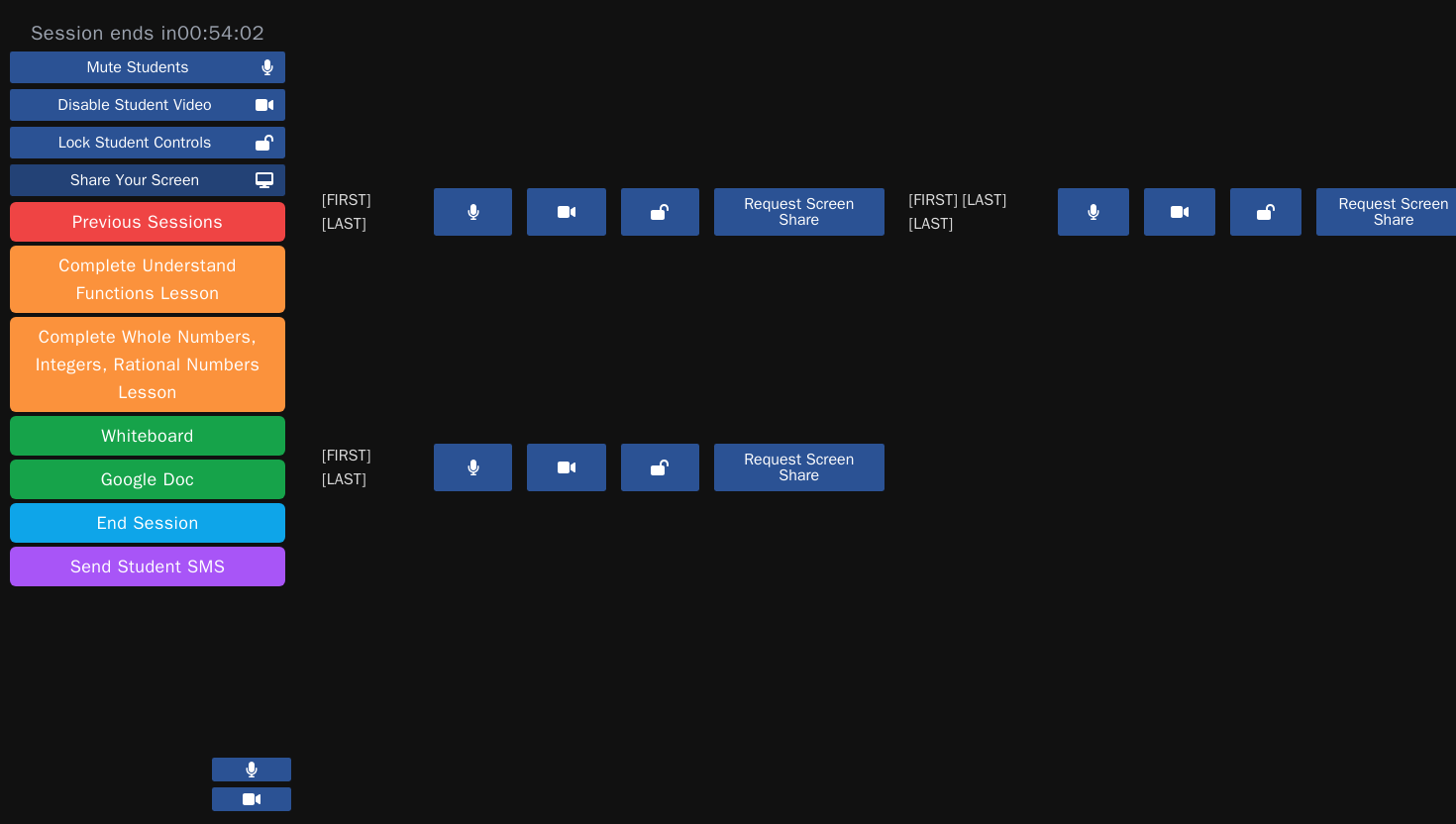 click on "Share Your Screen" at bounding box center (135, 180) 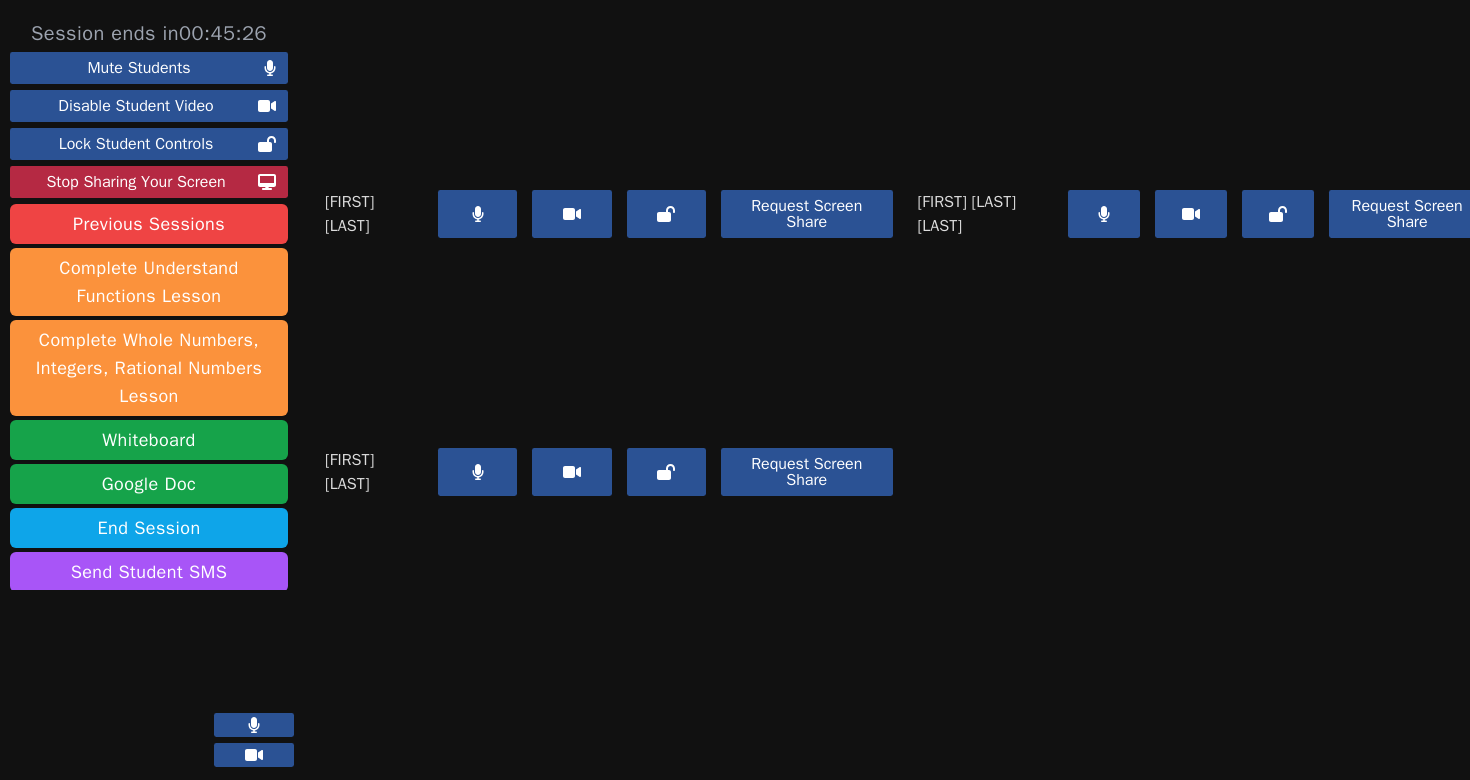 scroll, scrollTop: 74, scrollLeft: 0, axis: vertical 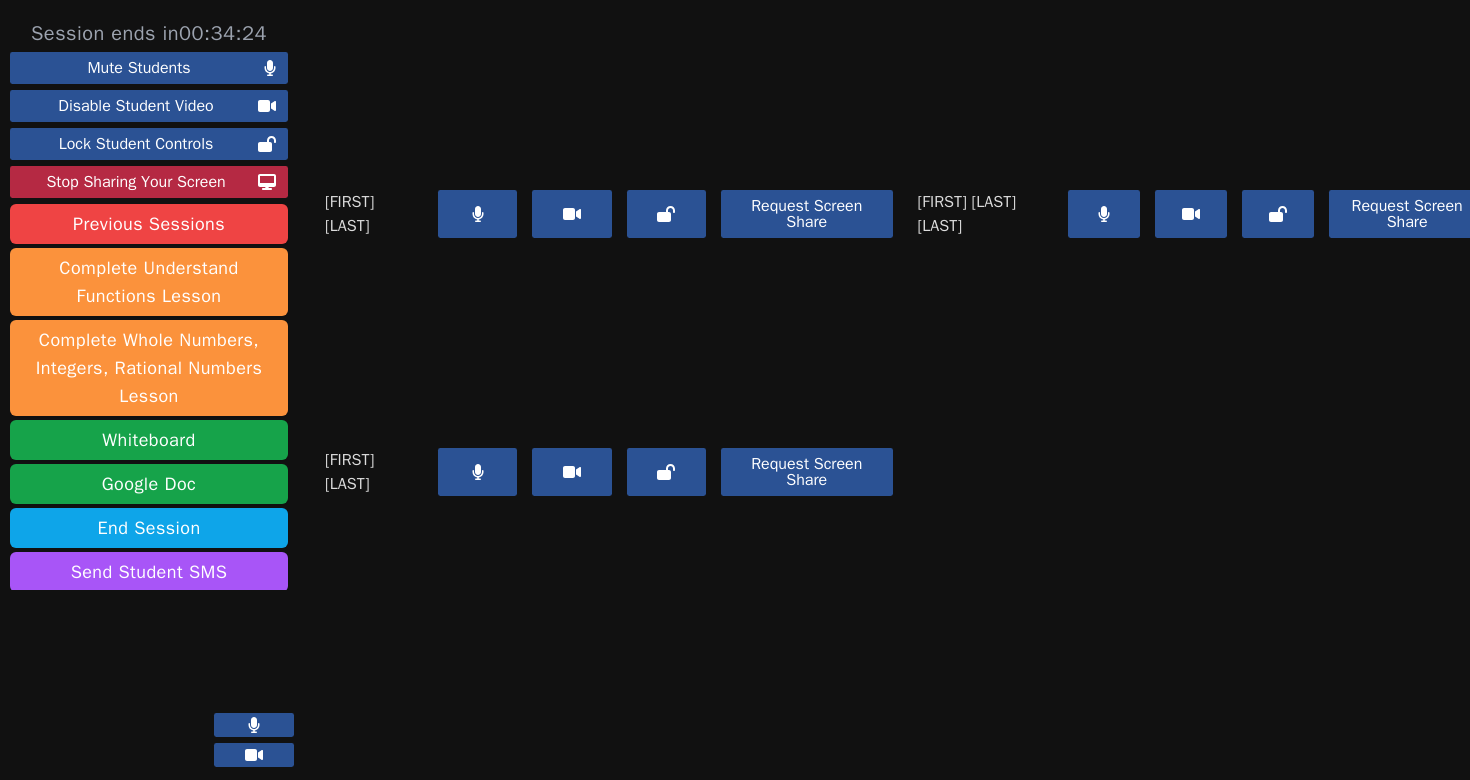 click 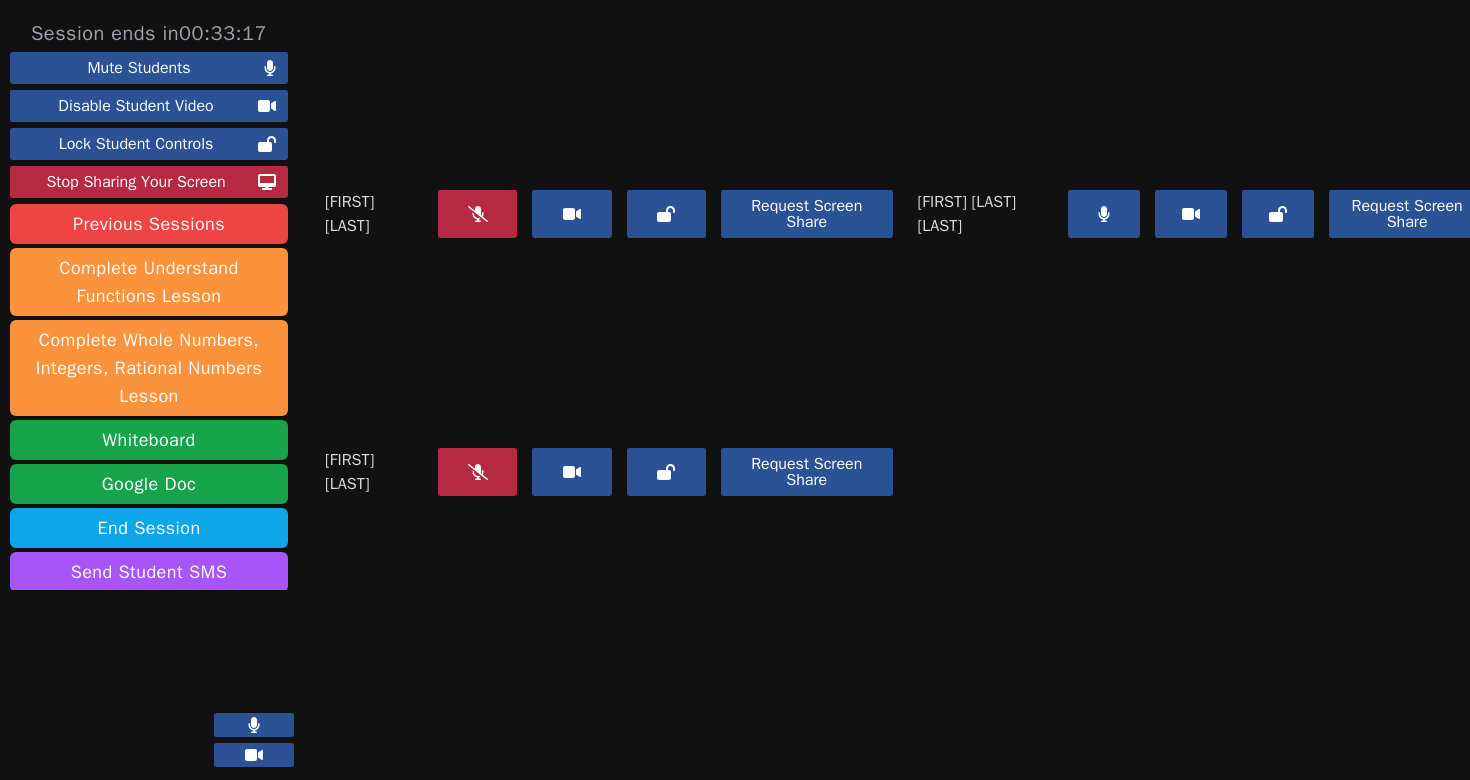 click at bounding box center (1104, 214) 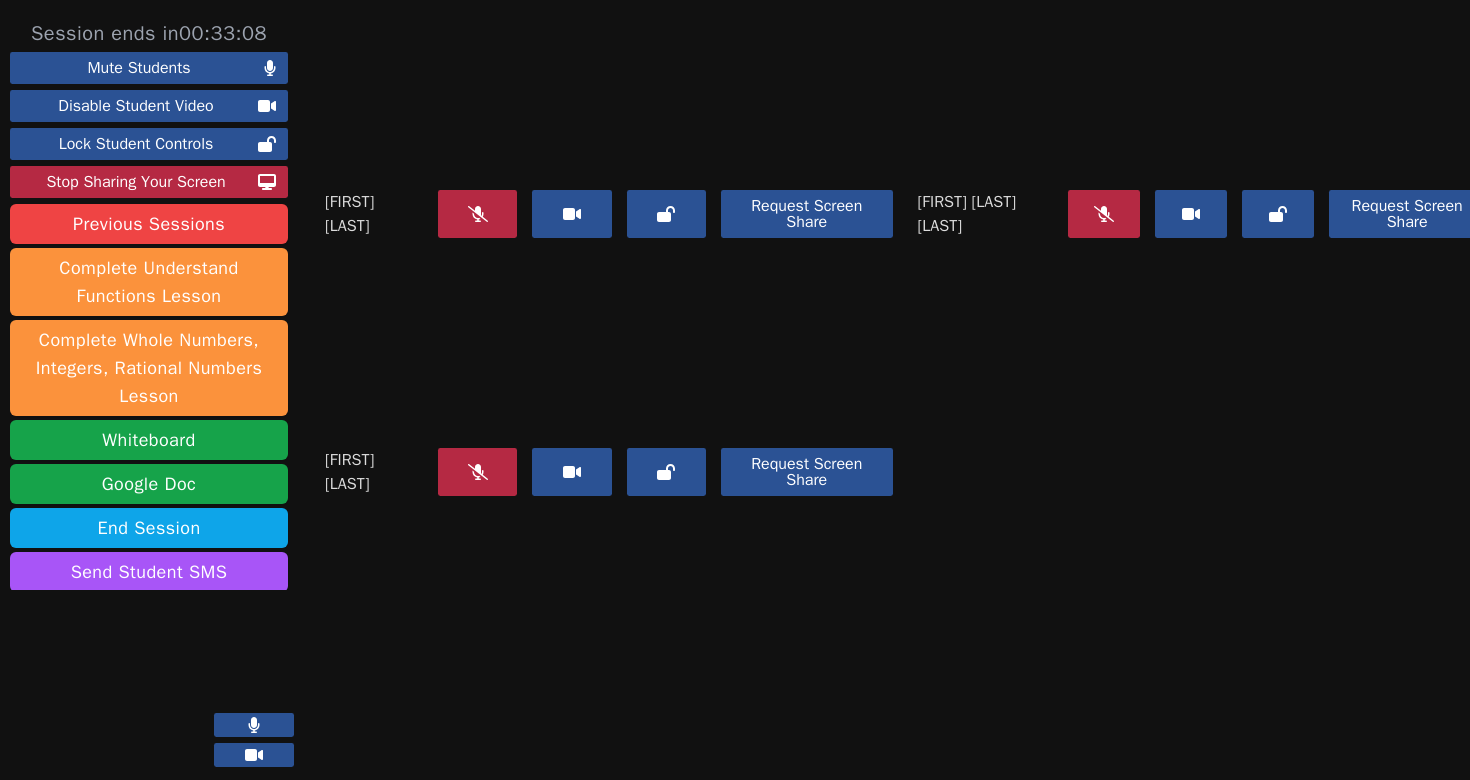 click 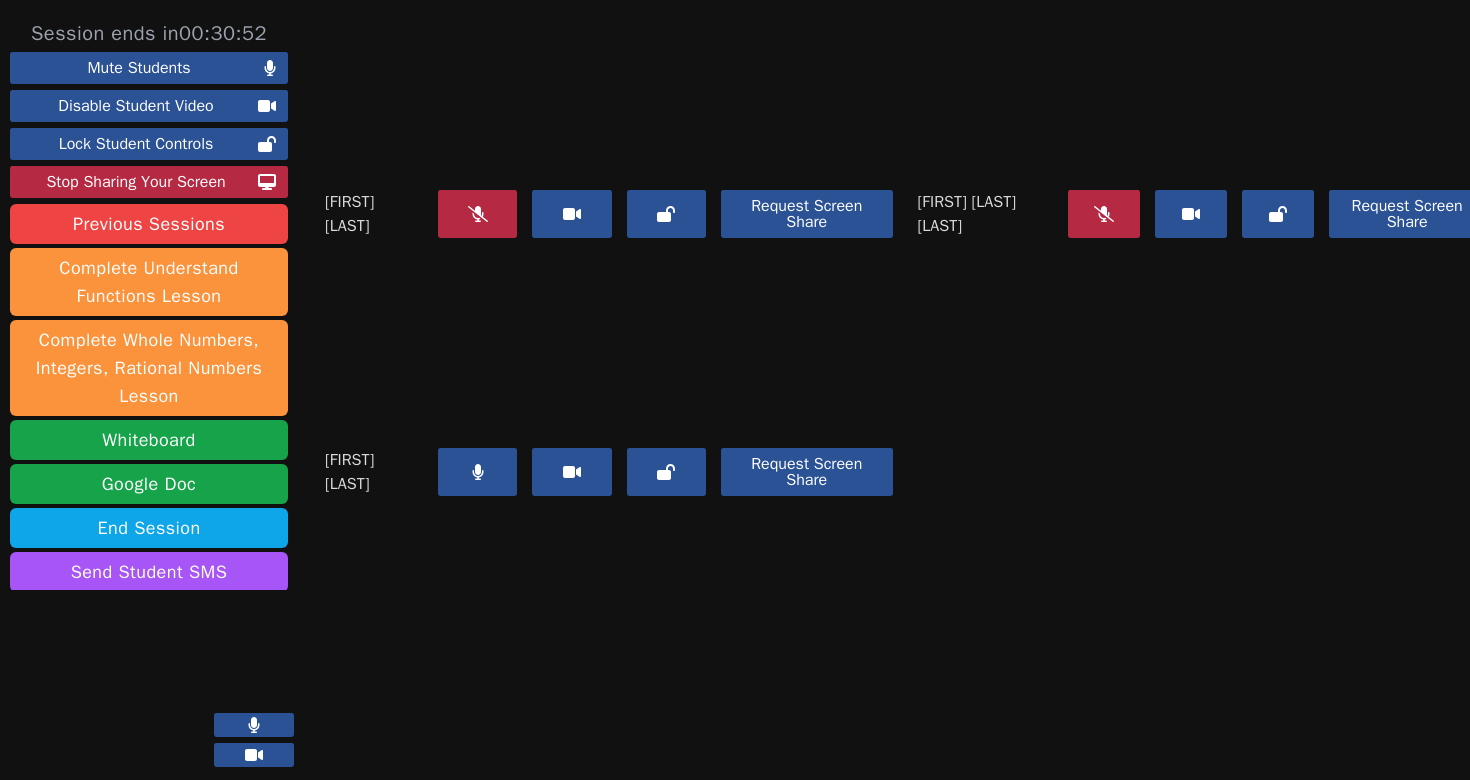 click at bounding box center [1104, 214] 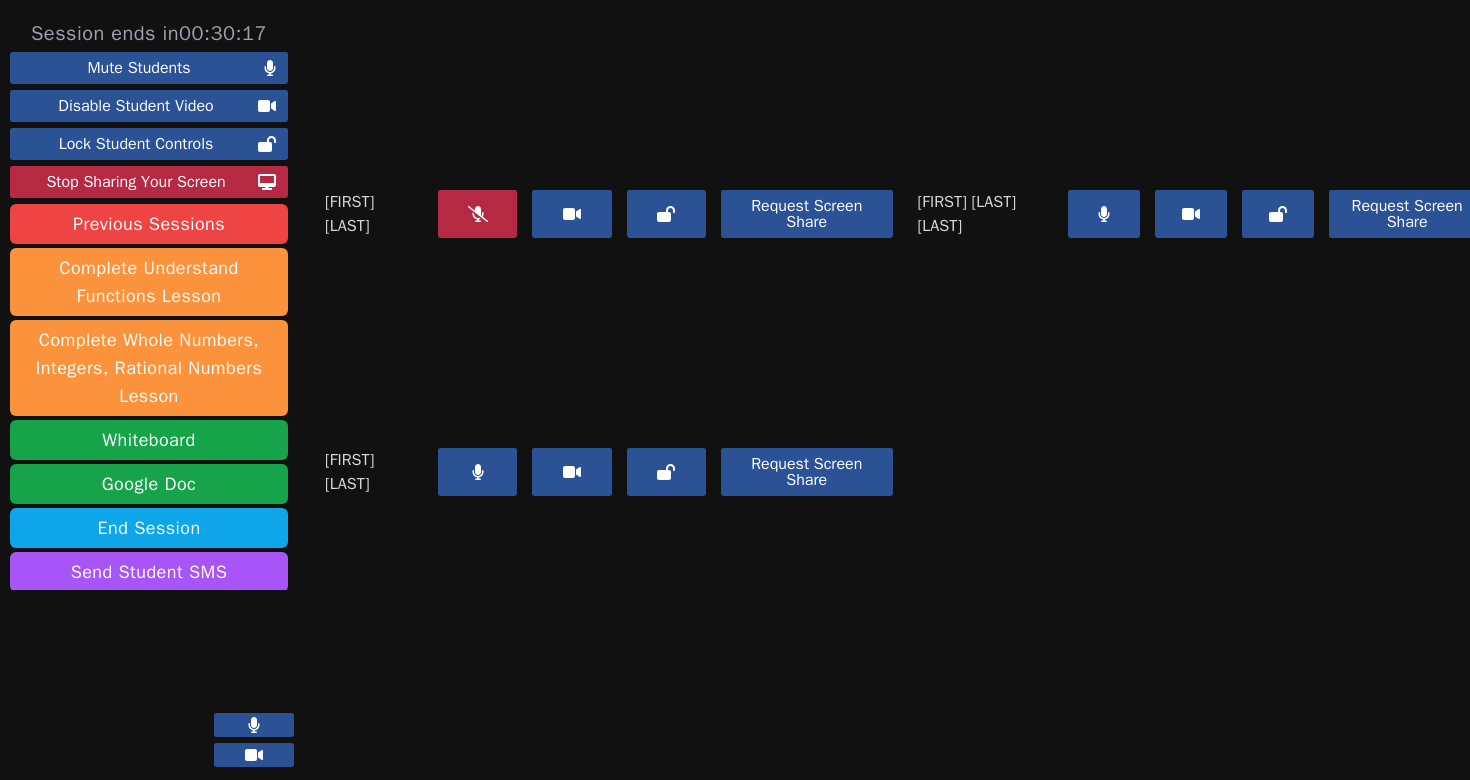click at bounding box center [477, 472] 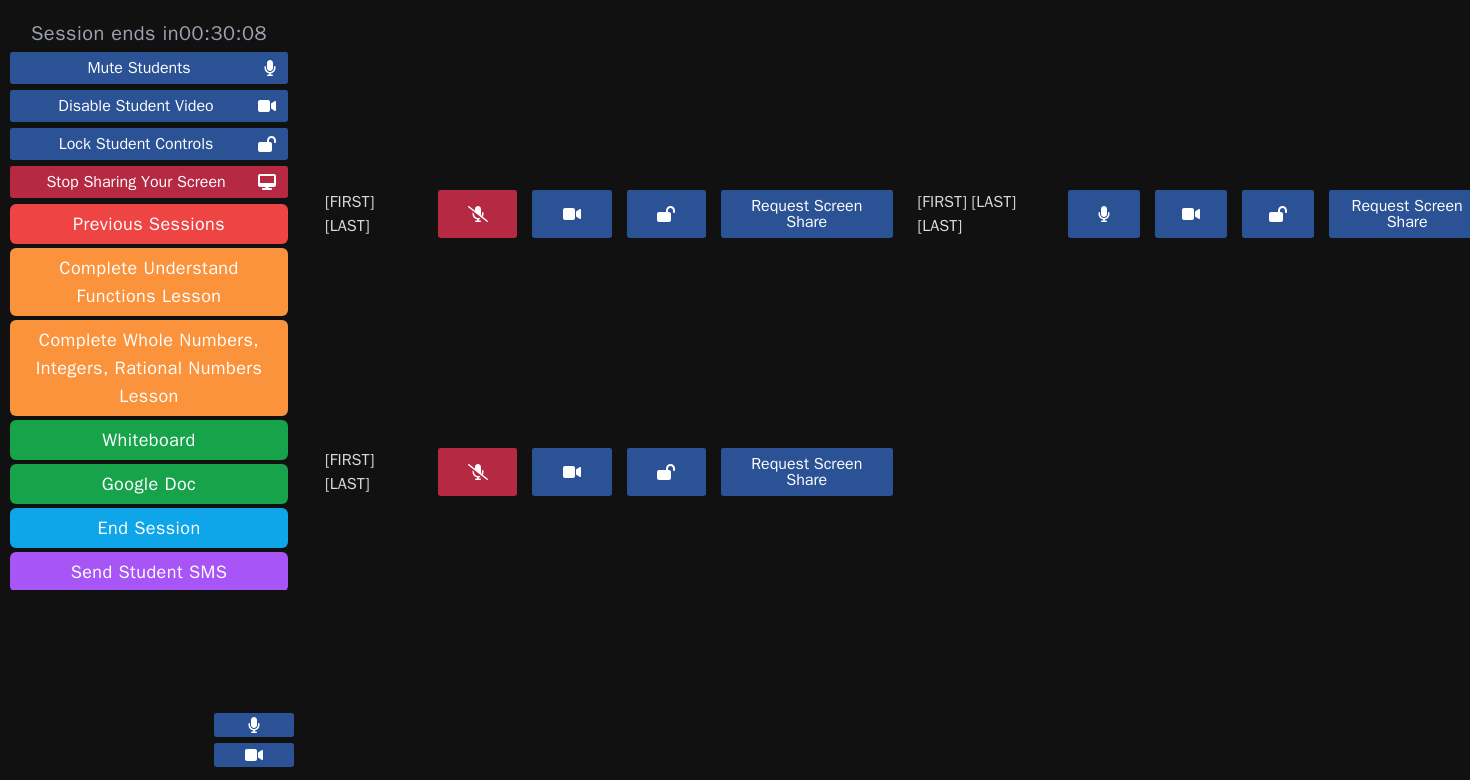 click 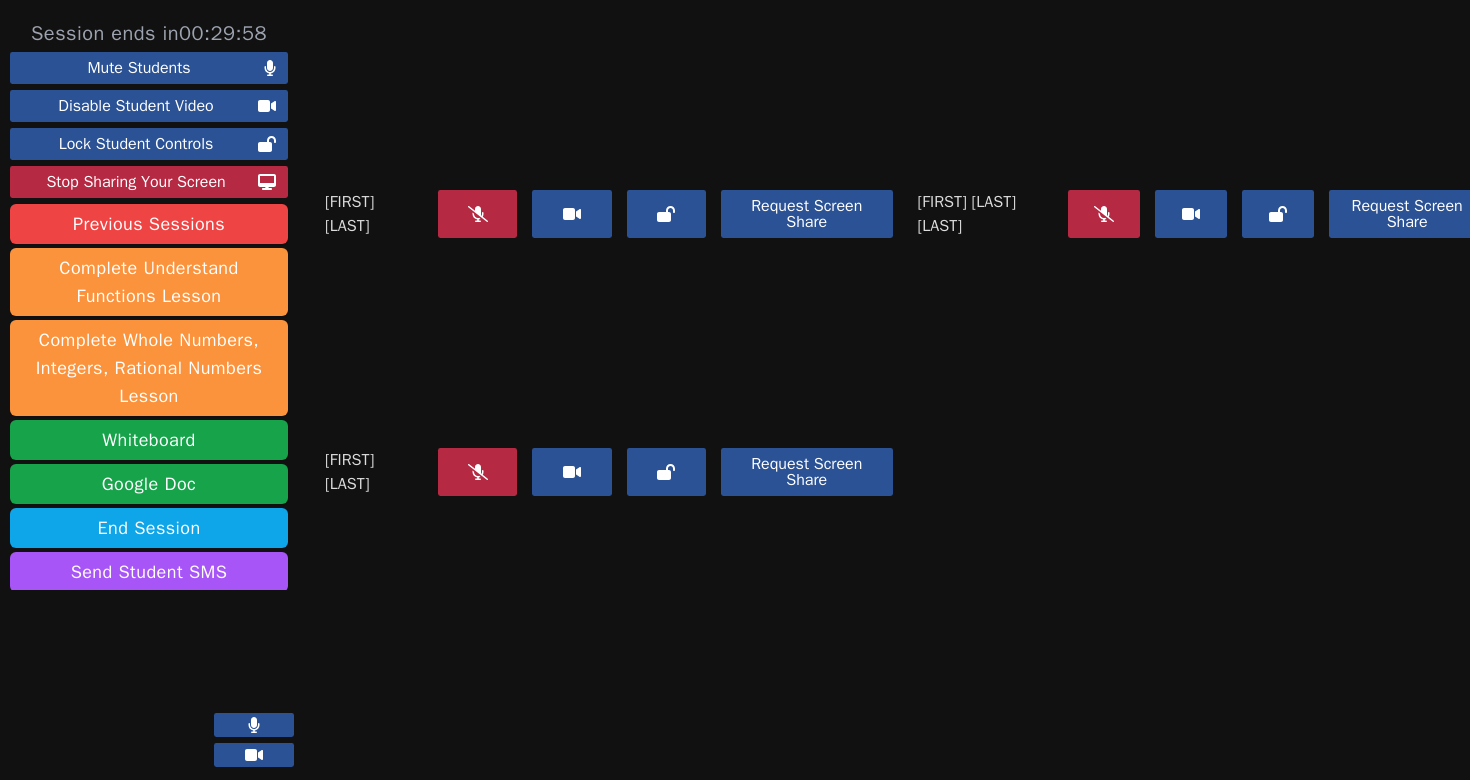 click 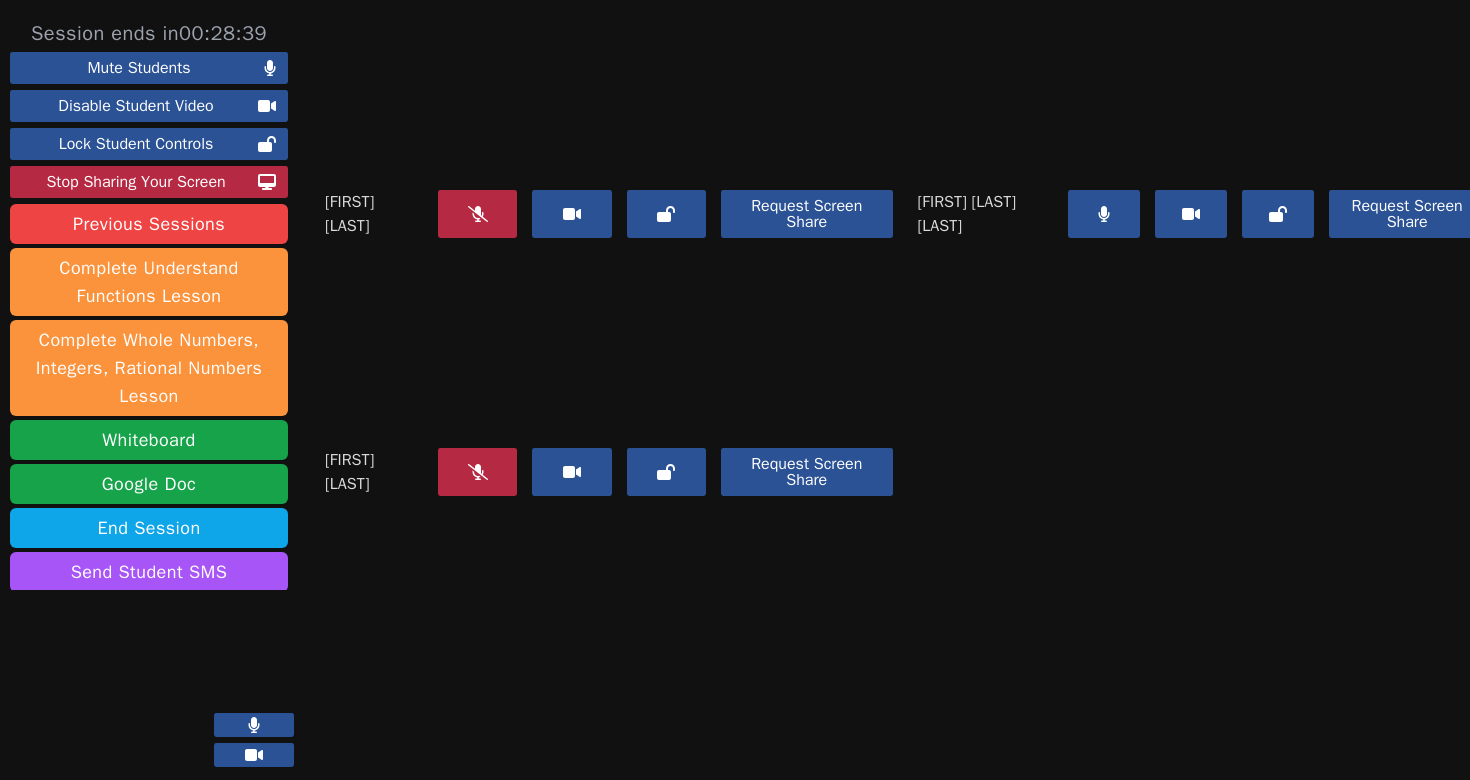 click 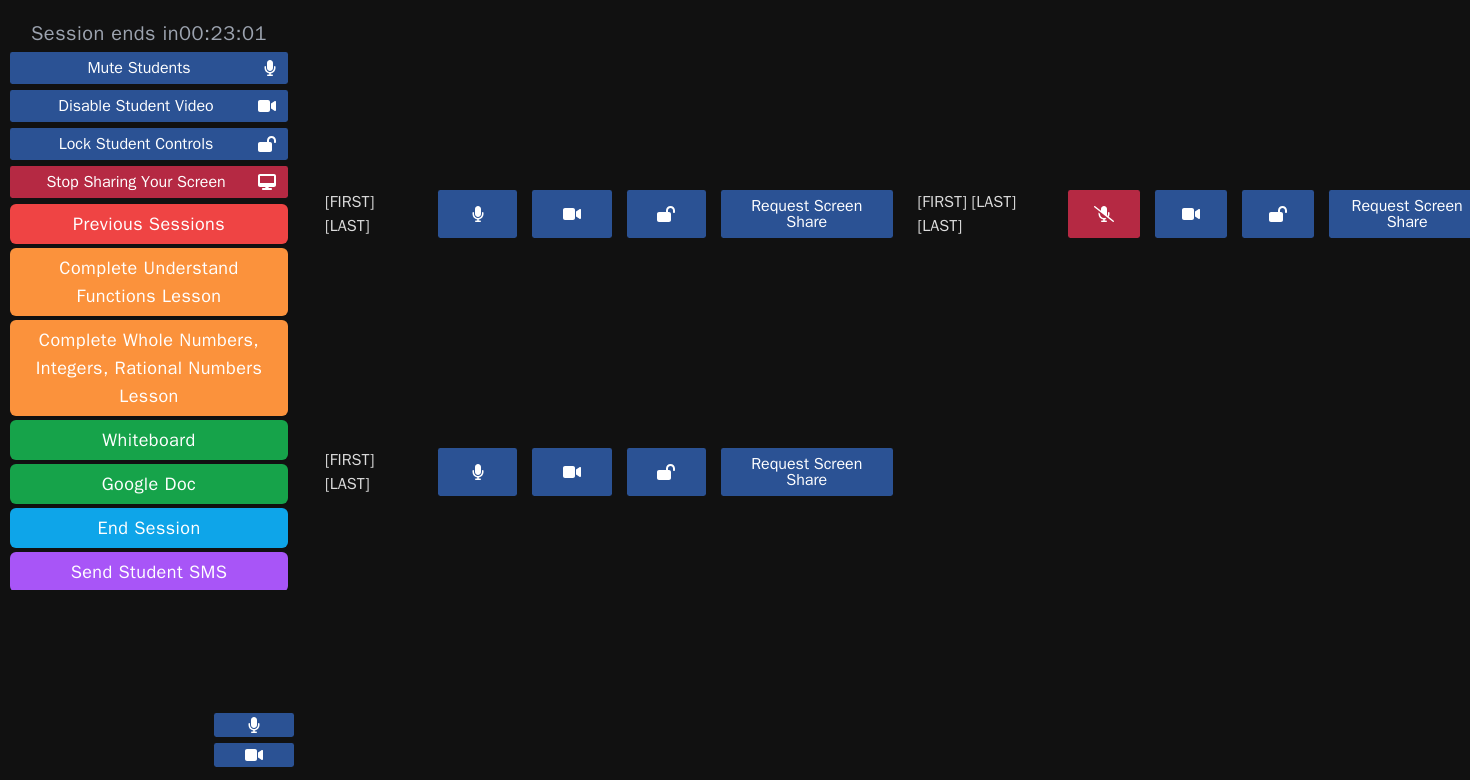 click 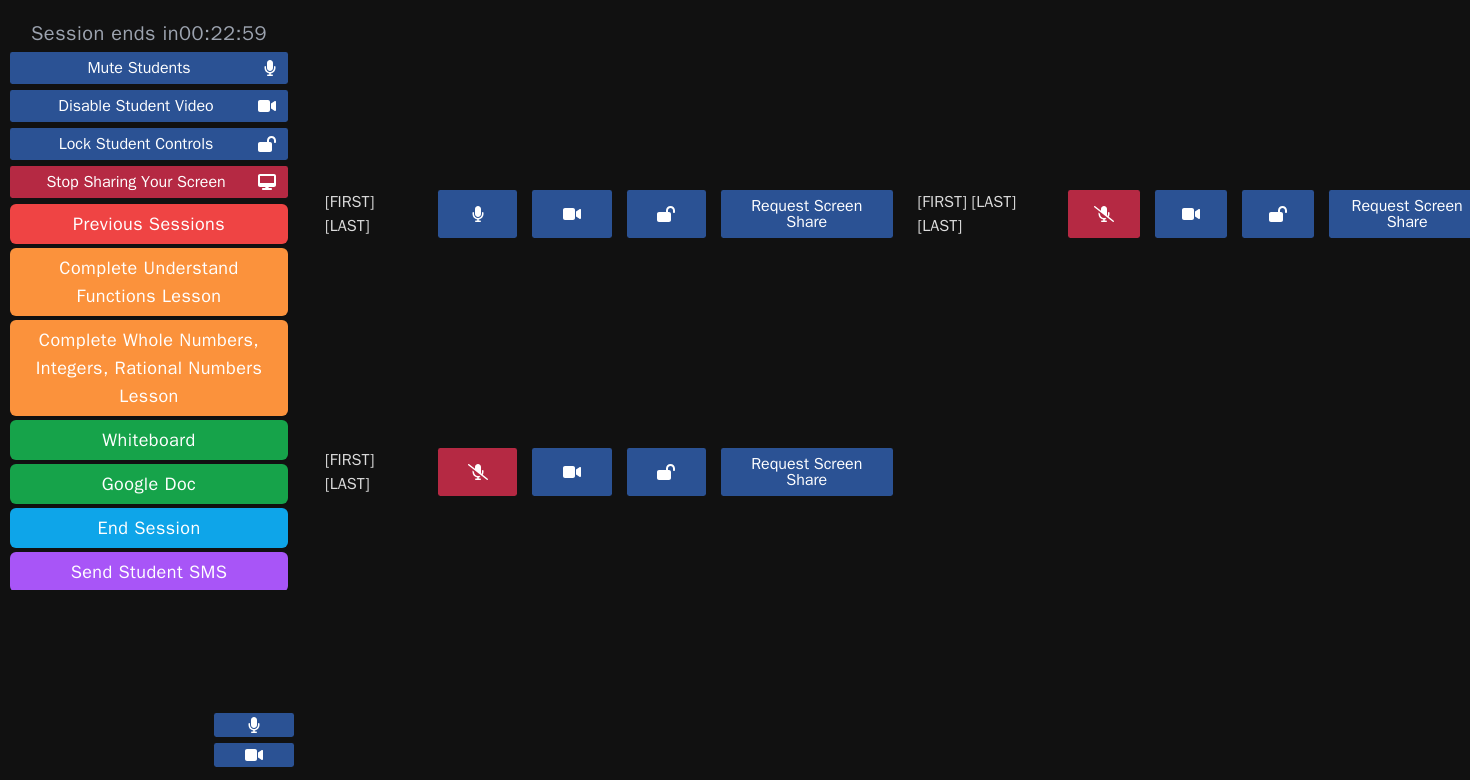scroll, scrollTop: 0, scrollLeft: 0, axis: both 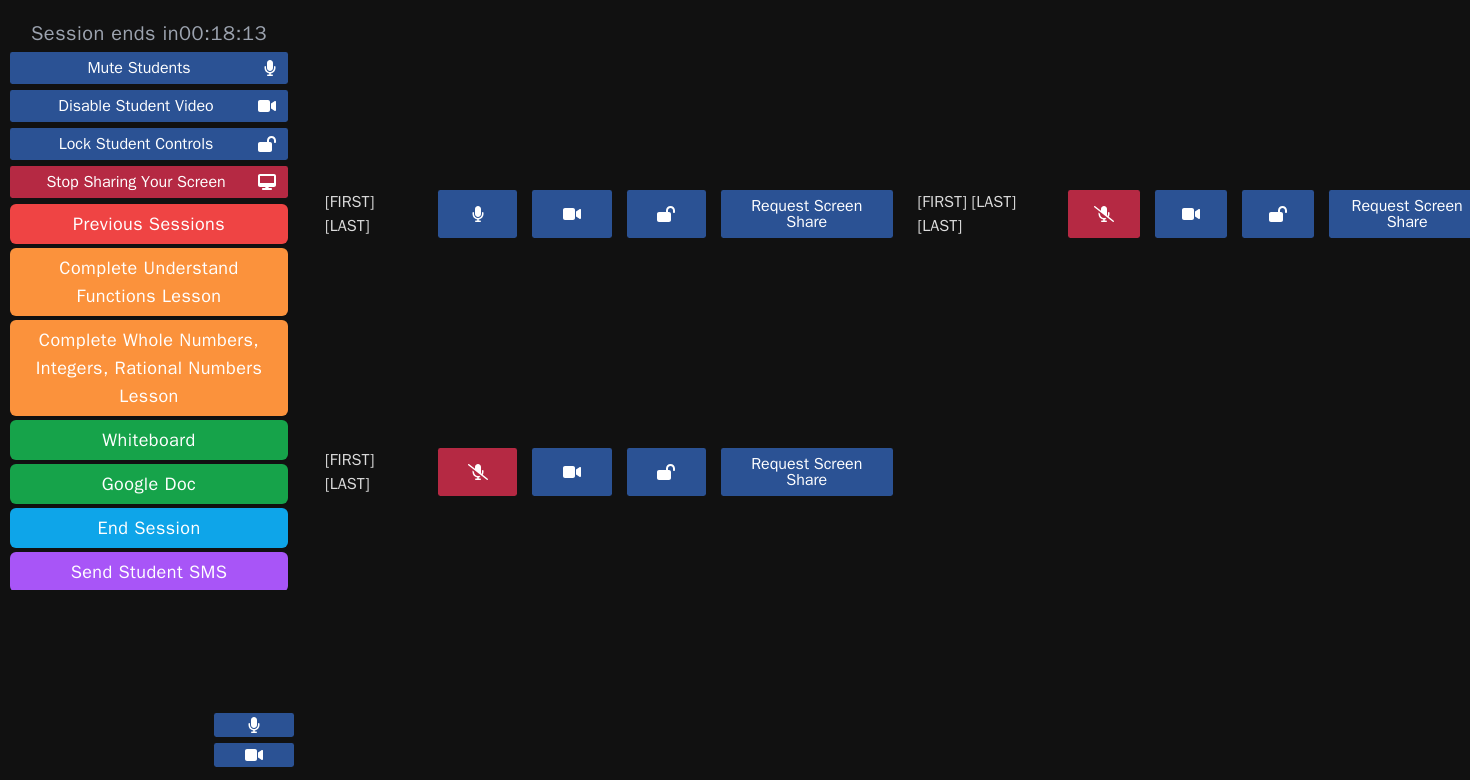 type 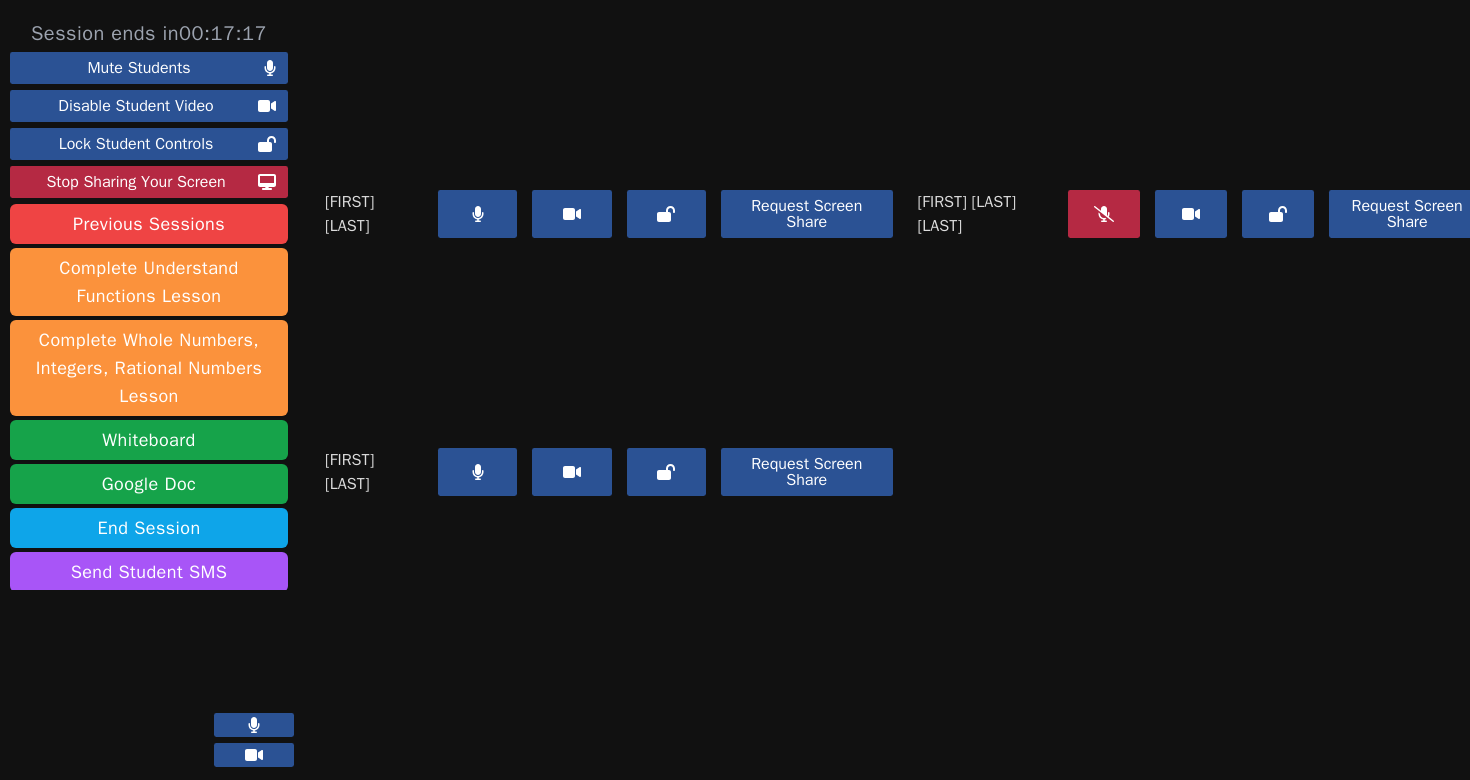 click at bounding box center [1104, 214] 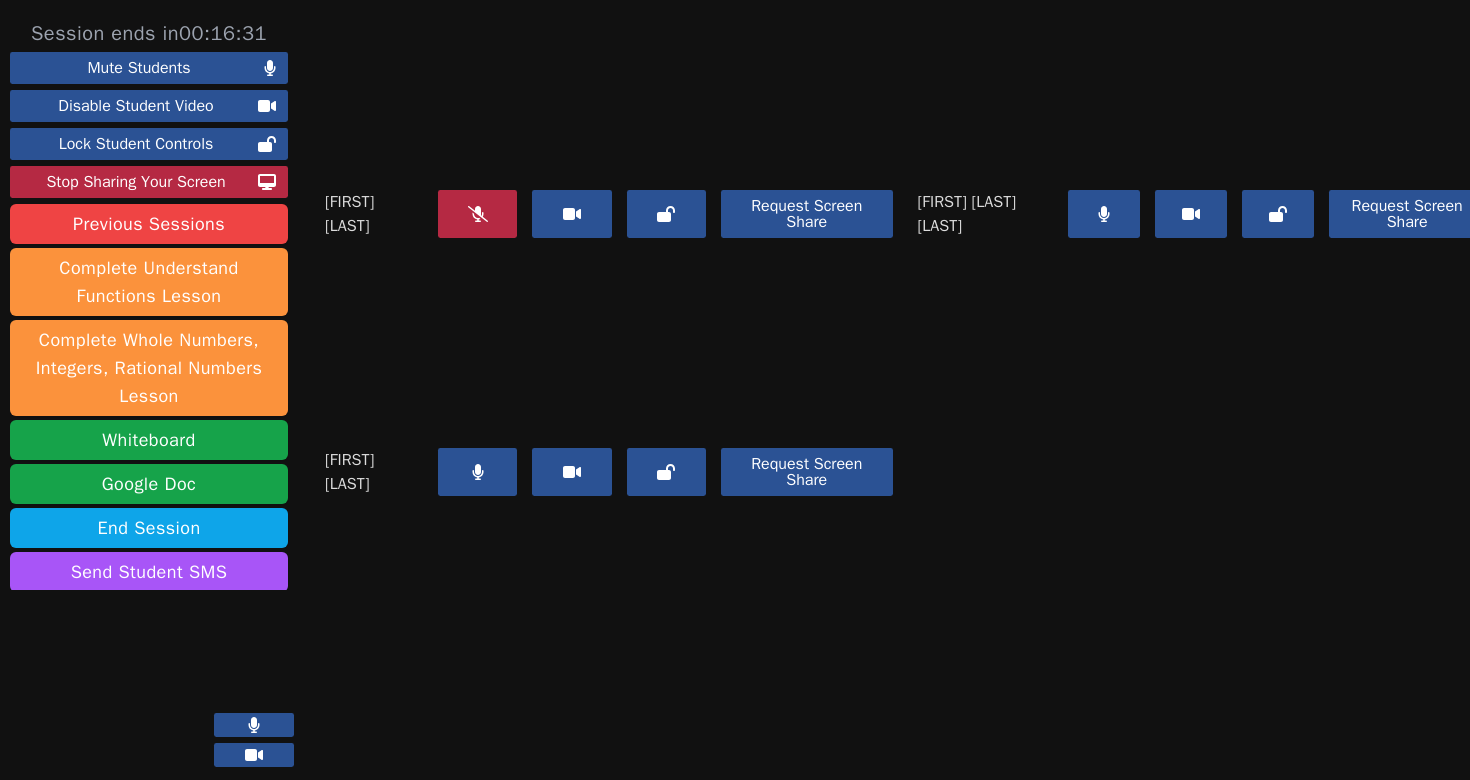 scroll, scrollTop: 74, scrollLeft: 0, axis: vertical 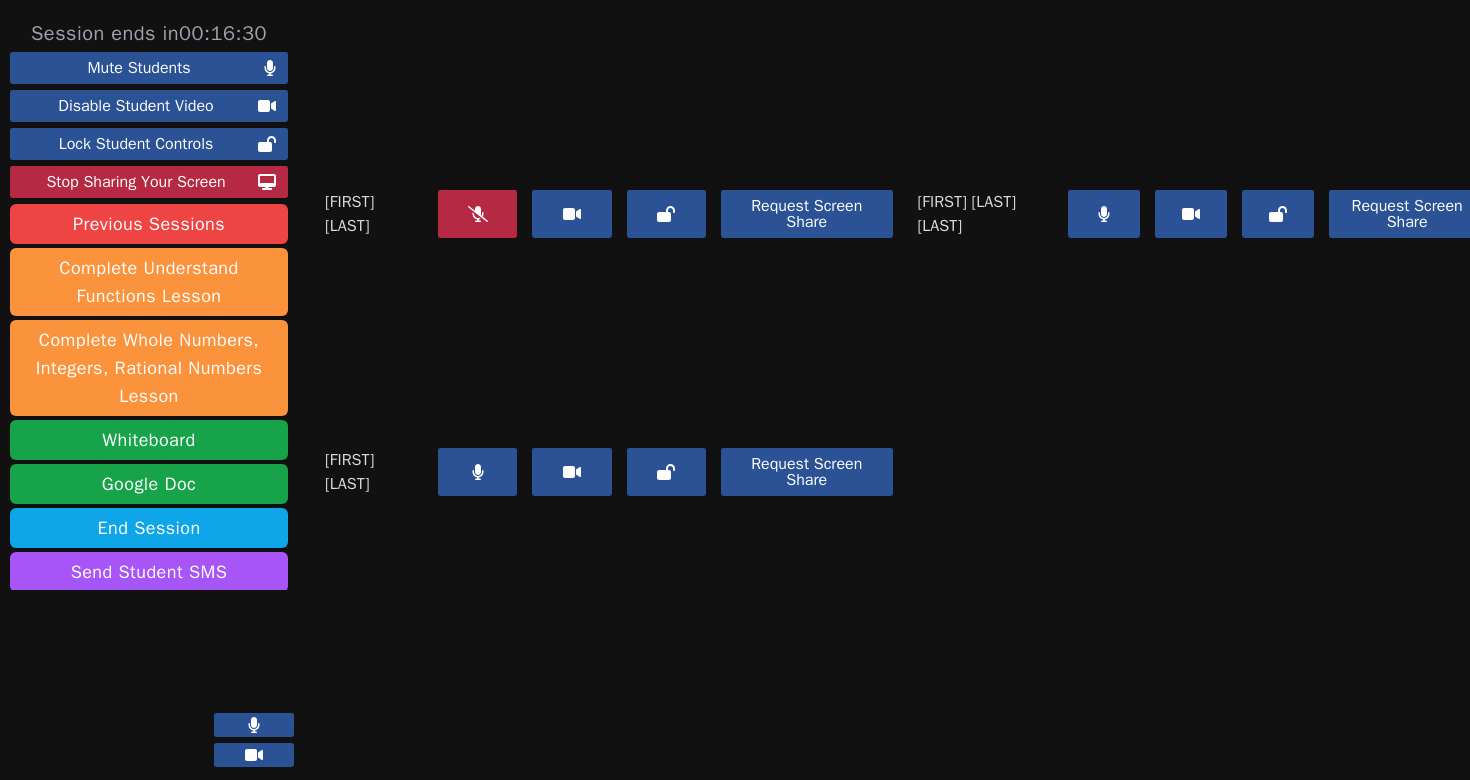click 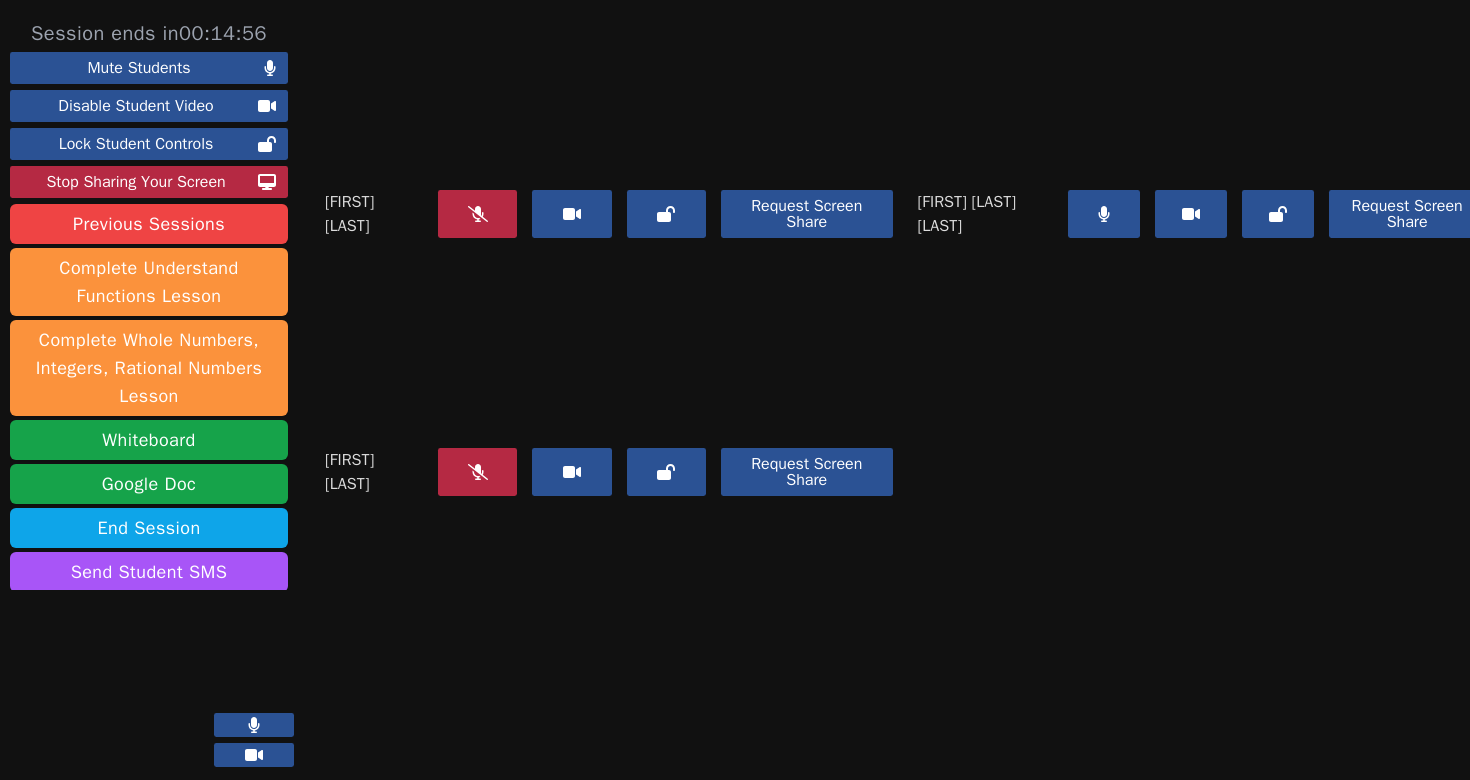 click at bounding box center (1104, 214) 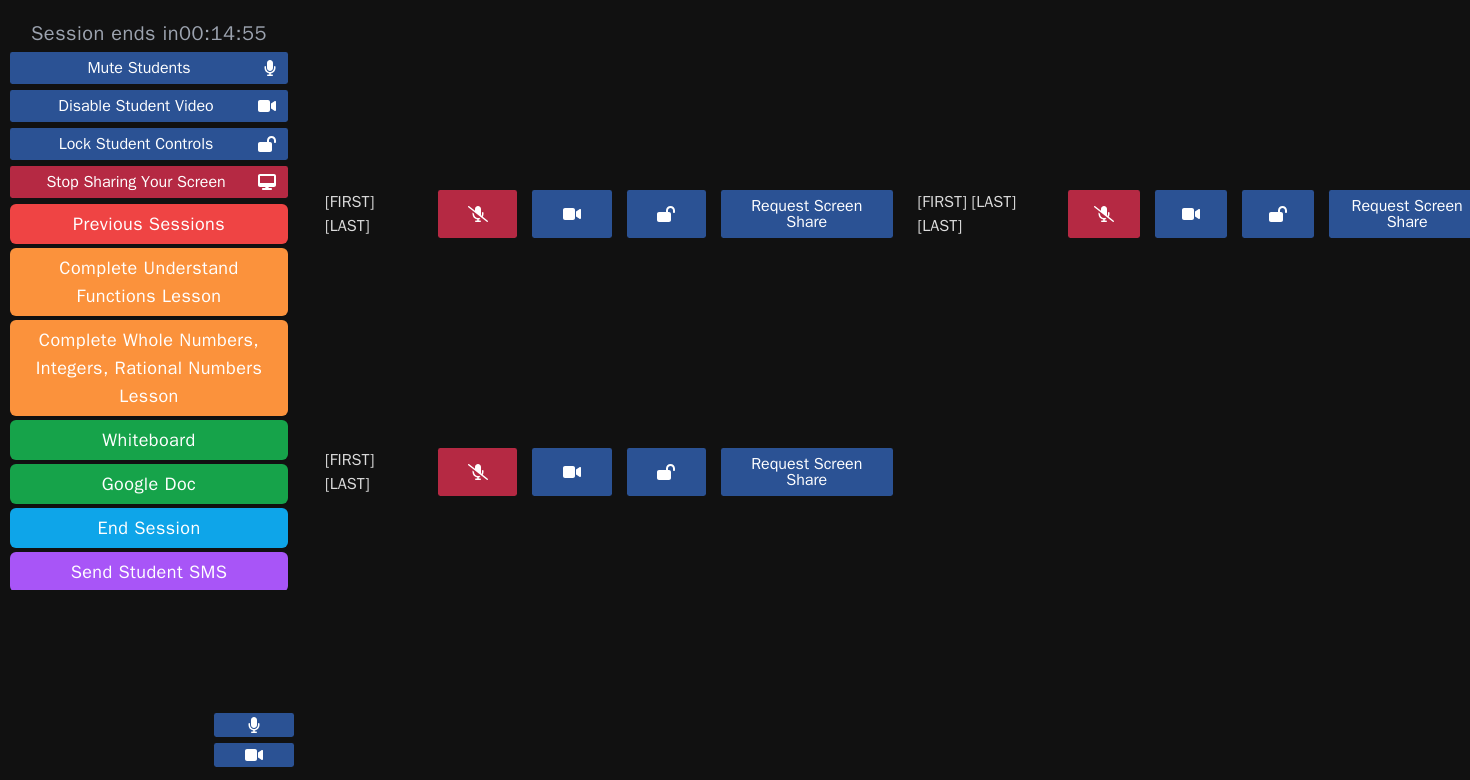click at bounding box center [477, 472] 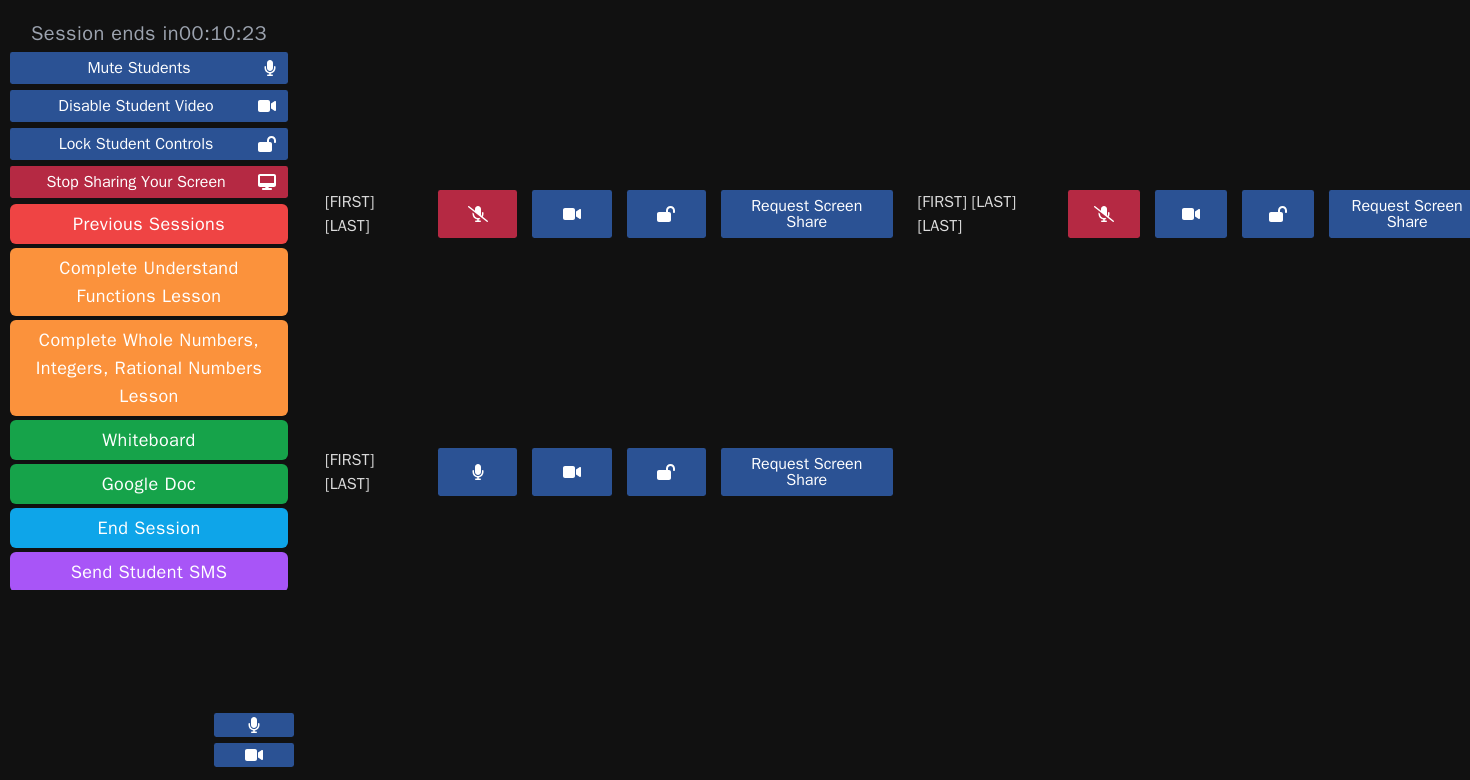 click at bounding box center [477, 214] 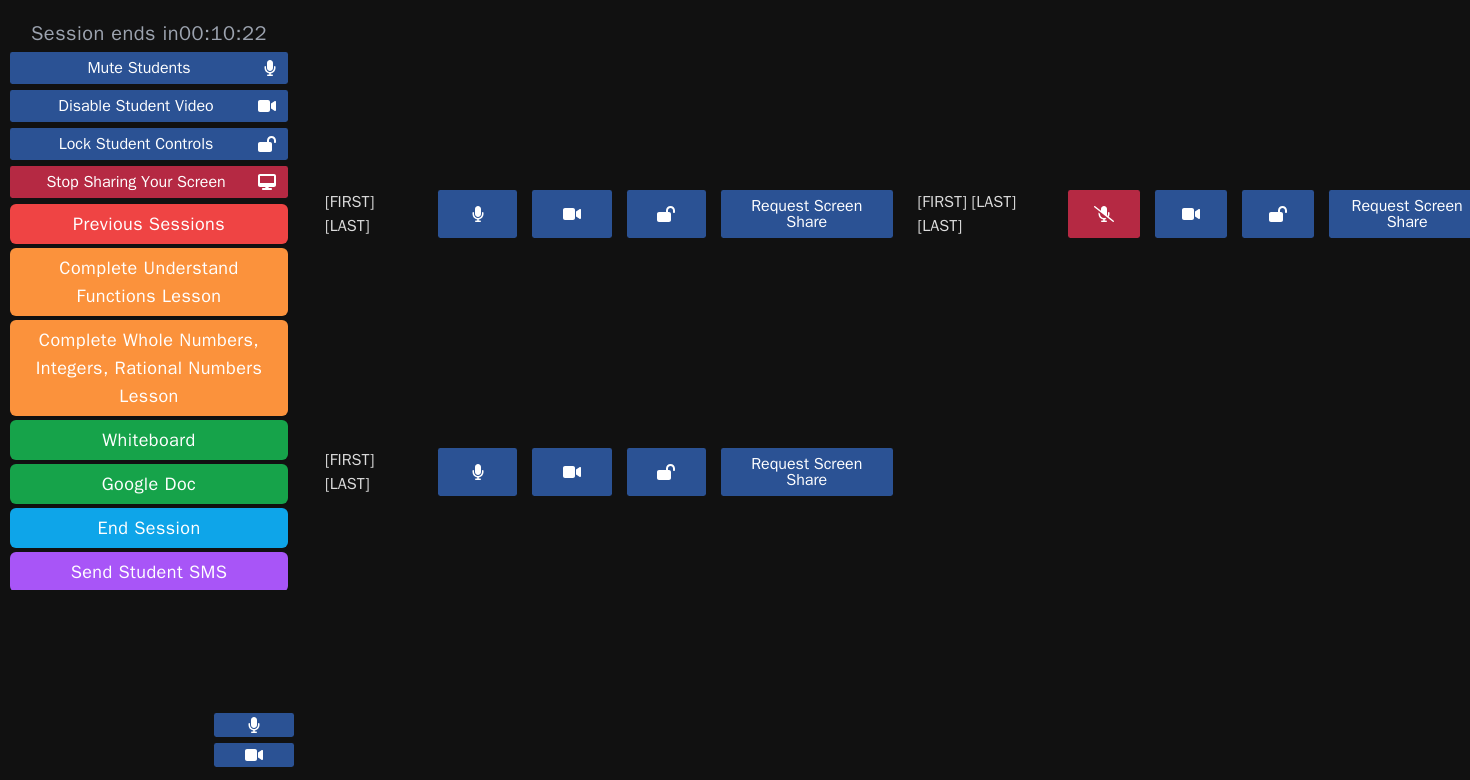 scroll, scrollTop: 0, scrollLeft: 0, axis: both 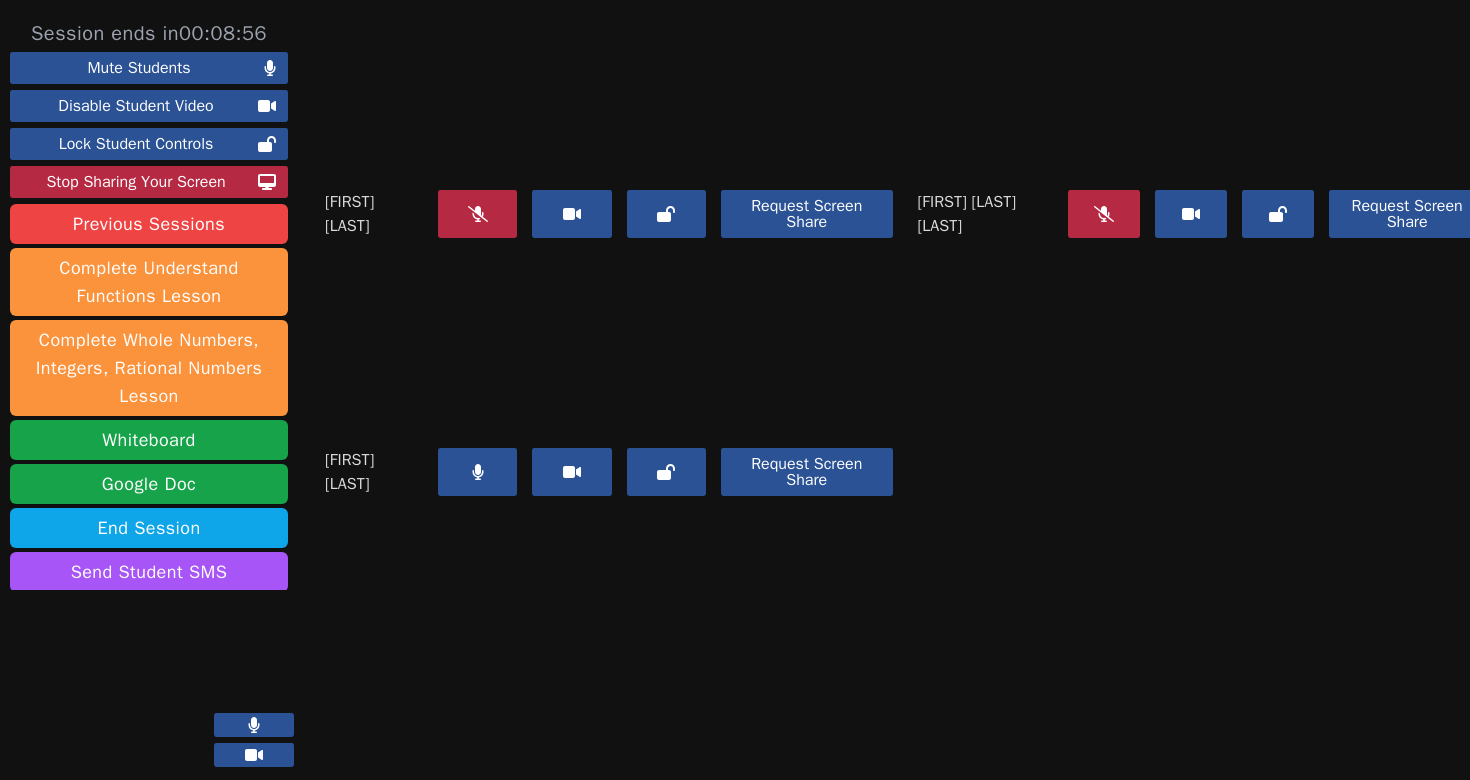 click 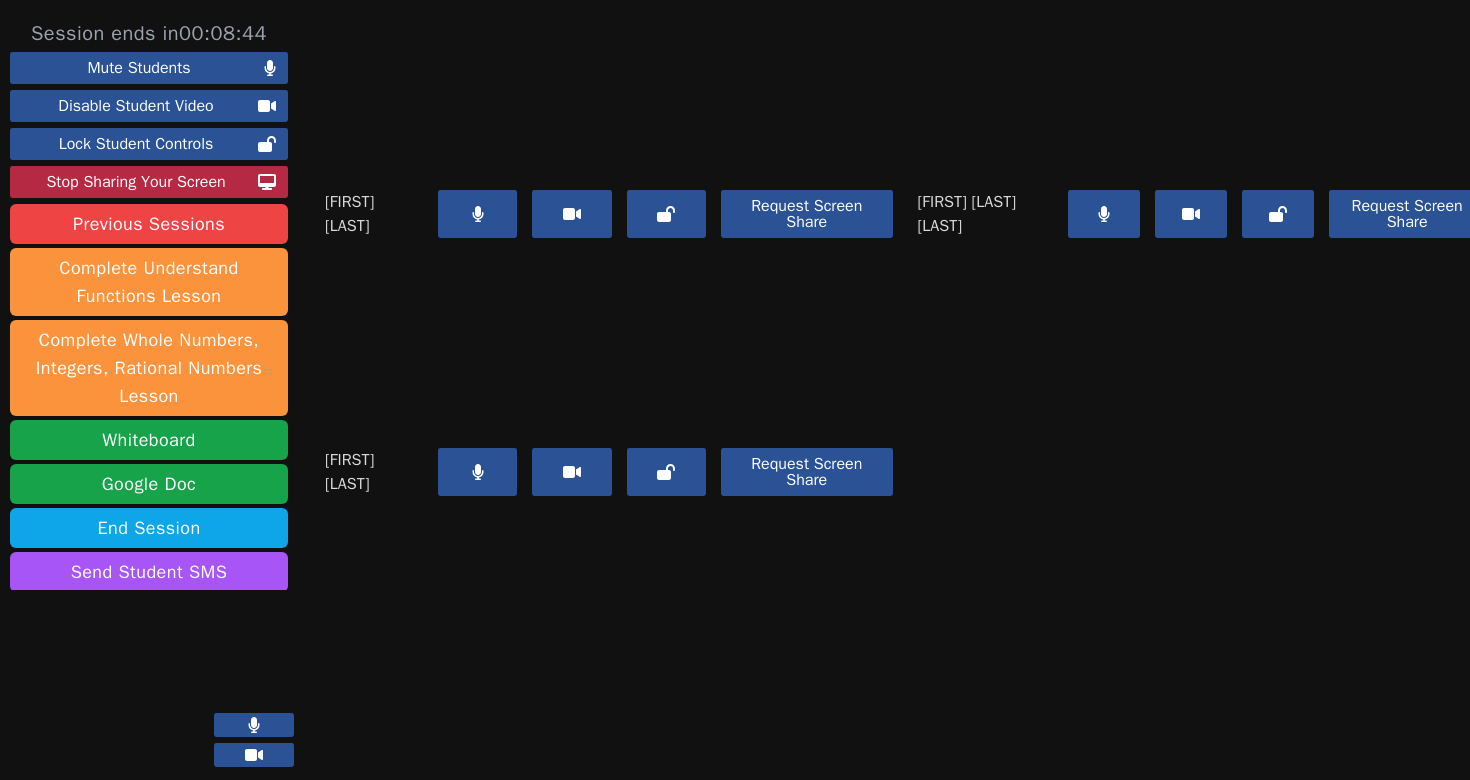 scroll, scrollTop: 74, scrollLeft: 0, axis: vertical 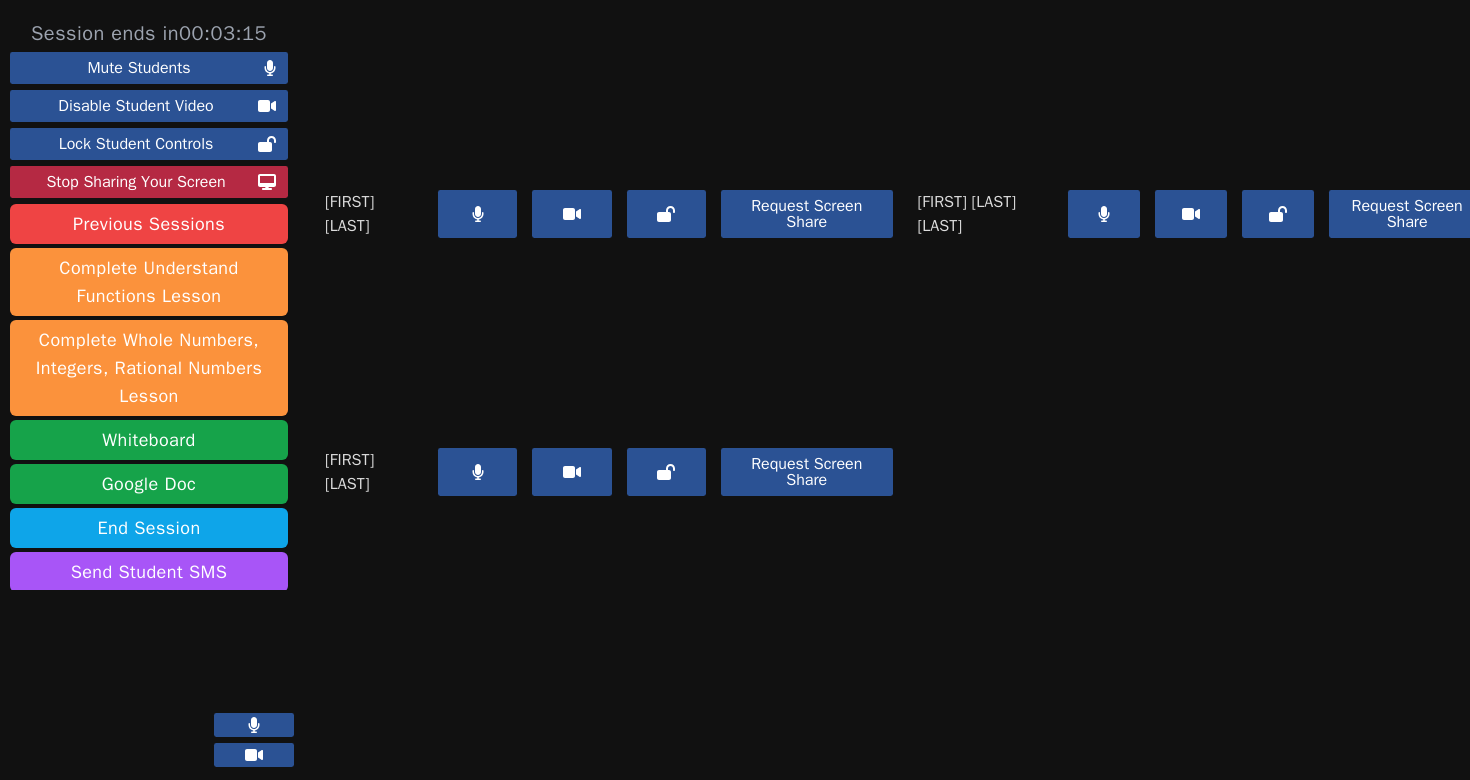 click at bounding box center (1104, 214) 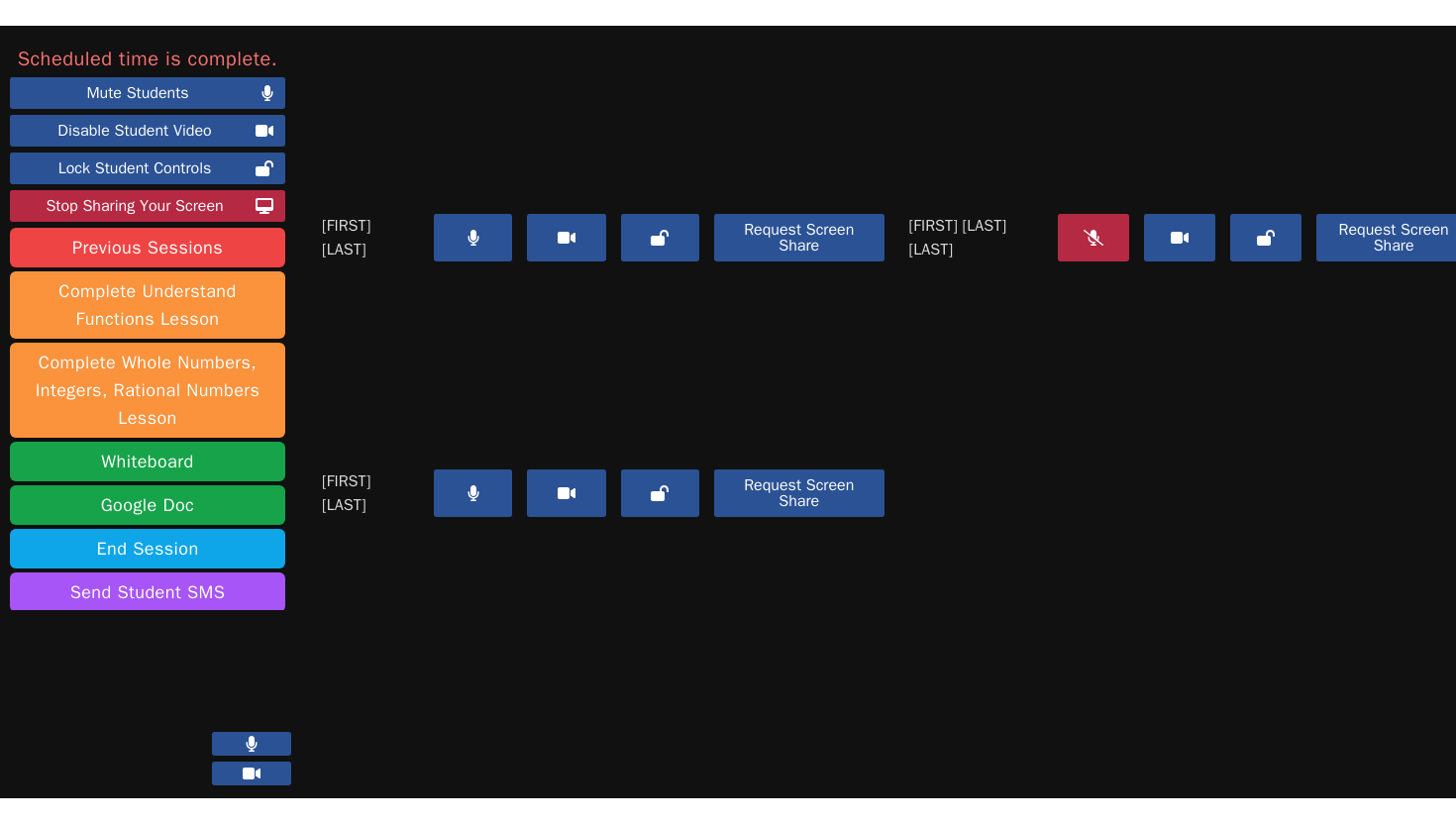 scroll, scrollTop: 0, scrollLeft: 0, axis: both 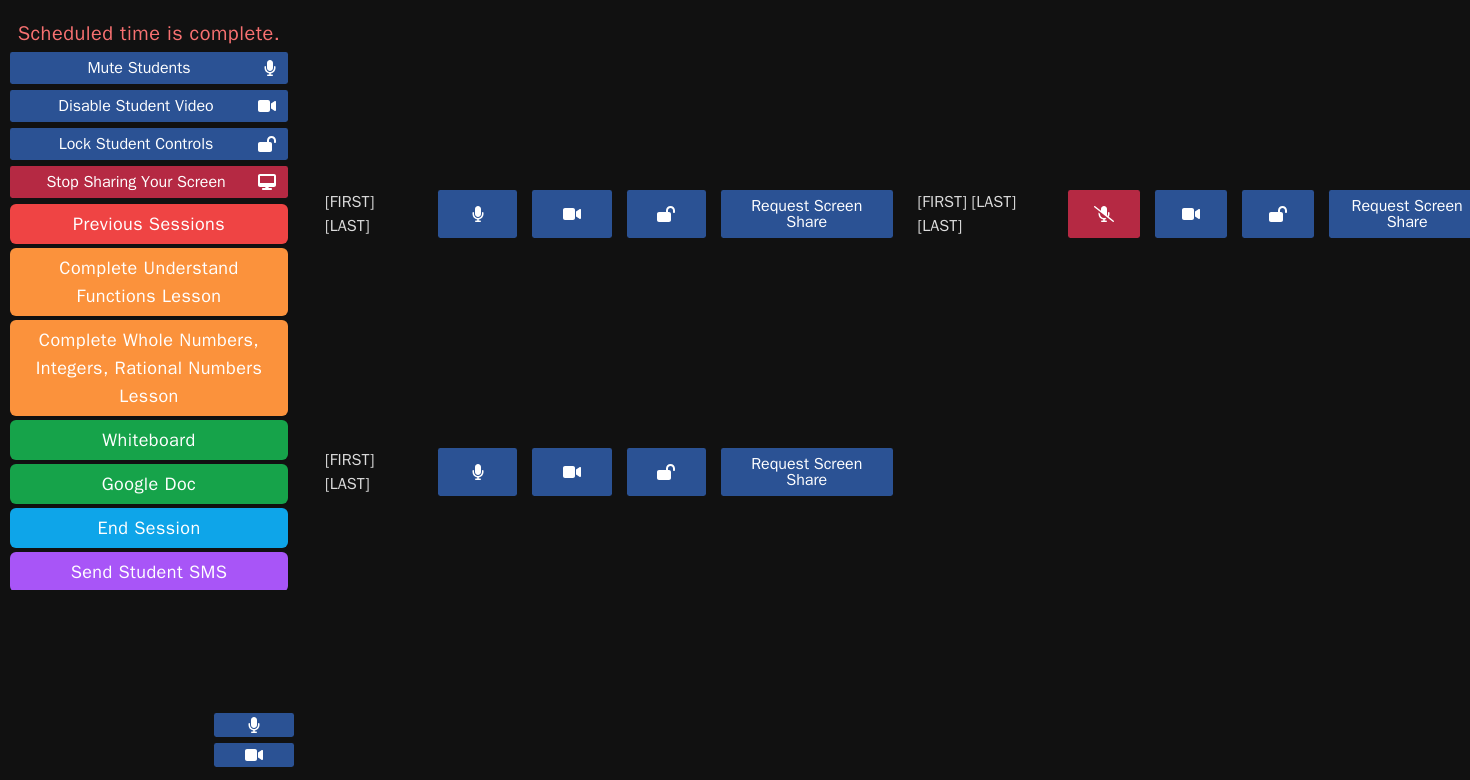 type 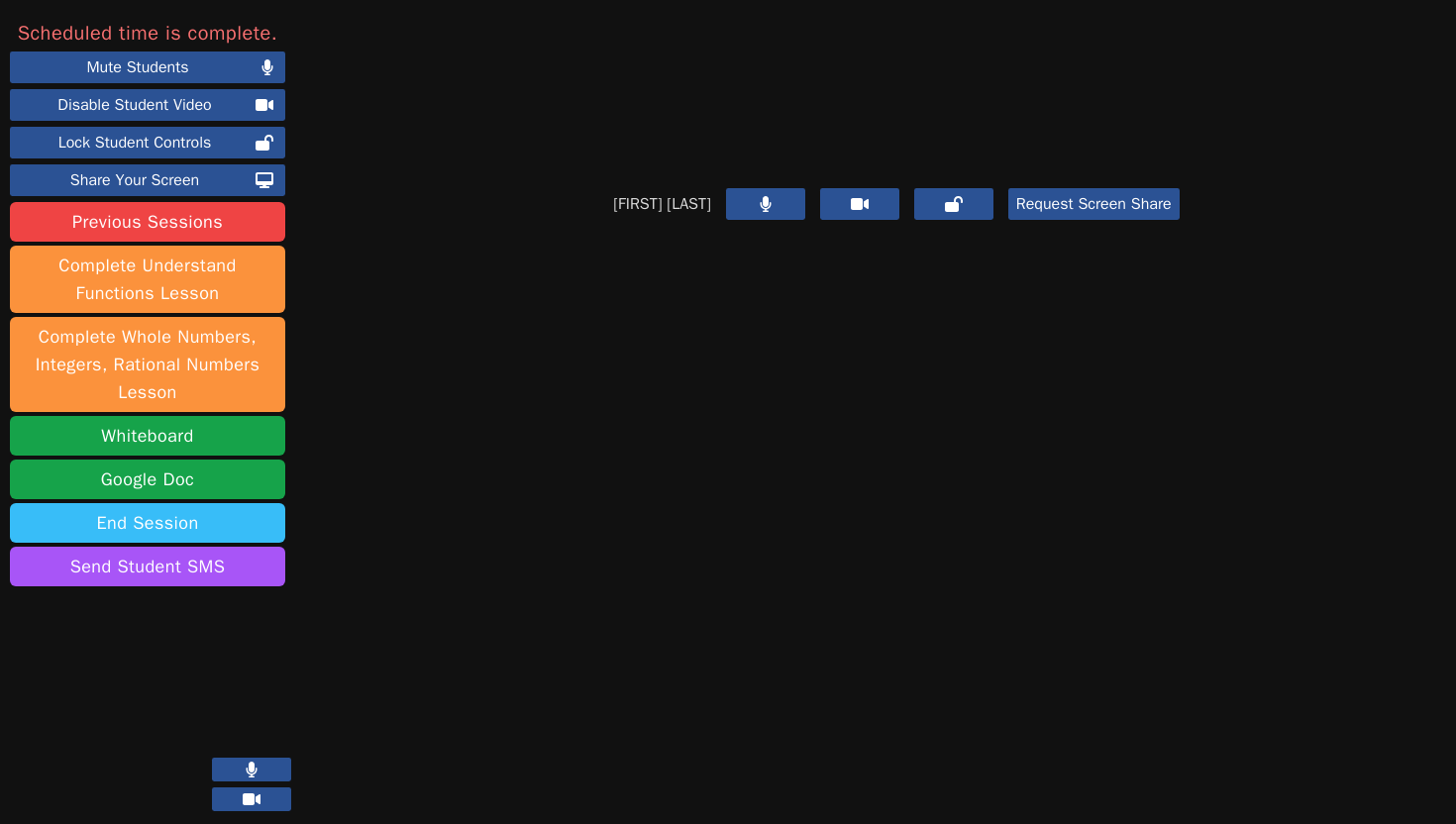 click on "End Session" at bounding box center (148, 523) 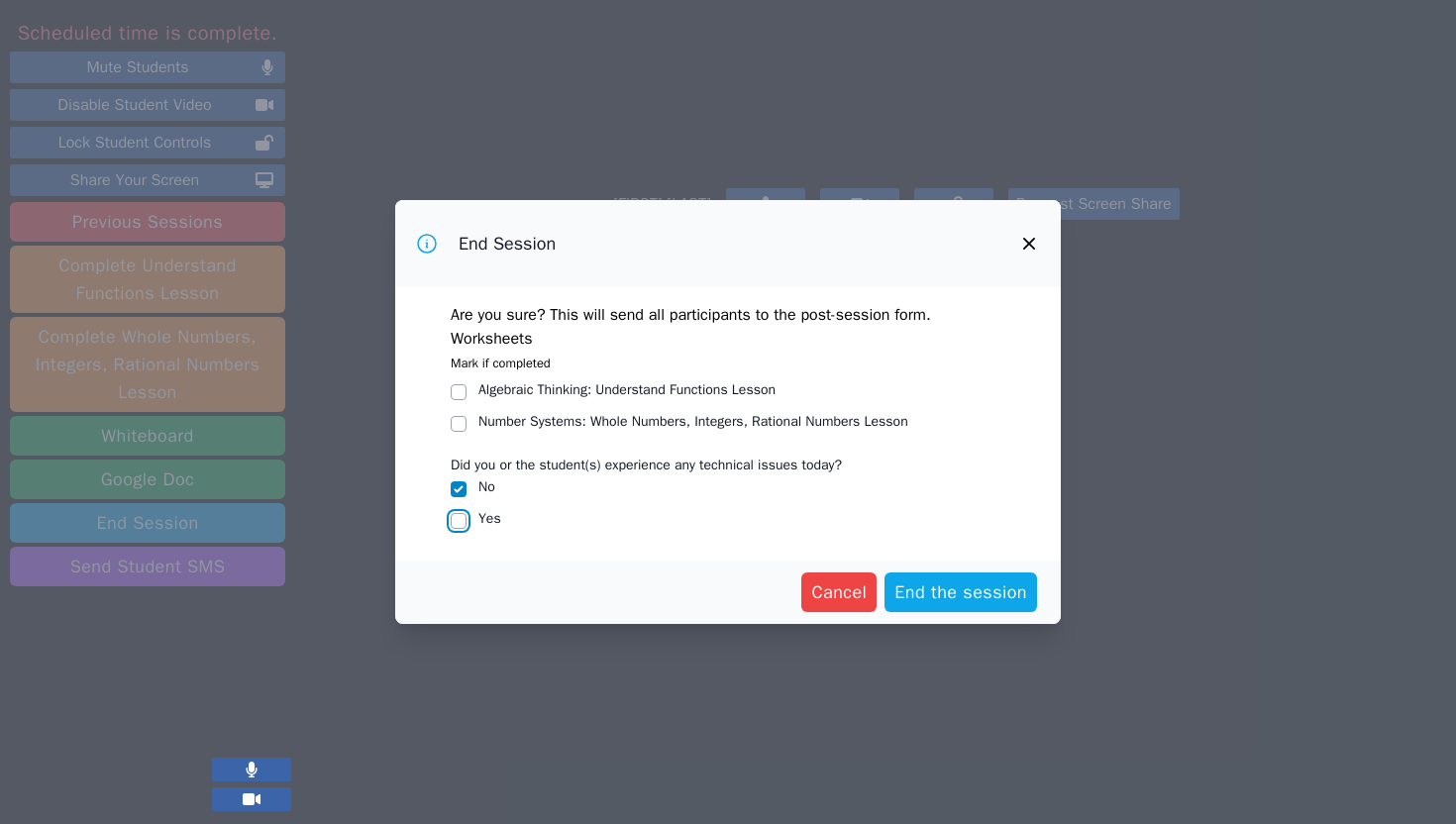 click on "Yes" at bounding box center (459, 521) 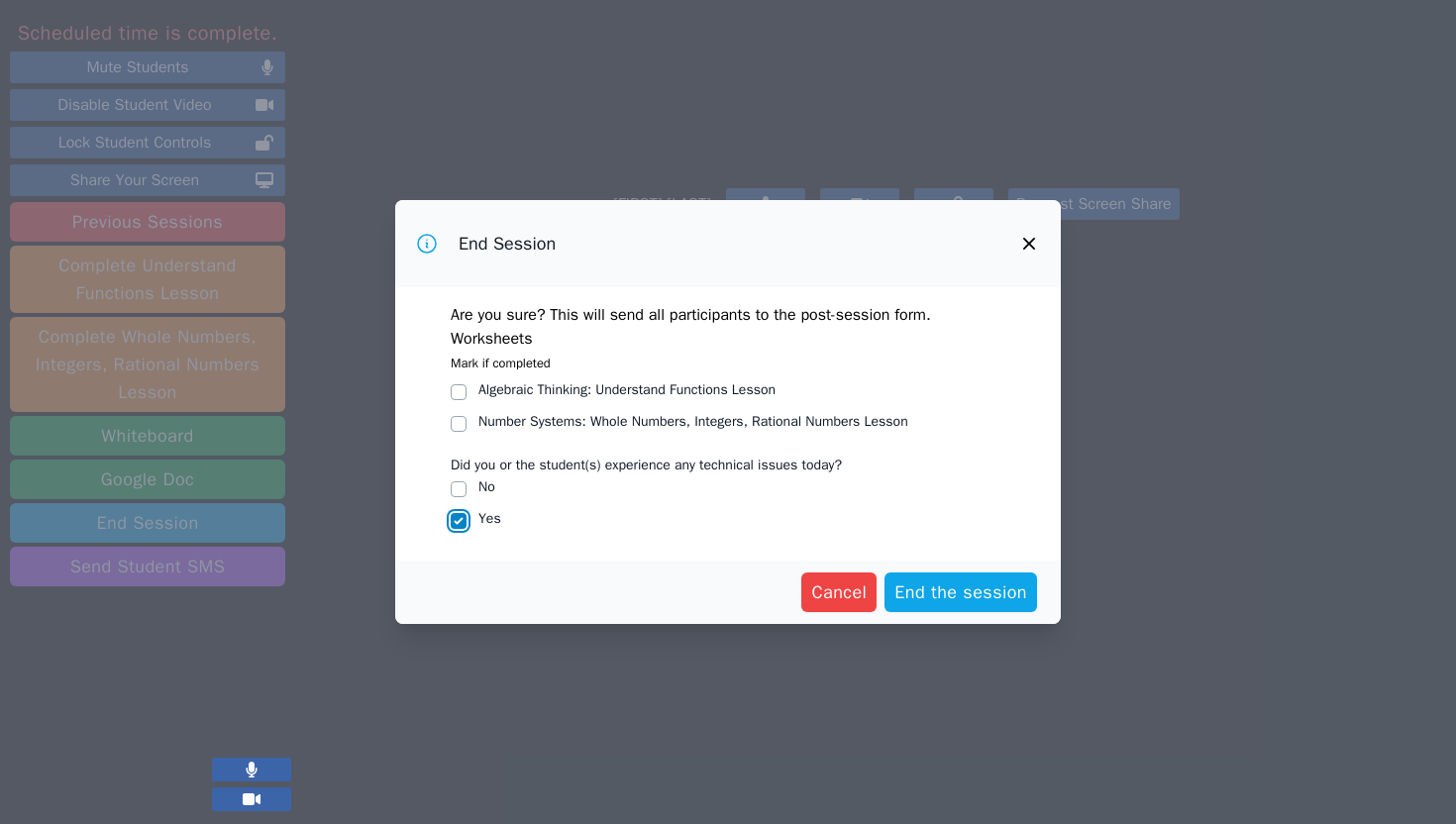 checkbox on "true" 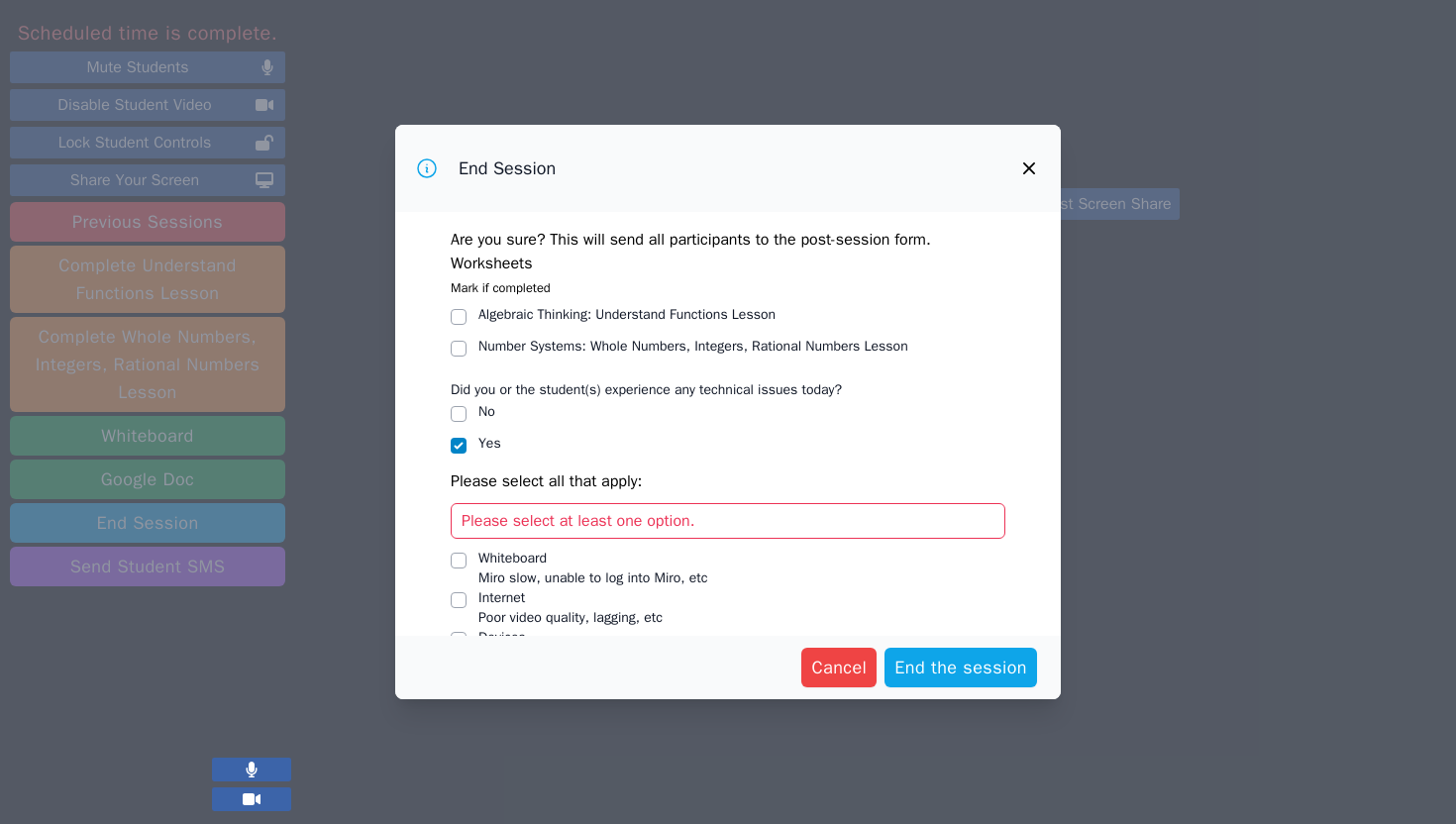 click on "Please select at least one option." at bounding box center [577, 521] 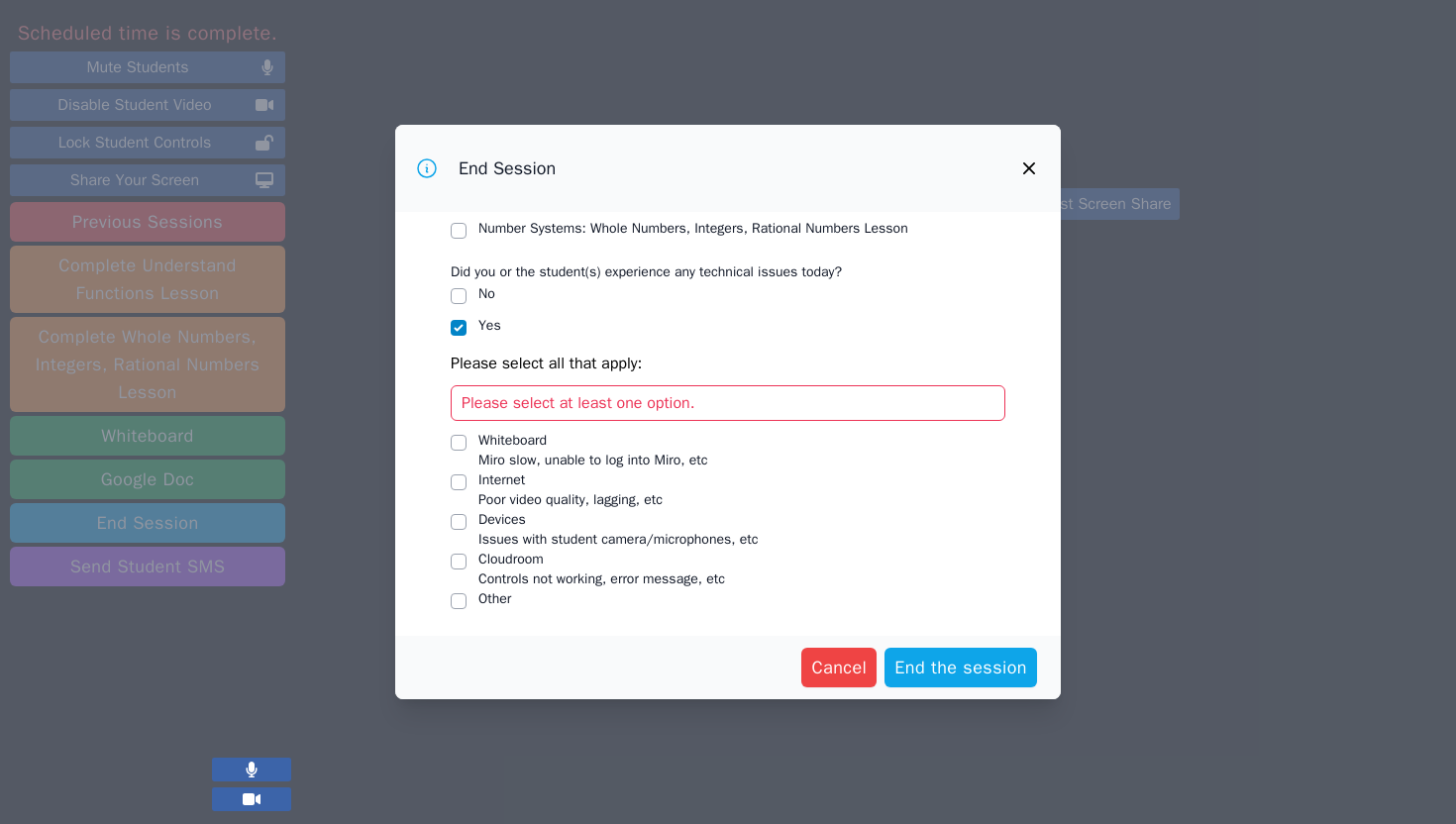 scroll, scrollTop: 114, scrollLeft: 0, axis: vertical 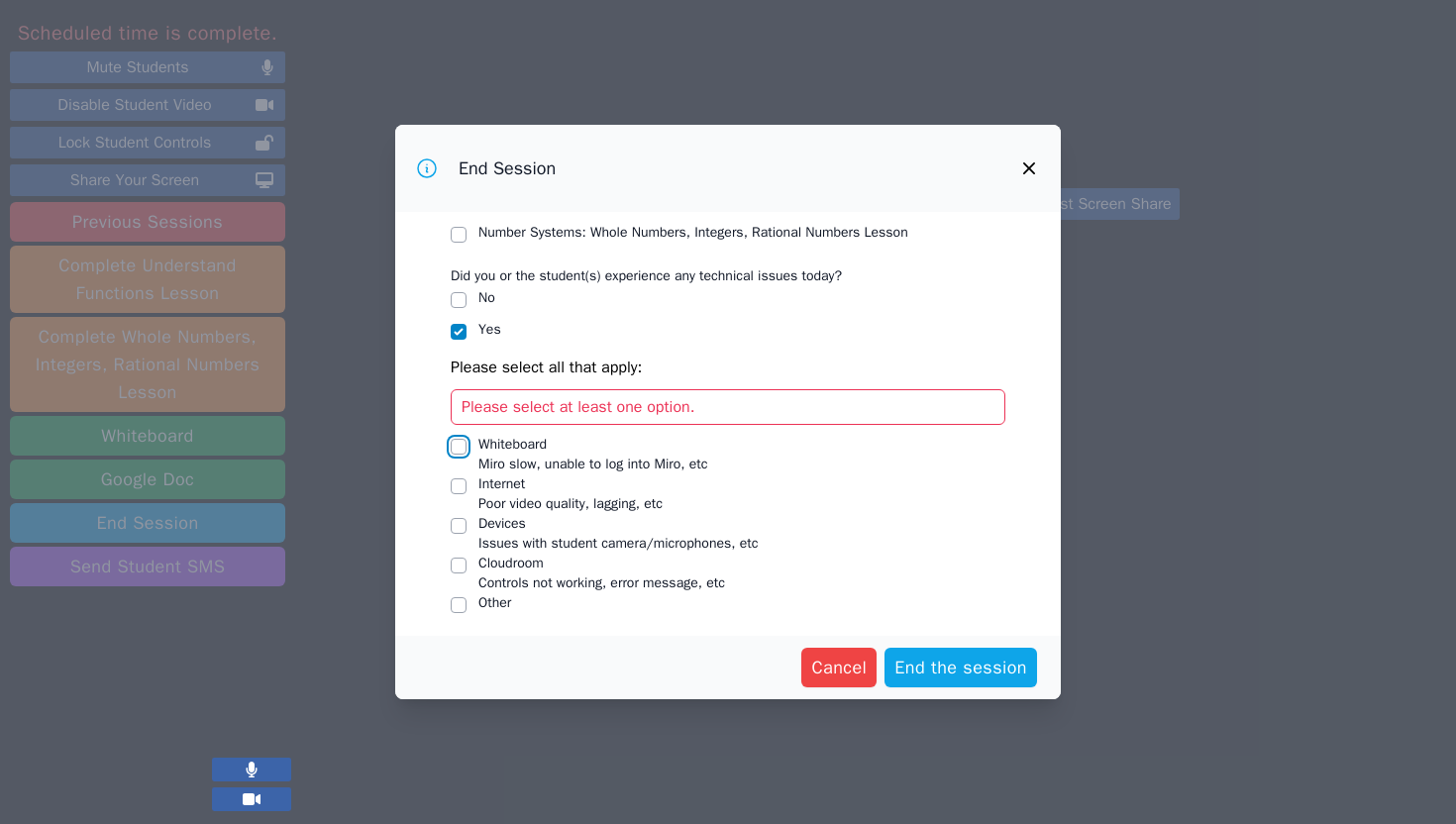 click on "Whiteboard Miro slow, unable to log into Miro, etc" at bounding box center (459, 447) 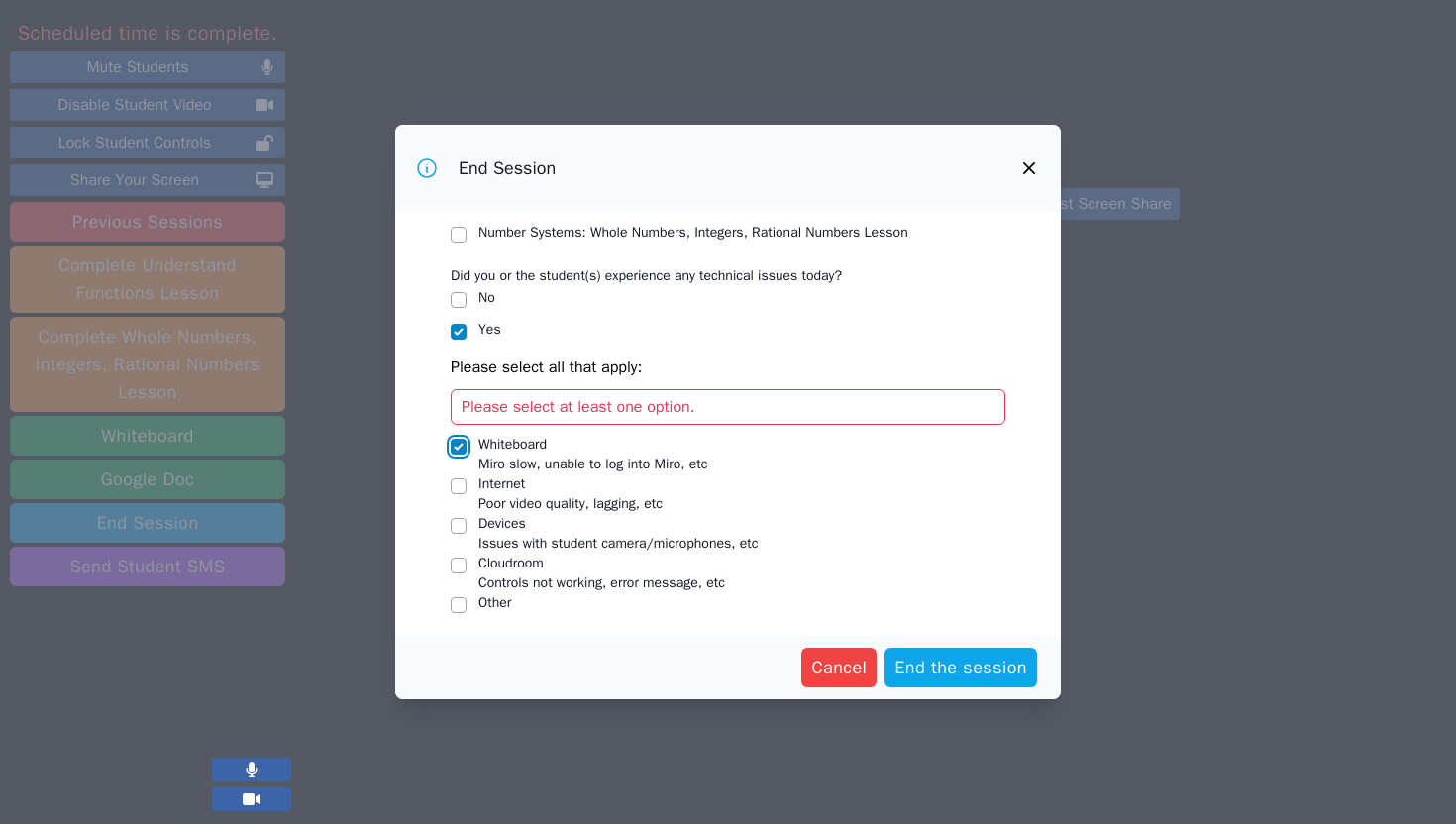 checkbox on "true" 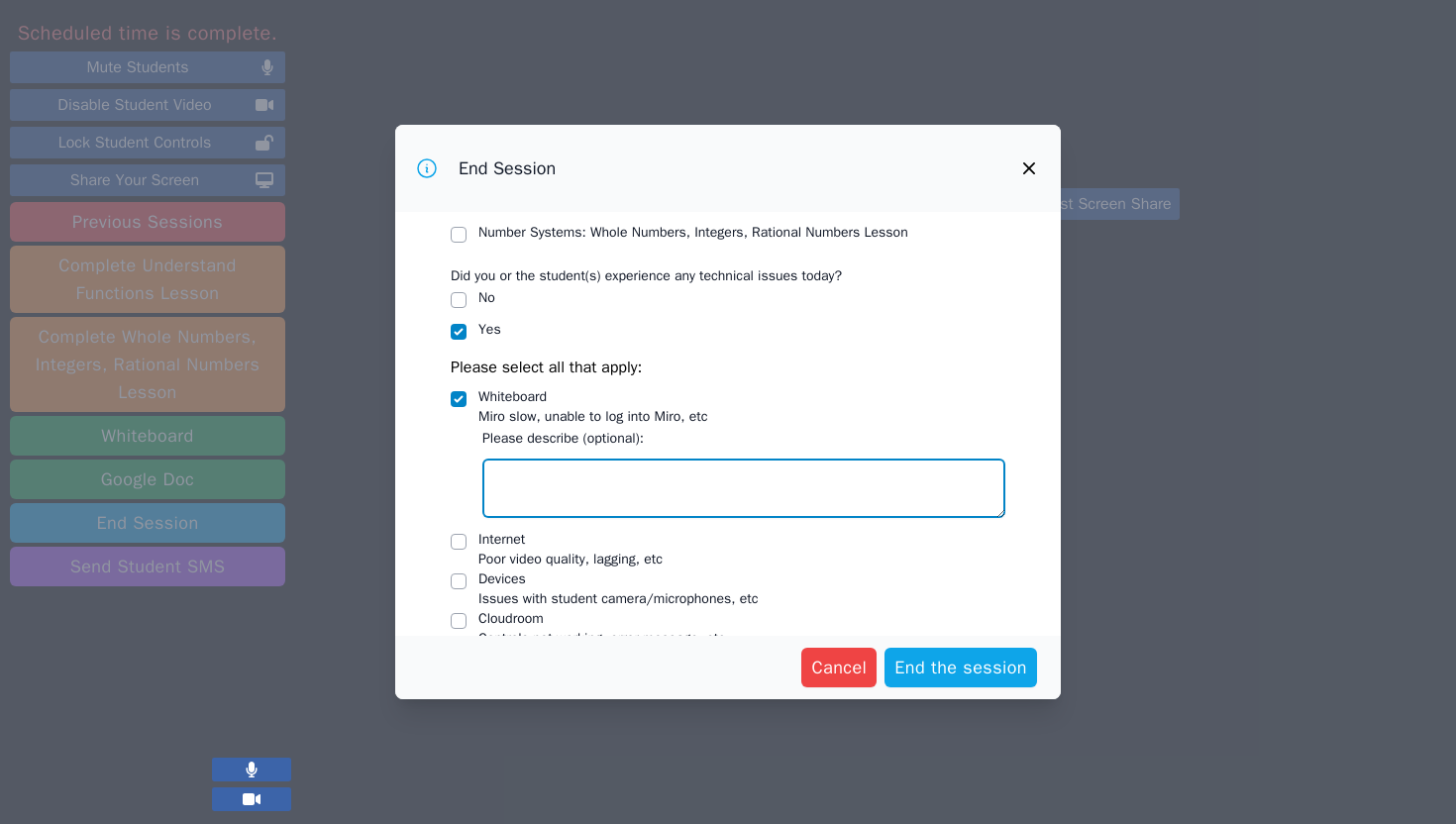 click on "Whiteboard Miro slow, unable to log into Miro, etc" at bounding box center (744, 488) 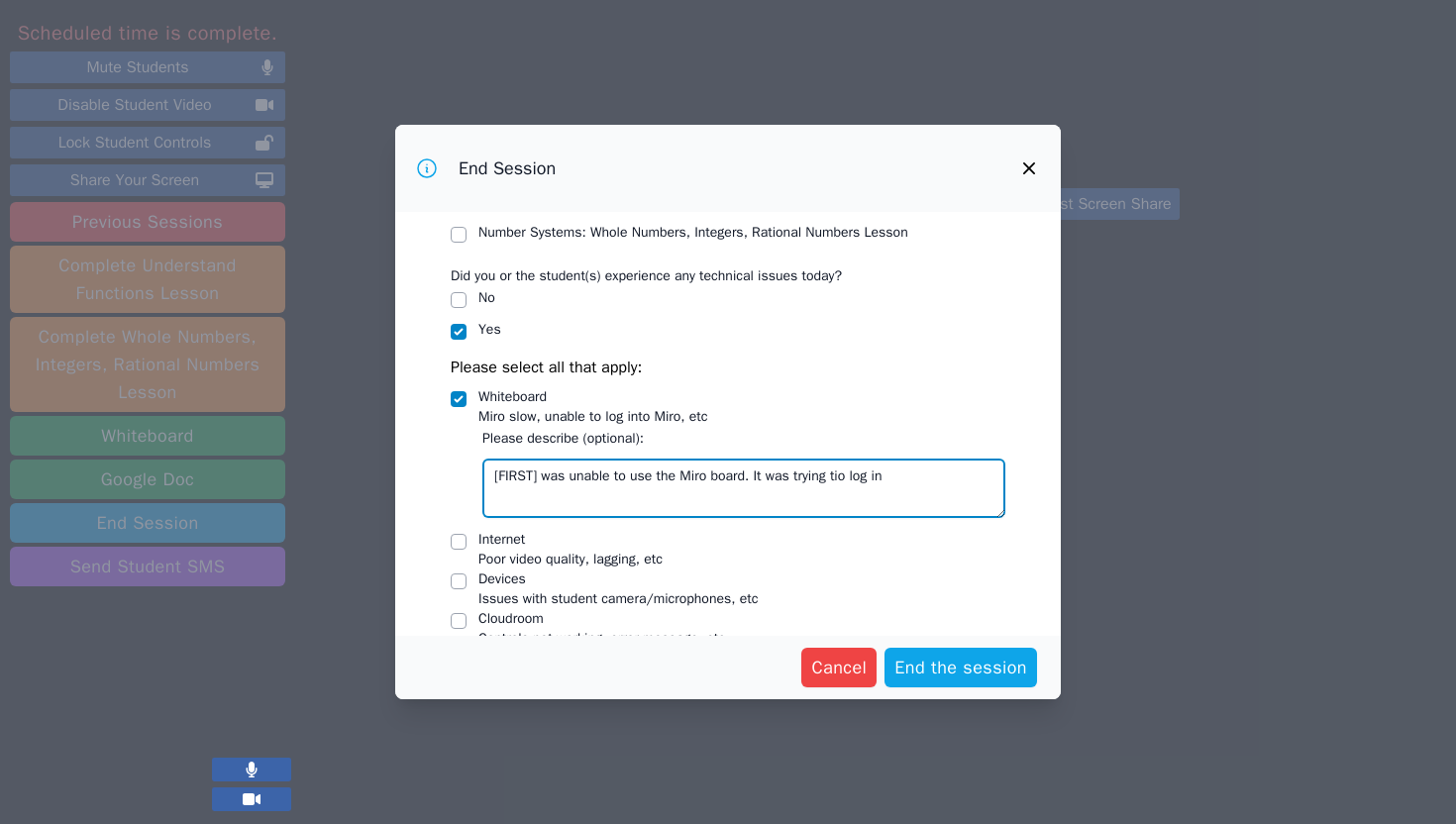 click on "[FIRST] was unable to use the Miro board. It was trying tio log in" at bounding box center [744, 488] 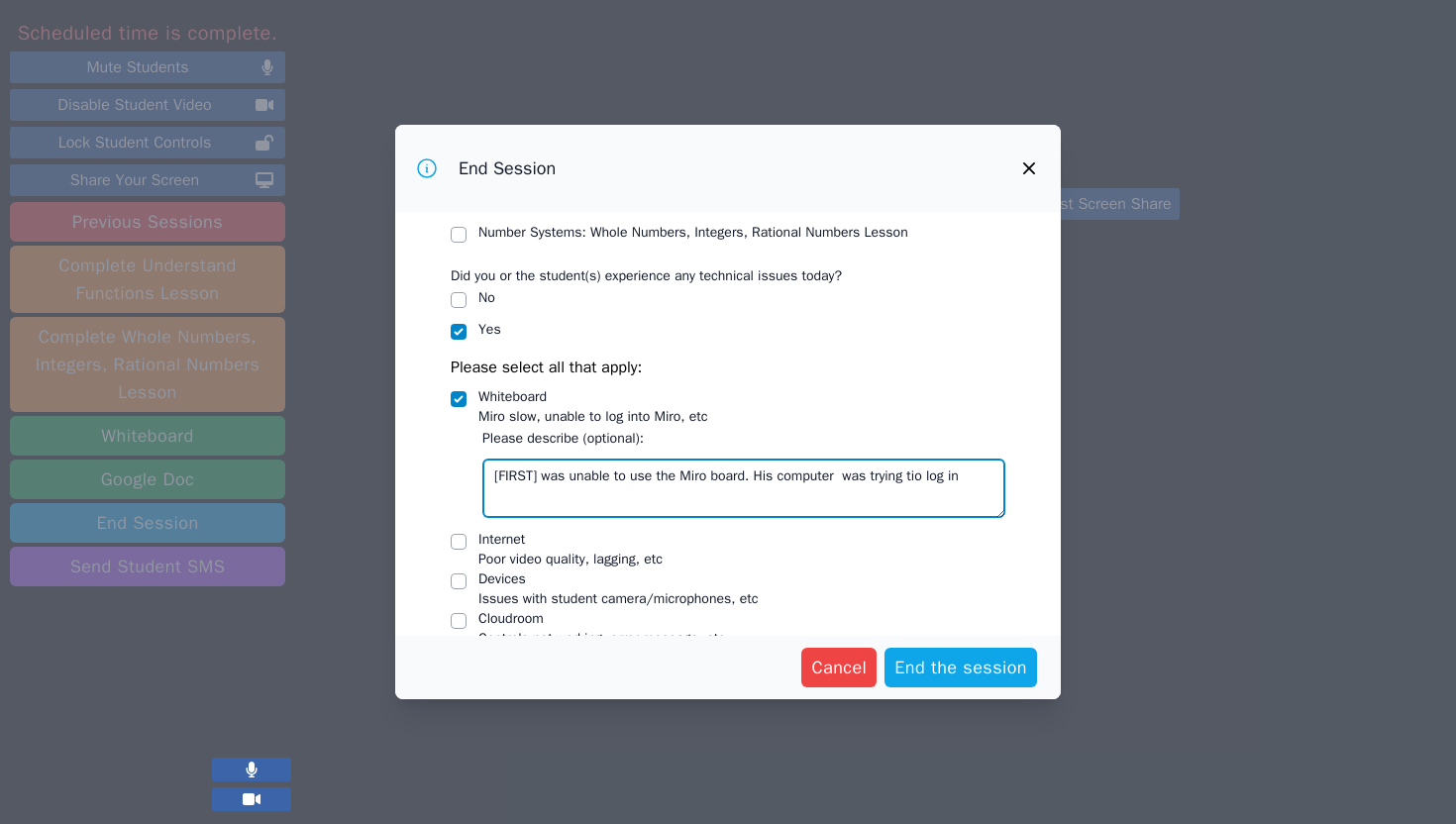 drag, startPoint x: 985, startPoint y: 478, endPoint x: 846, endPoint y: 481, distance: 139.03237 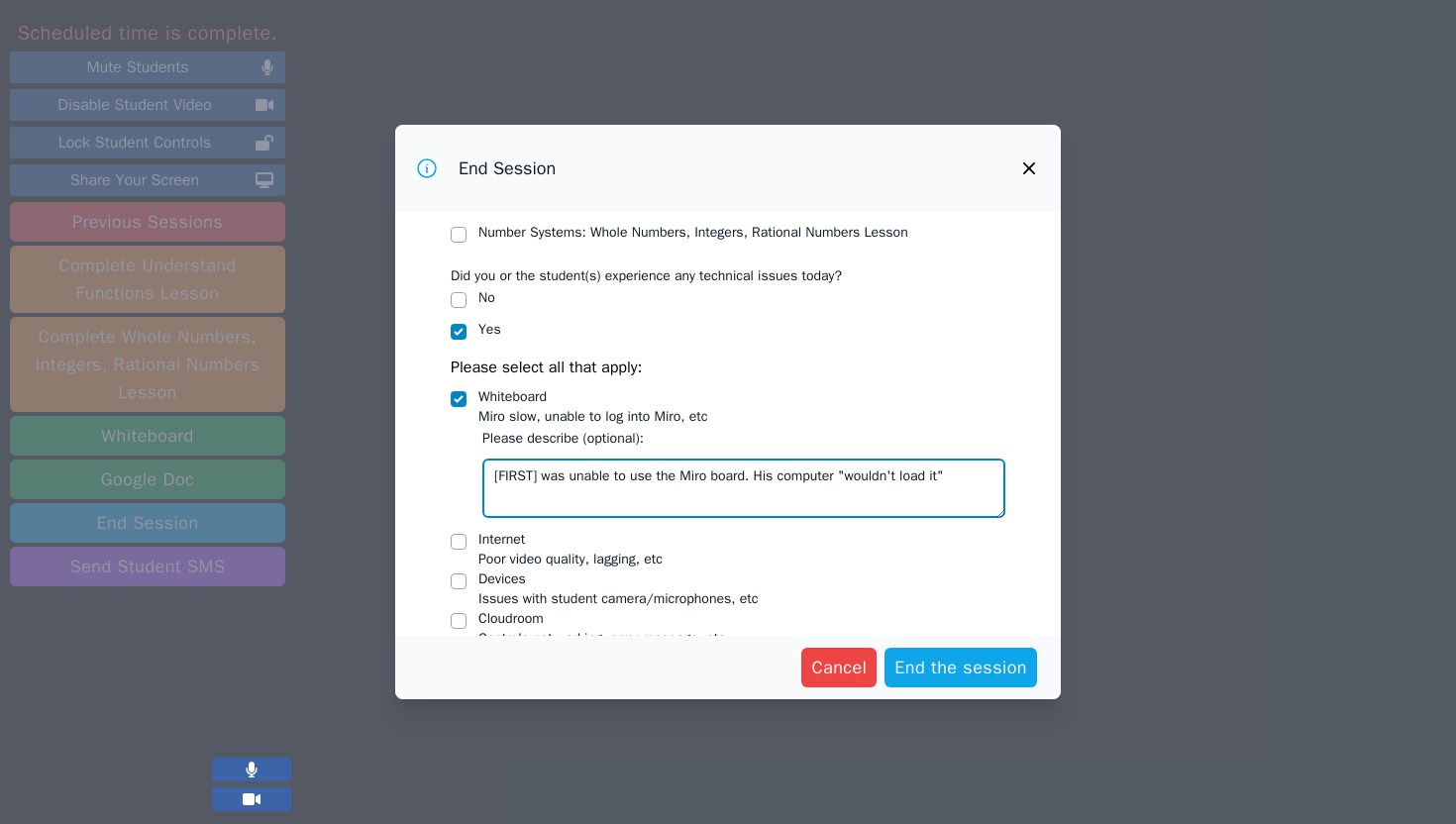 scroll, scrollTop: 173, scrollLeft: 0, axis: vertical 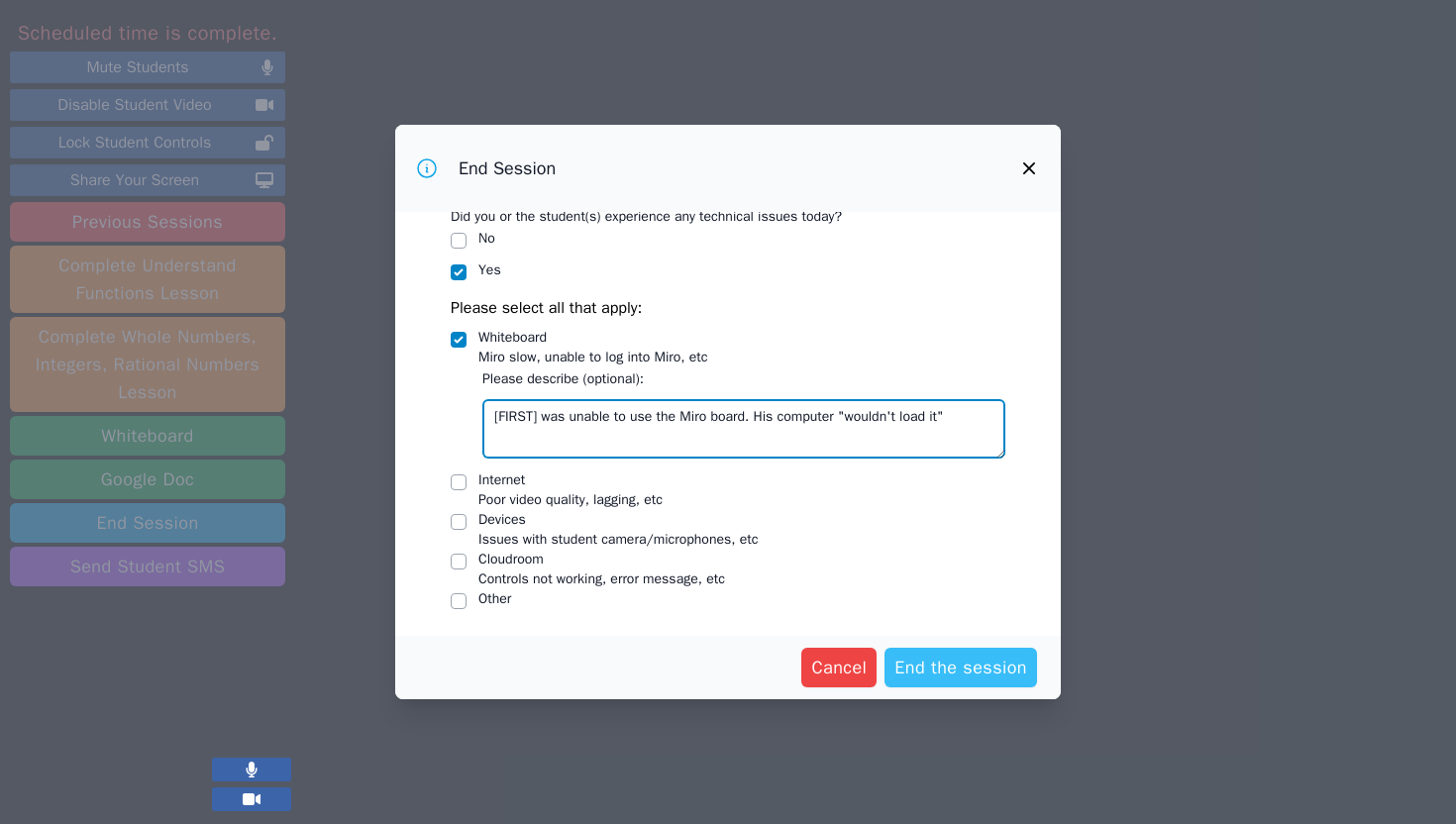type on "[FIRST] was unable to use the Miro board. His computer "wouldn't load it"" 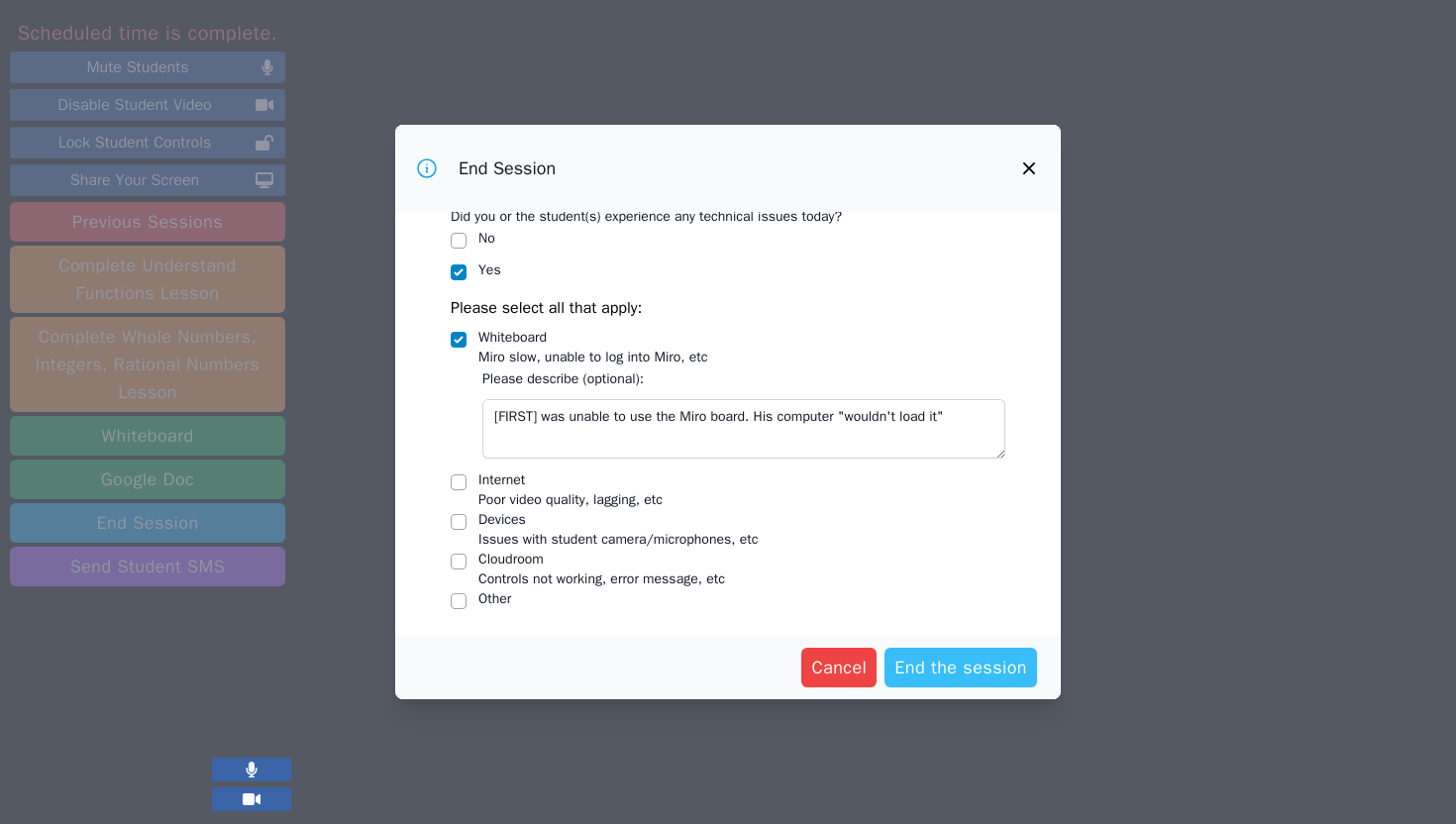 click on "End the session" at bounding box center (961, 668) 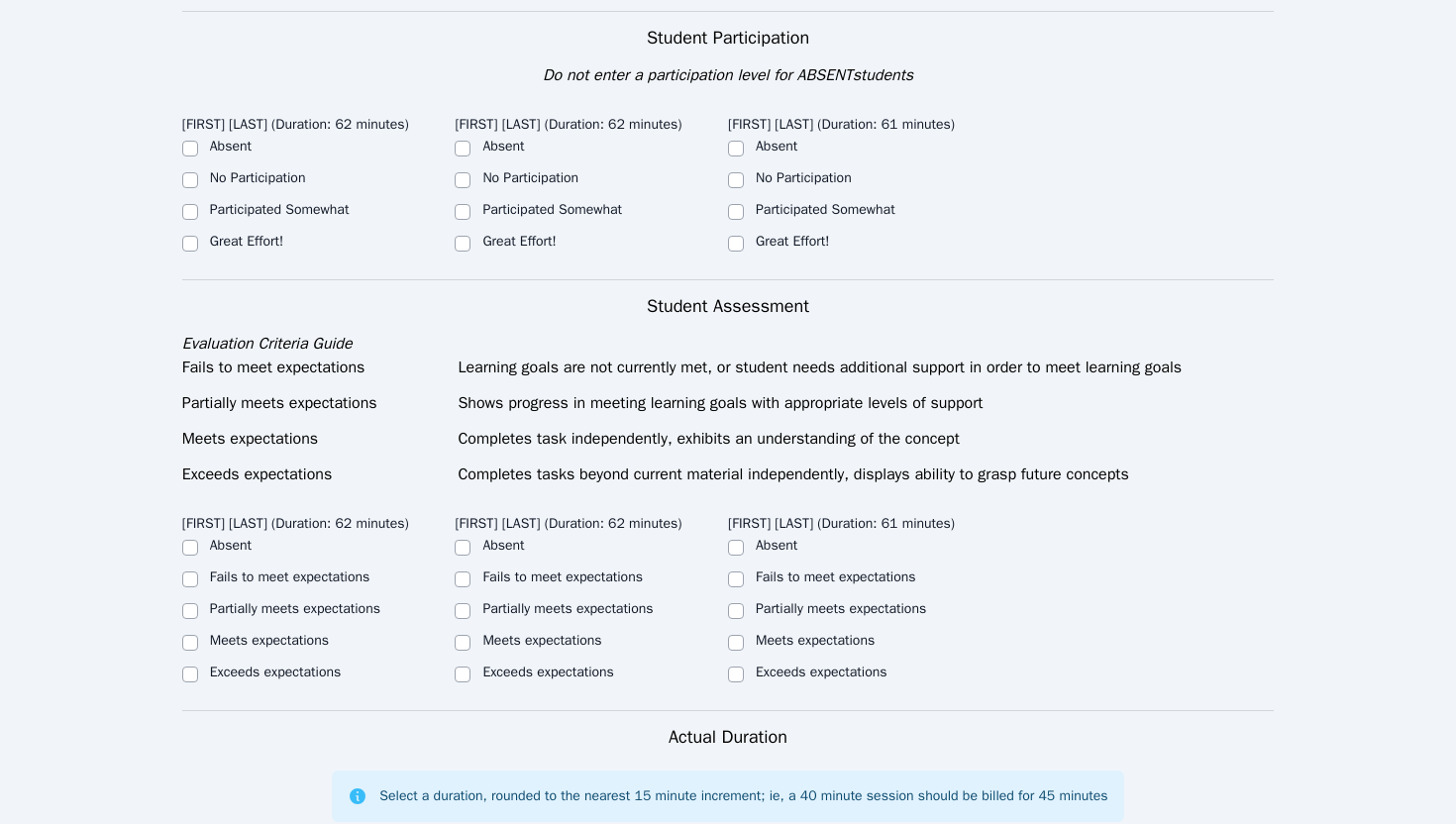 scroll, scrollTop: 497, scrollLeft: 0, axis: vertical 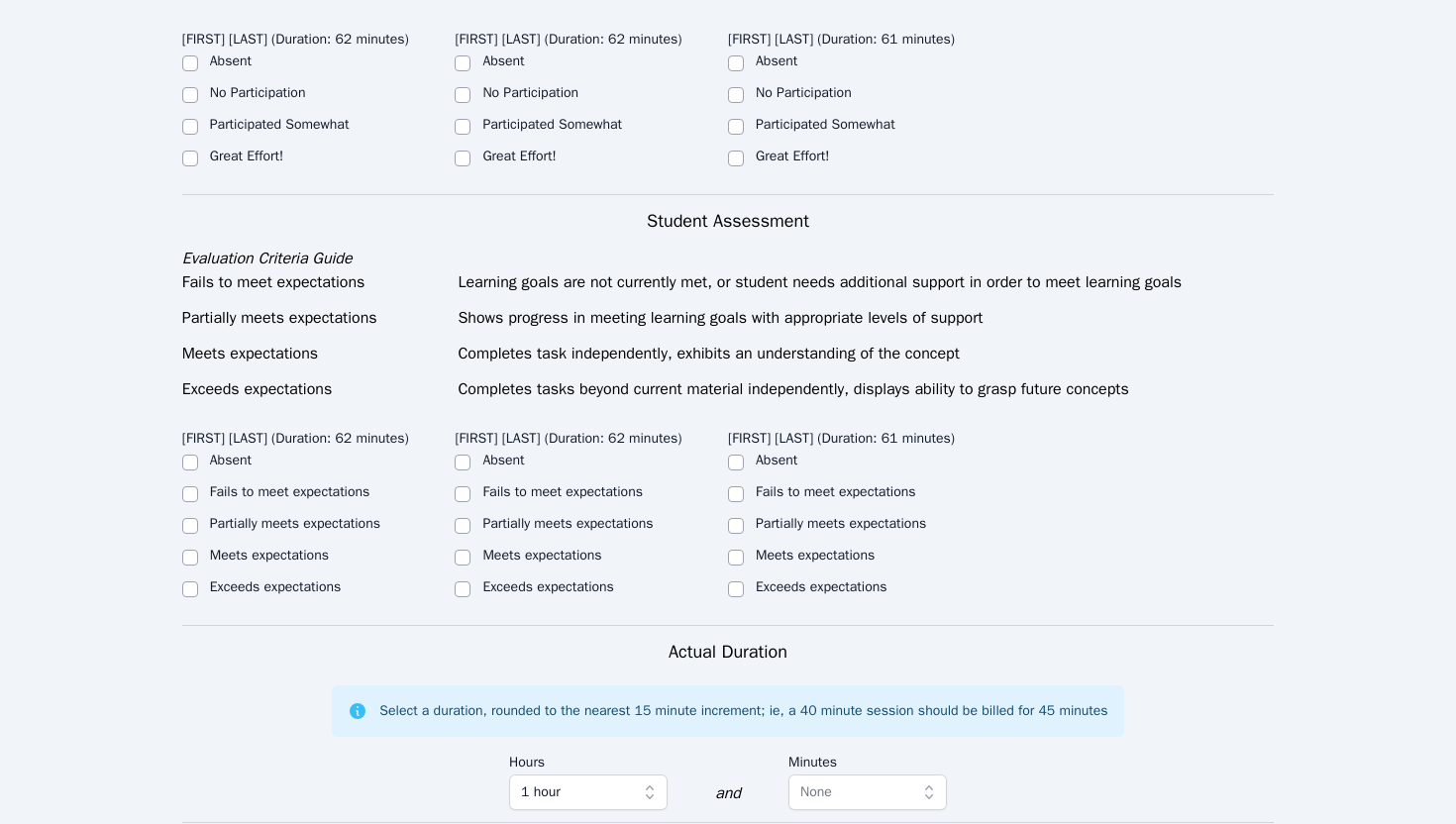 click on "Great Effort!" at bounding box center [319, 158] 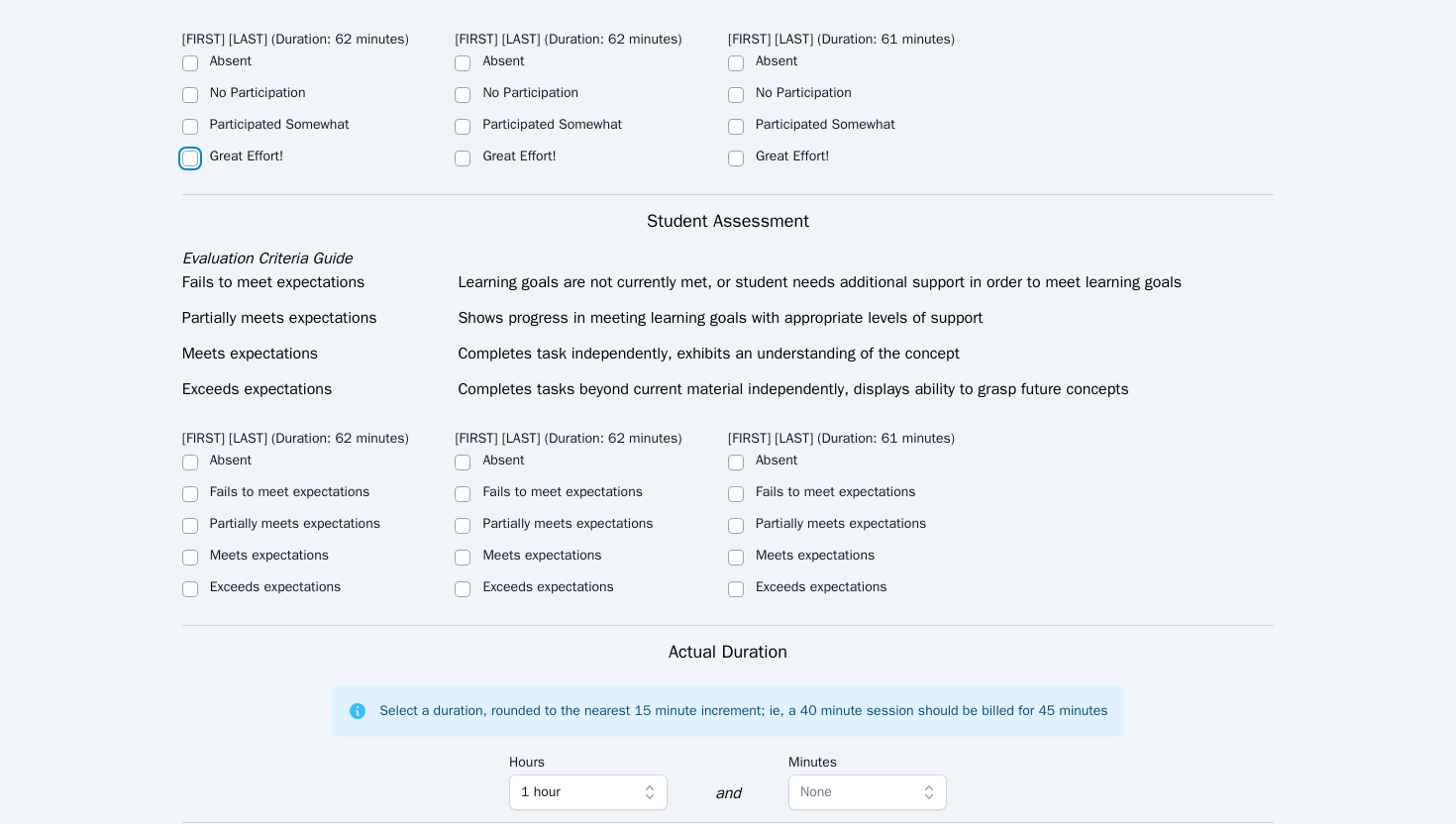 click on "Great Effort!" at bounding box center (190, 158) 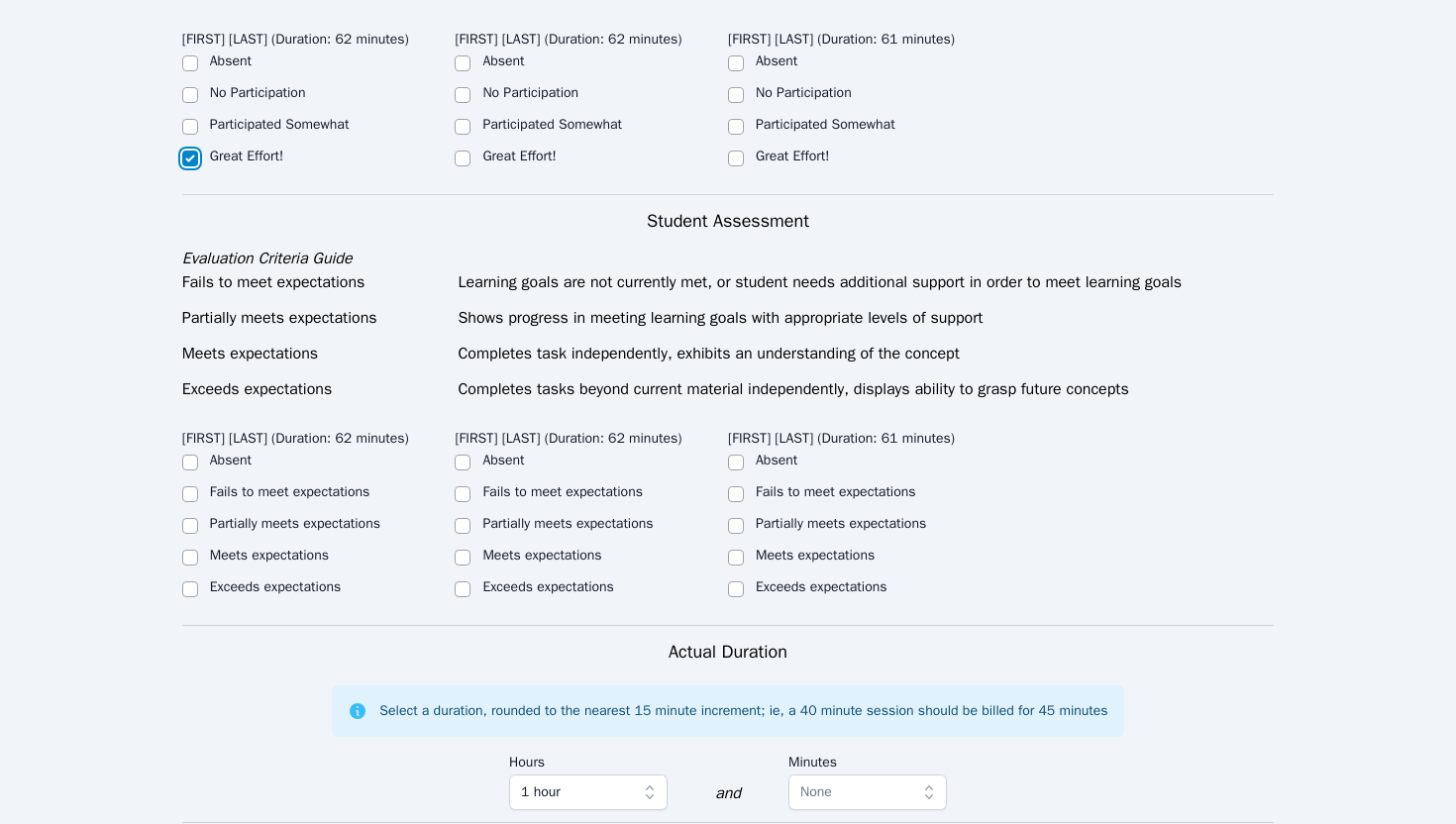 checkbox on "true" 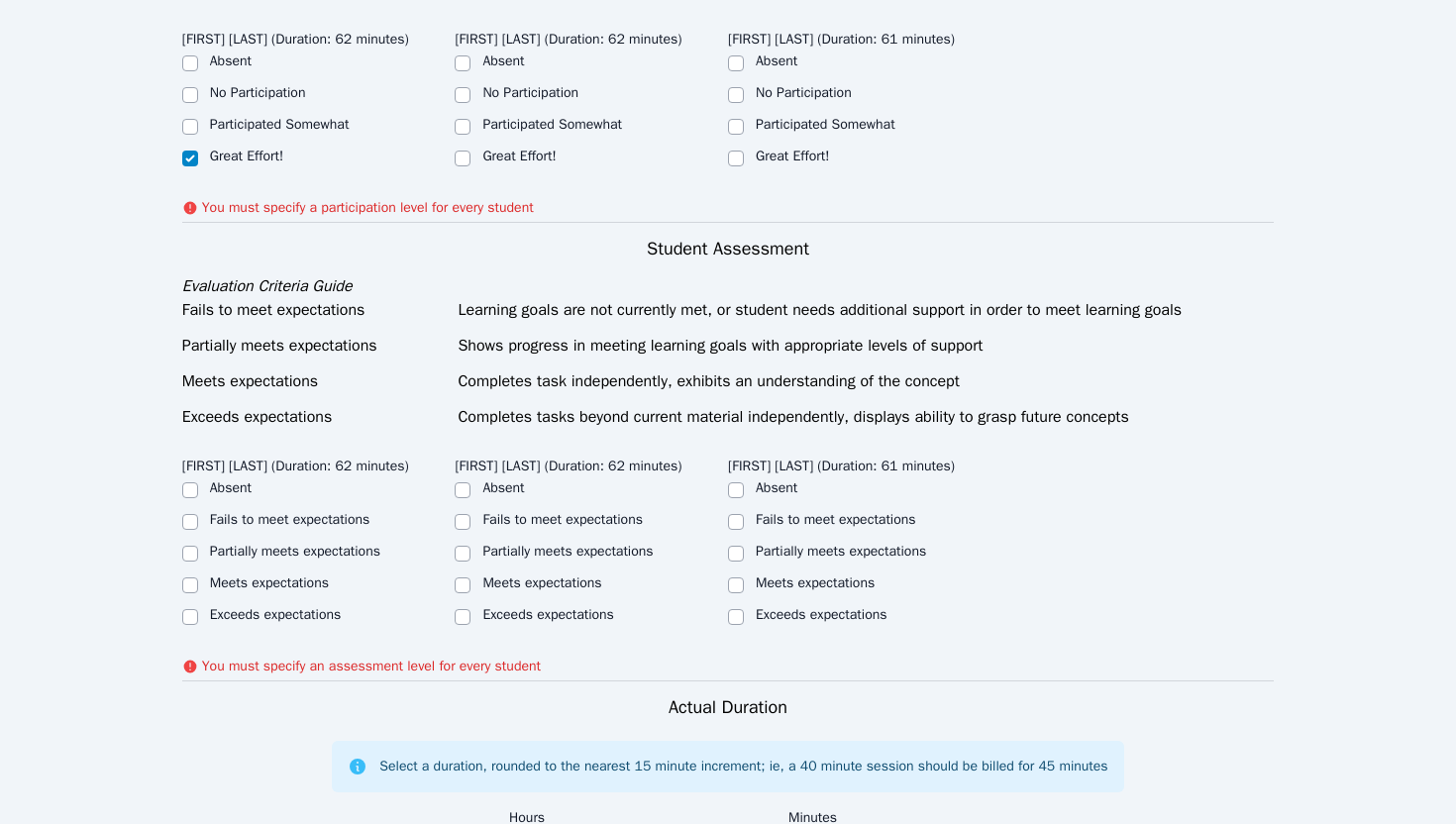 click on "Great Effort!" at bounding box center [591, 158] 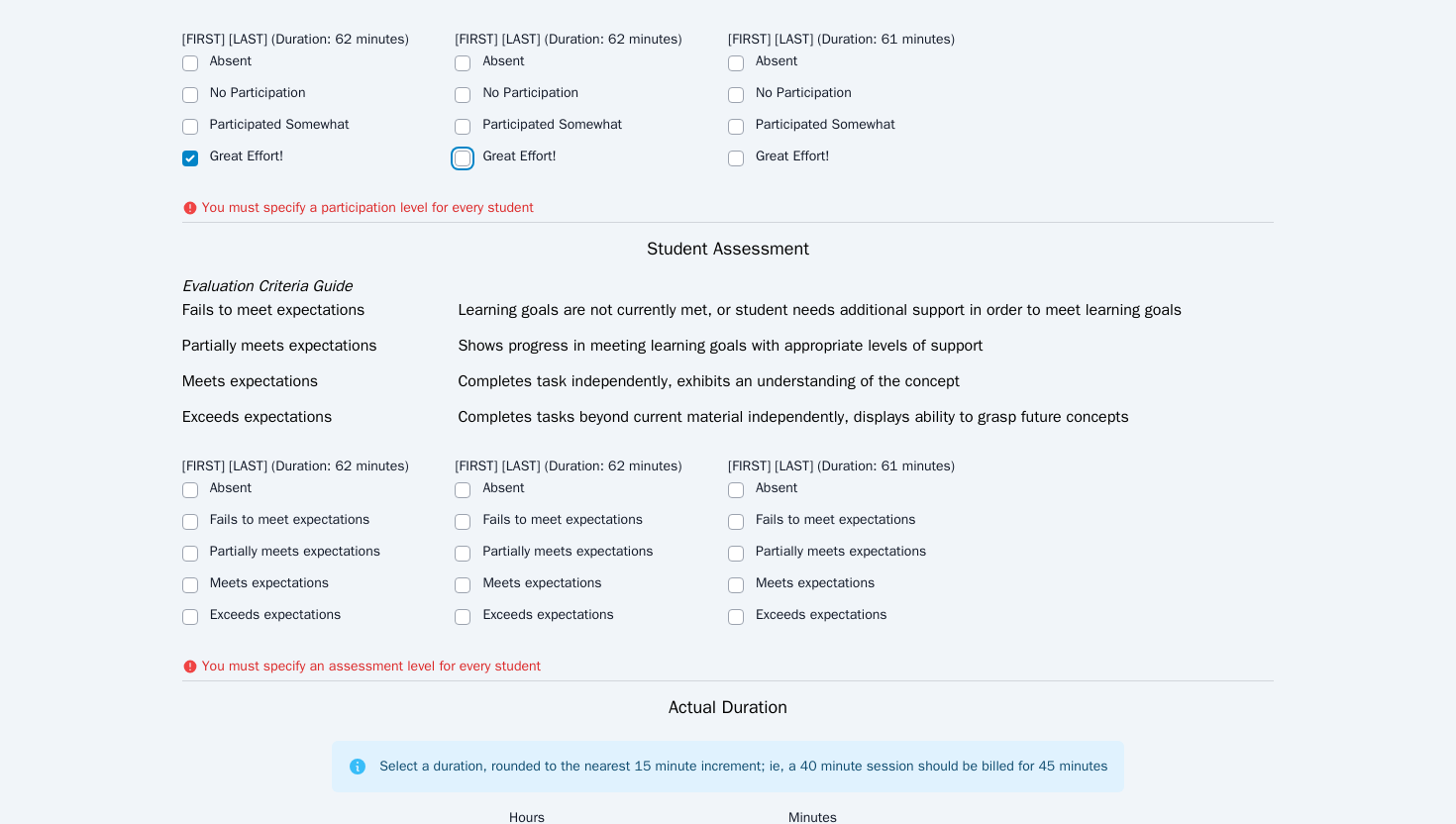 click on "Great Effort!" at bounding box center [463, 158] 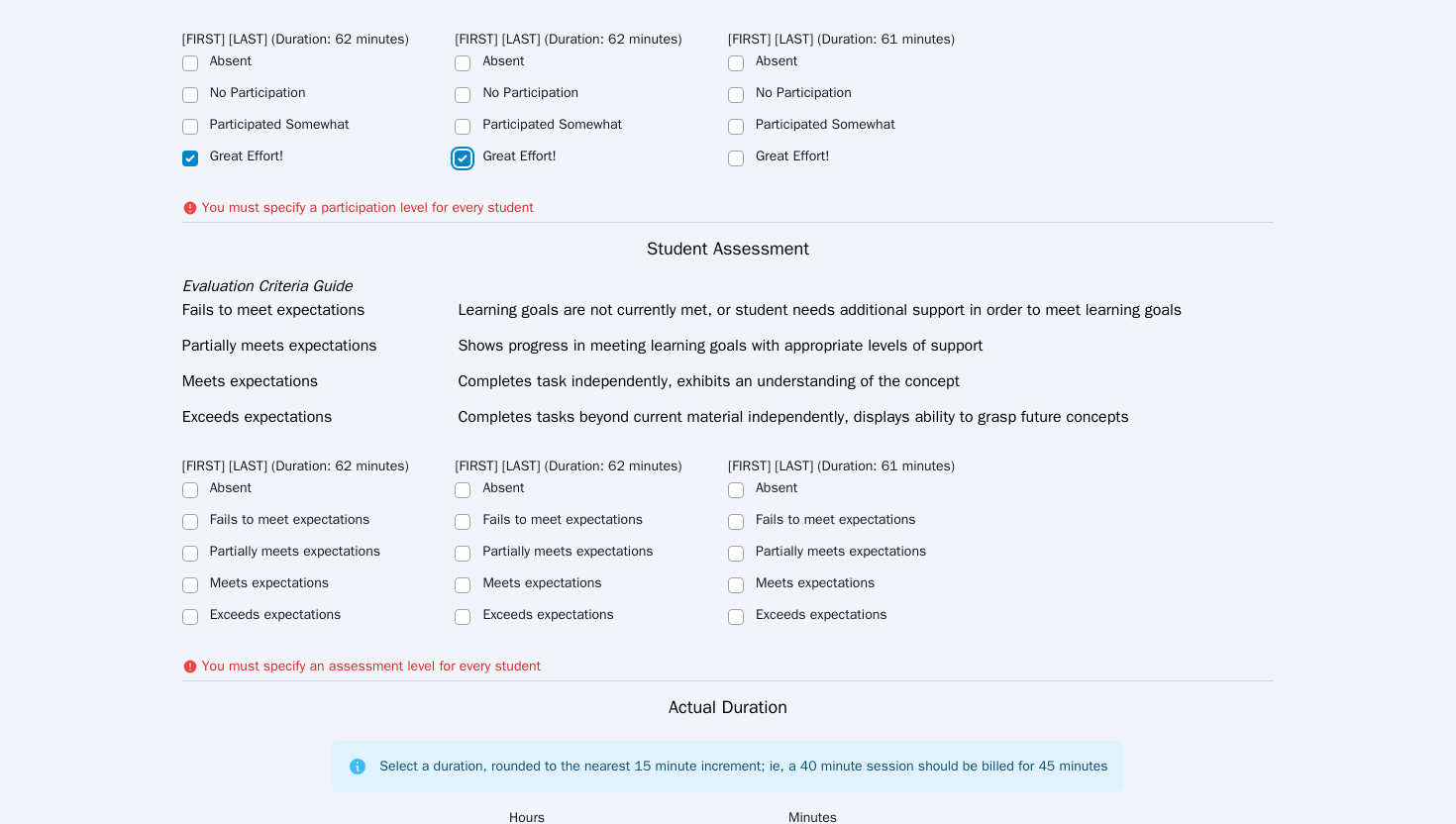 checkbox on "true" 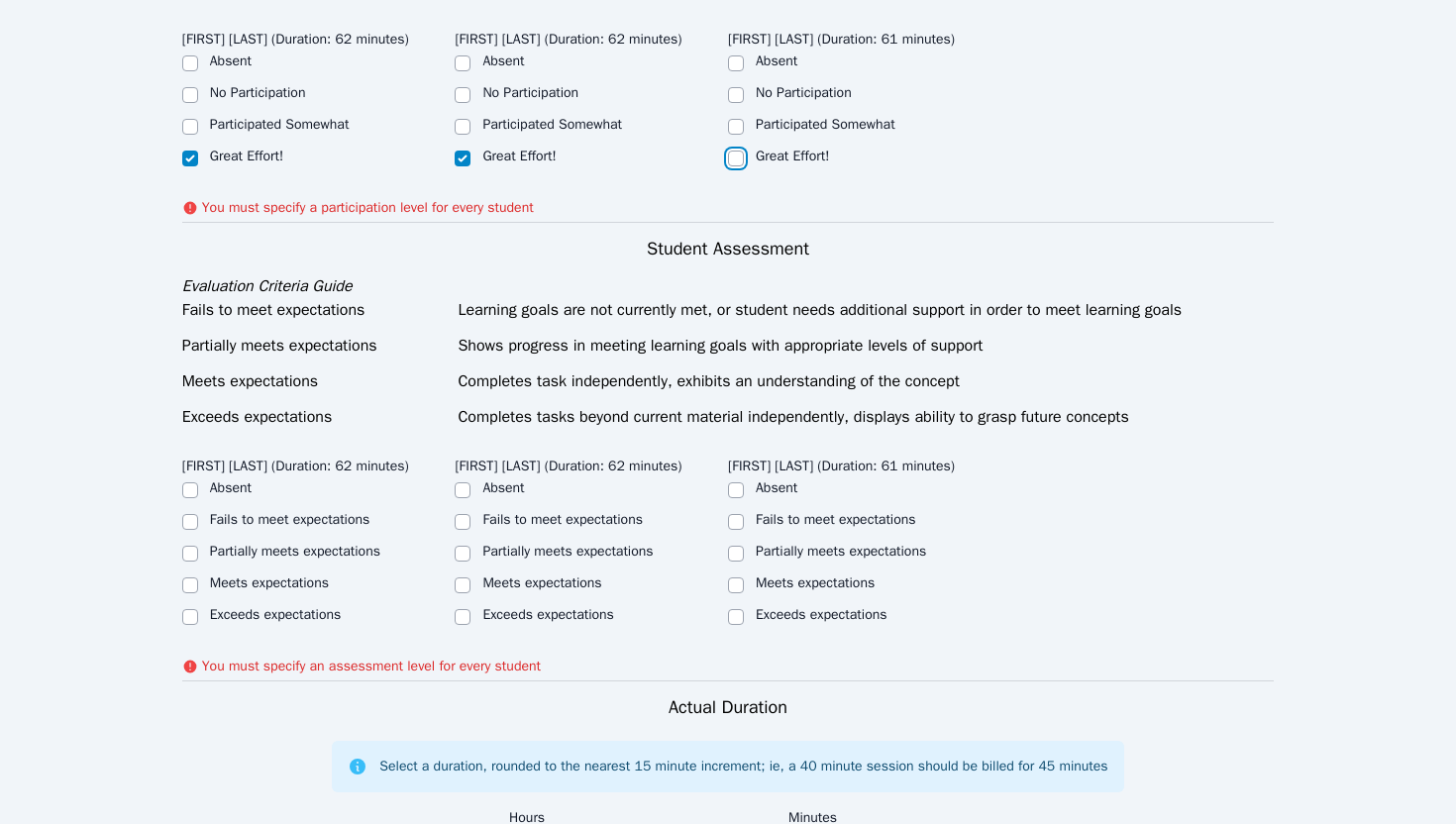 click on "Great Effort!" at bounding box center (736, 158) 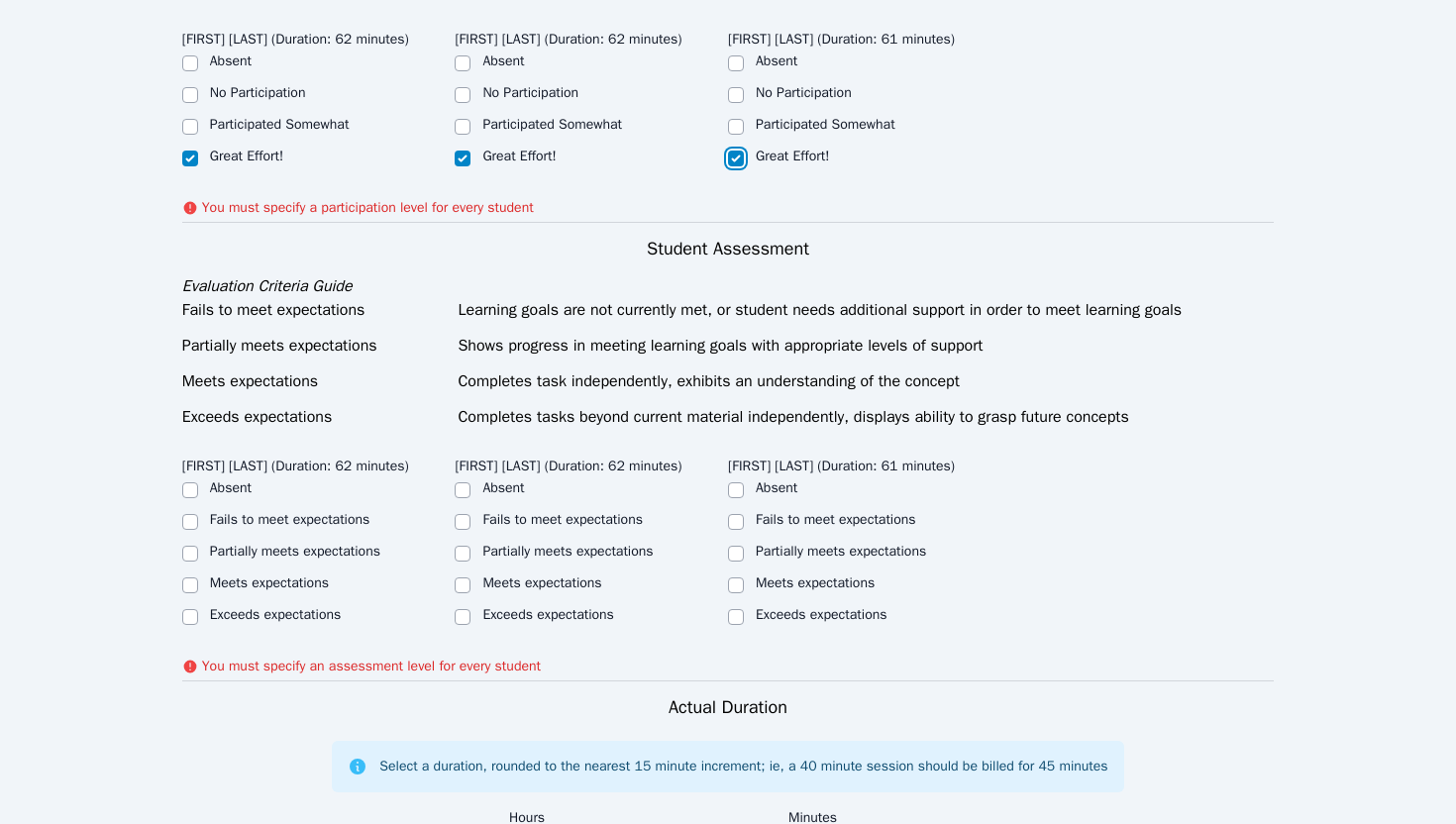 checkbox on "true" 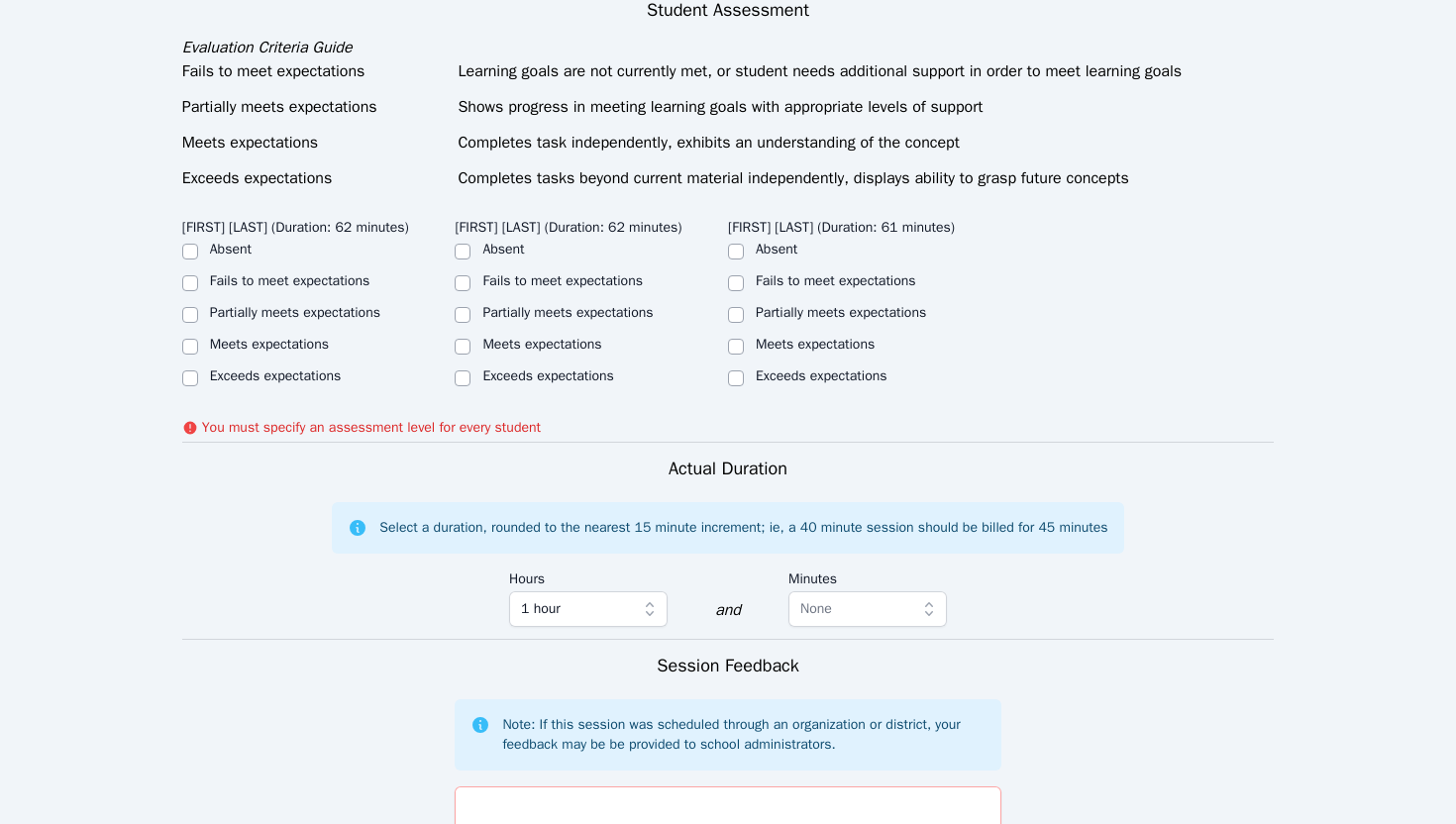scroll, scrollTop: 715, scrollLeft: 0, axis: vertical 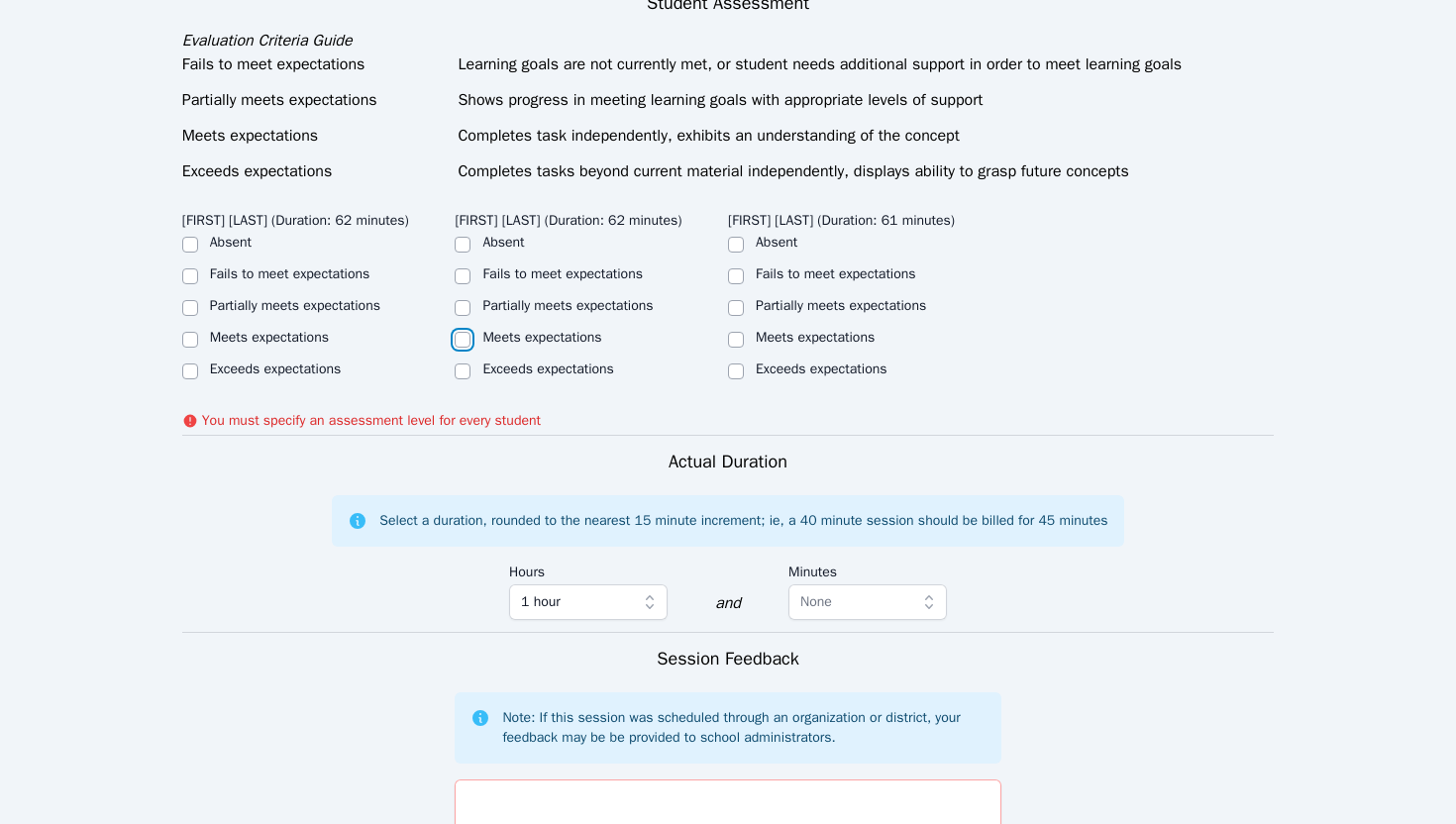 click on "Meets expectations" at bounding box center (463, 340) 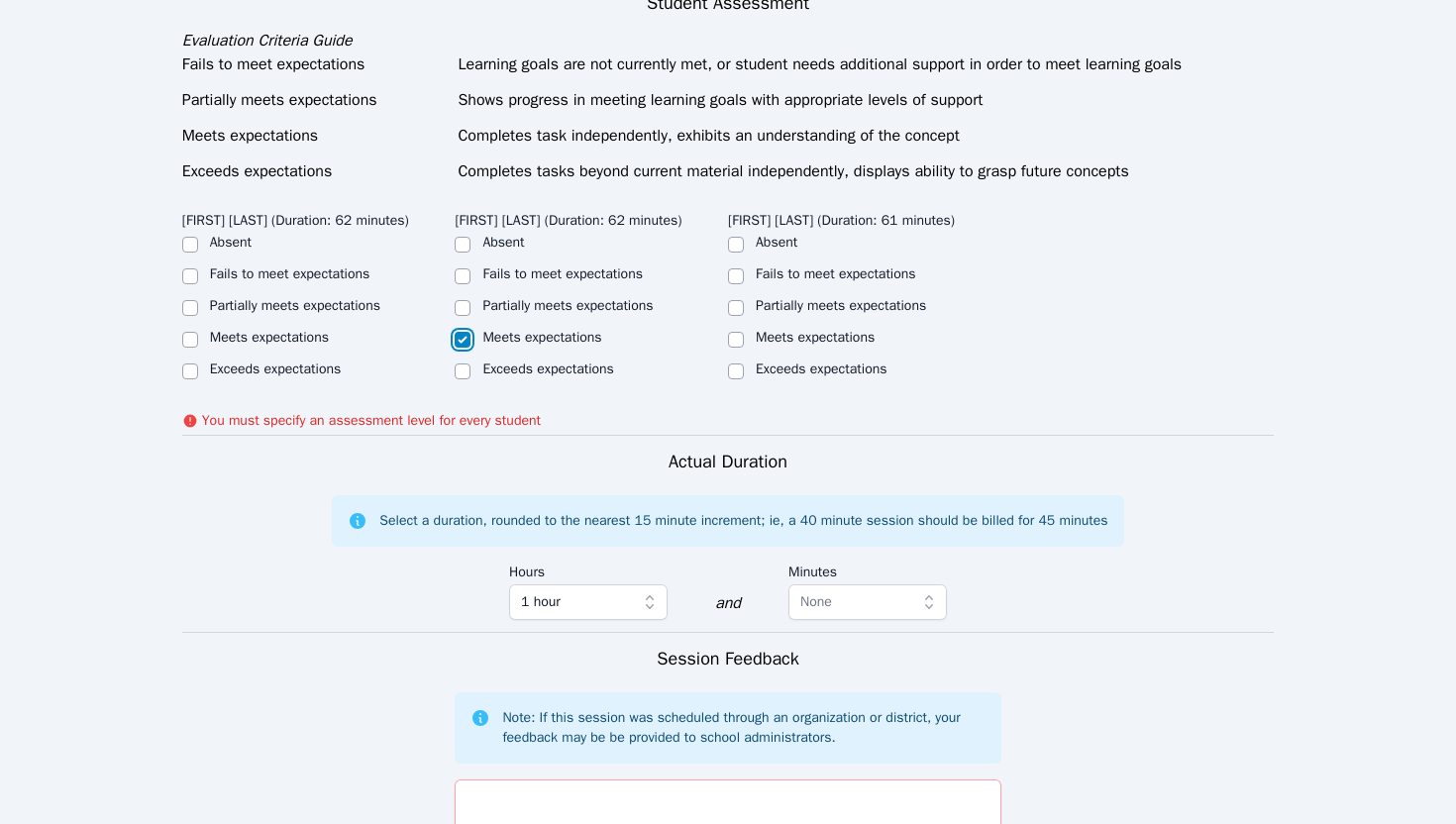 checkbox on "true" 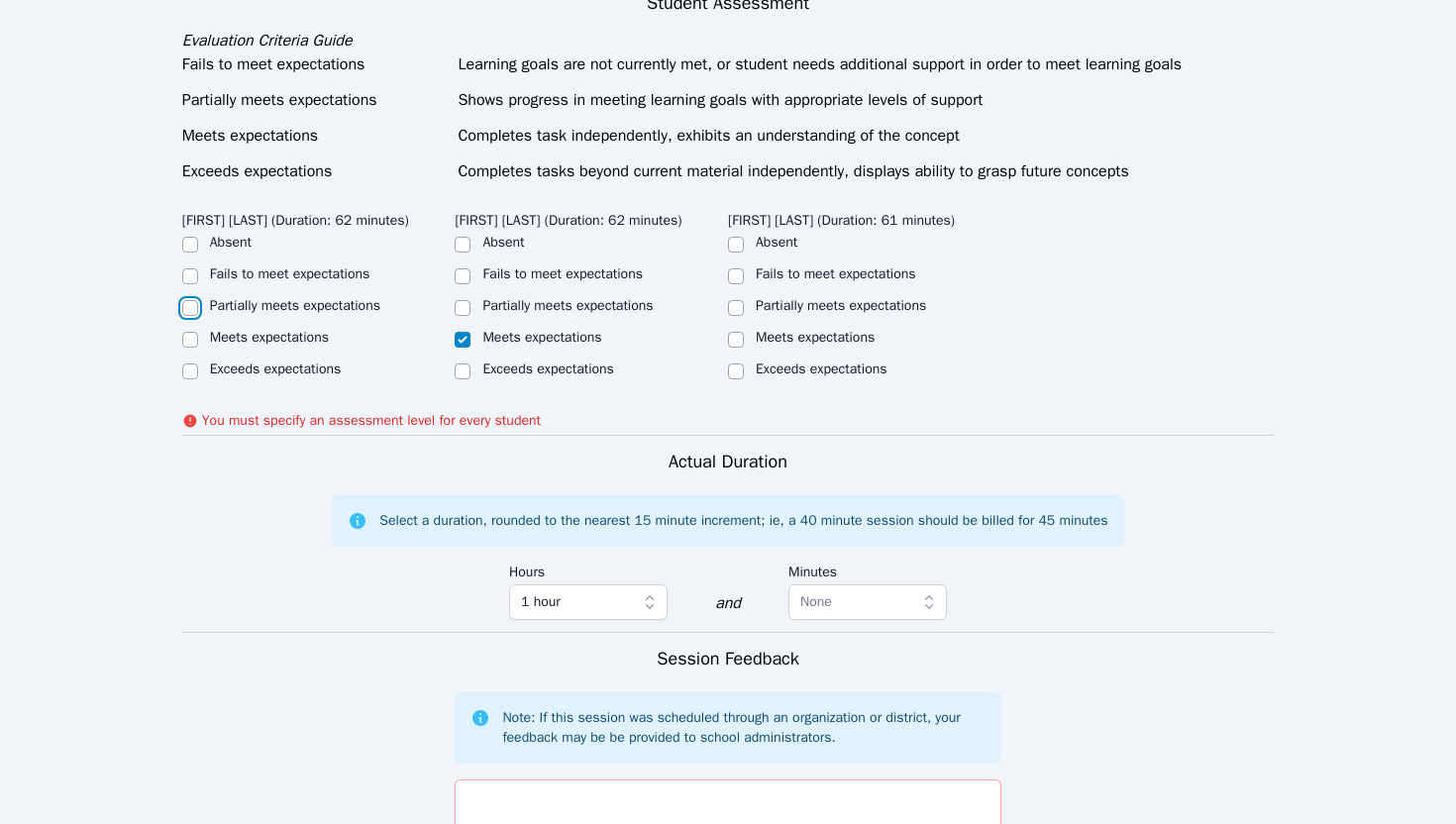 click on "Partially meets expectations" at bounding box center [190, 308] 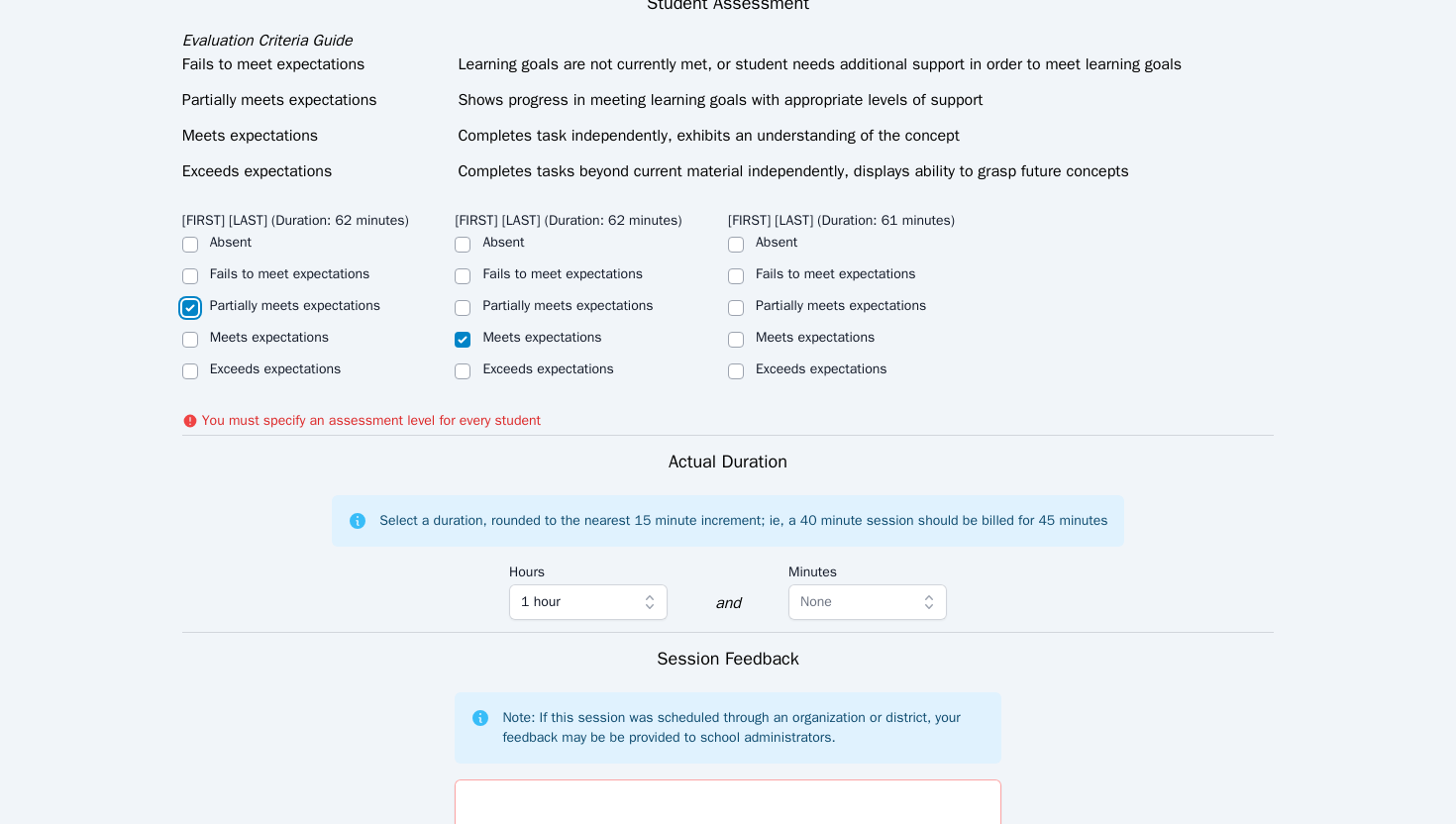 checkbox on "true" 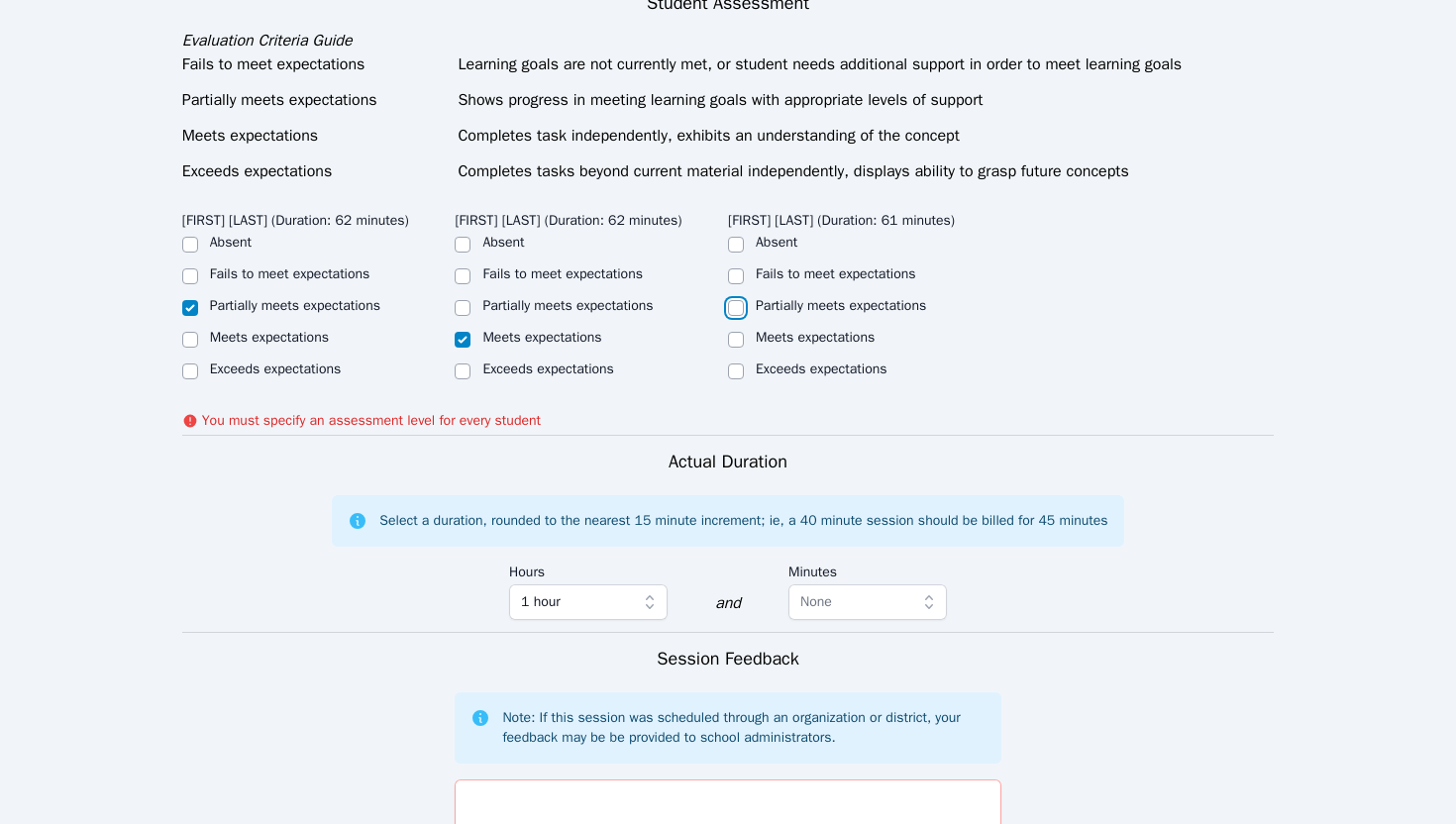 click on "Partially meets expectations" at bounding box center [736, 308] 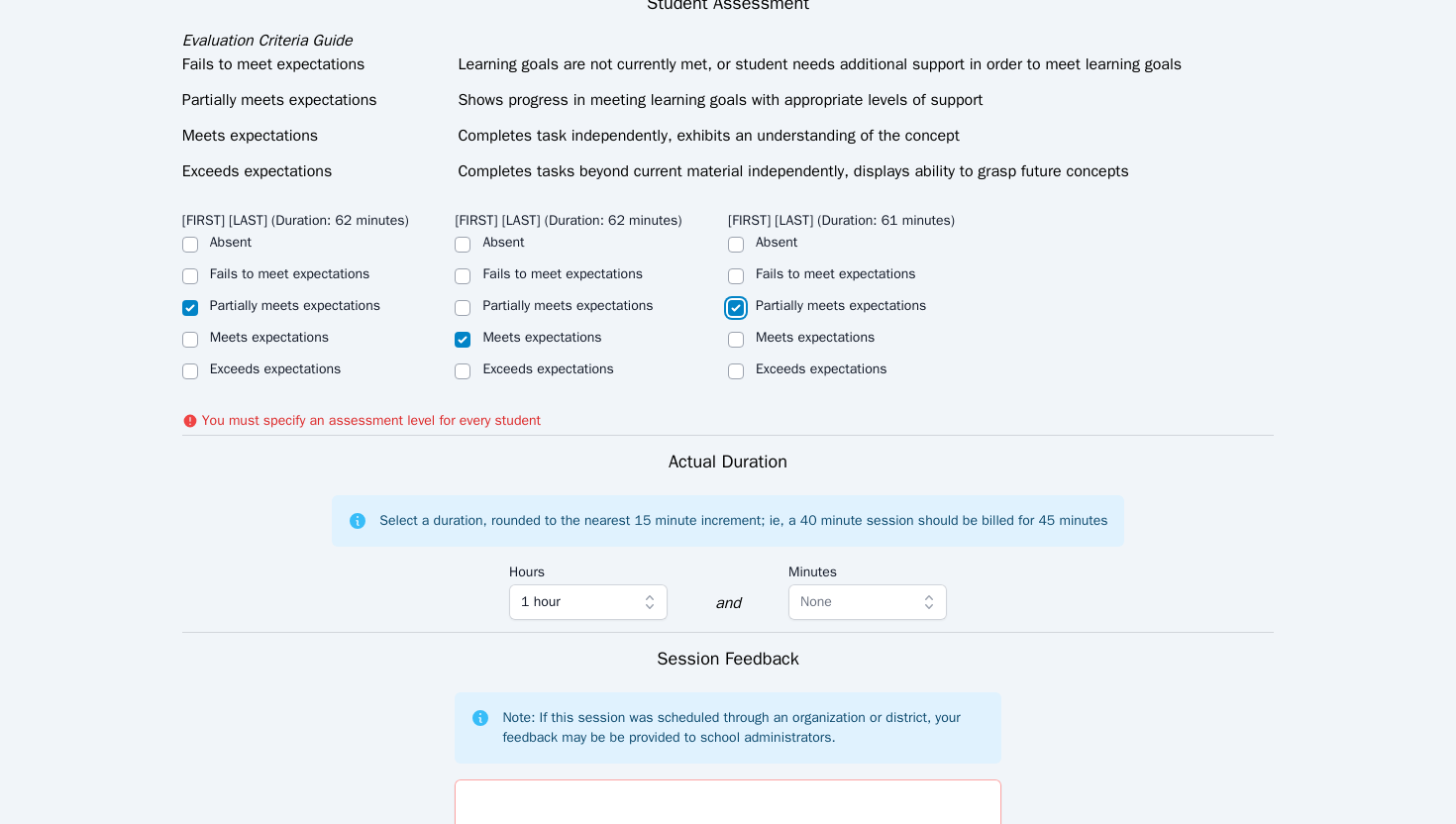 checkbox on "true" 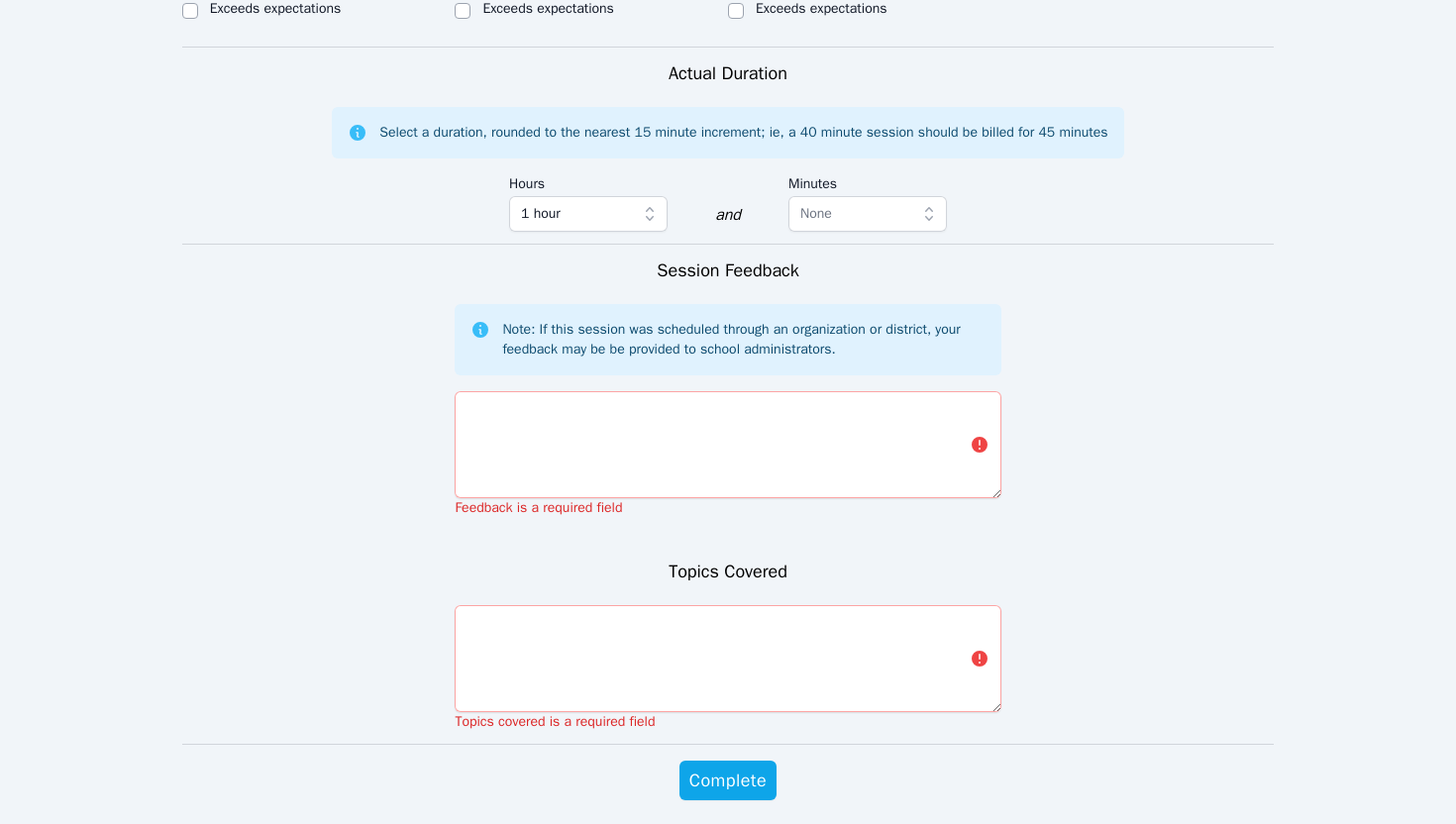 scroll, scrollTop: 1074, scrollLeft: 0, axis: vertical 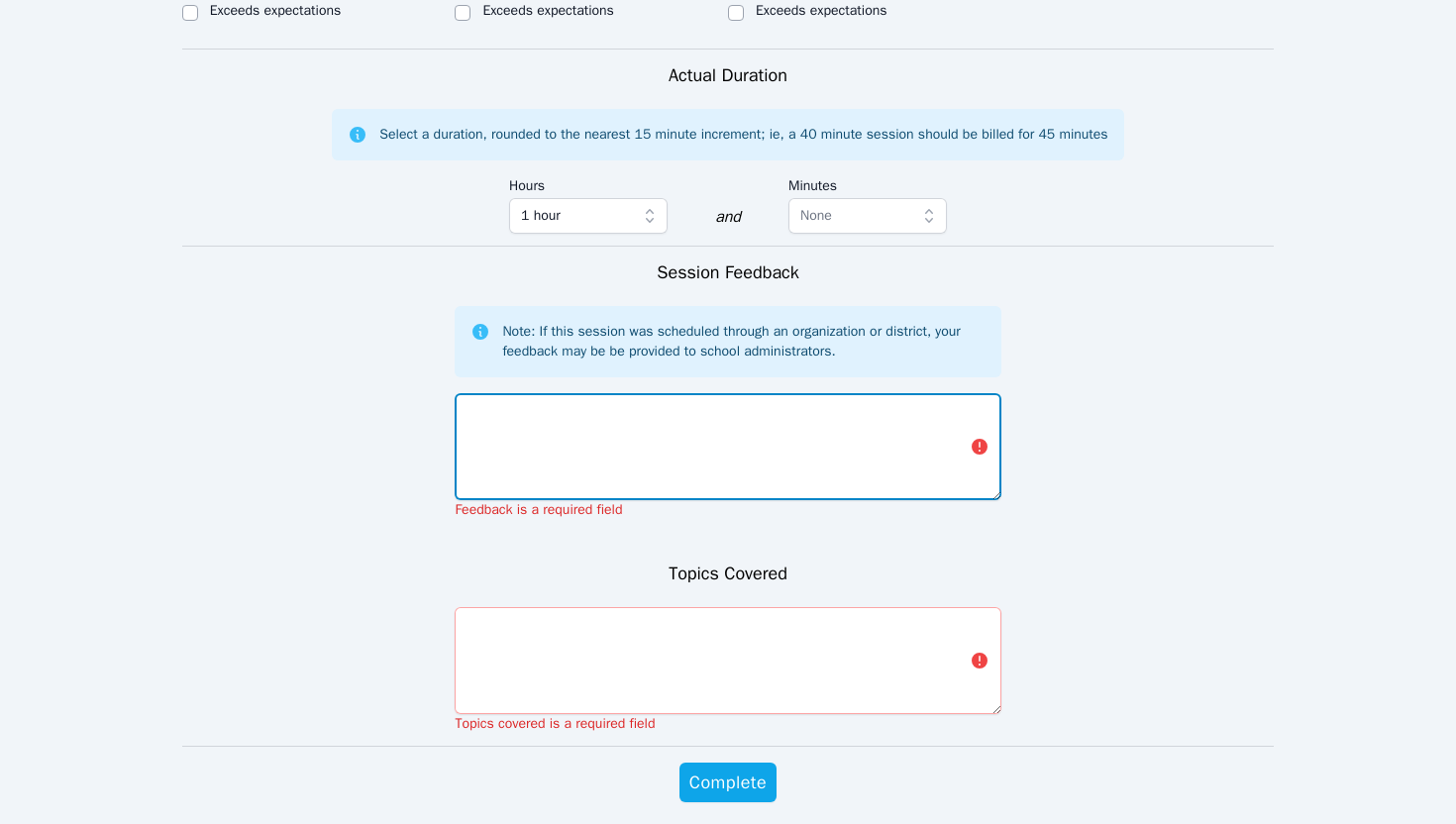 click at bounding box center [727, 447] 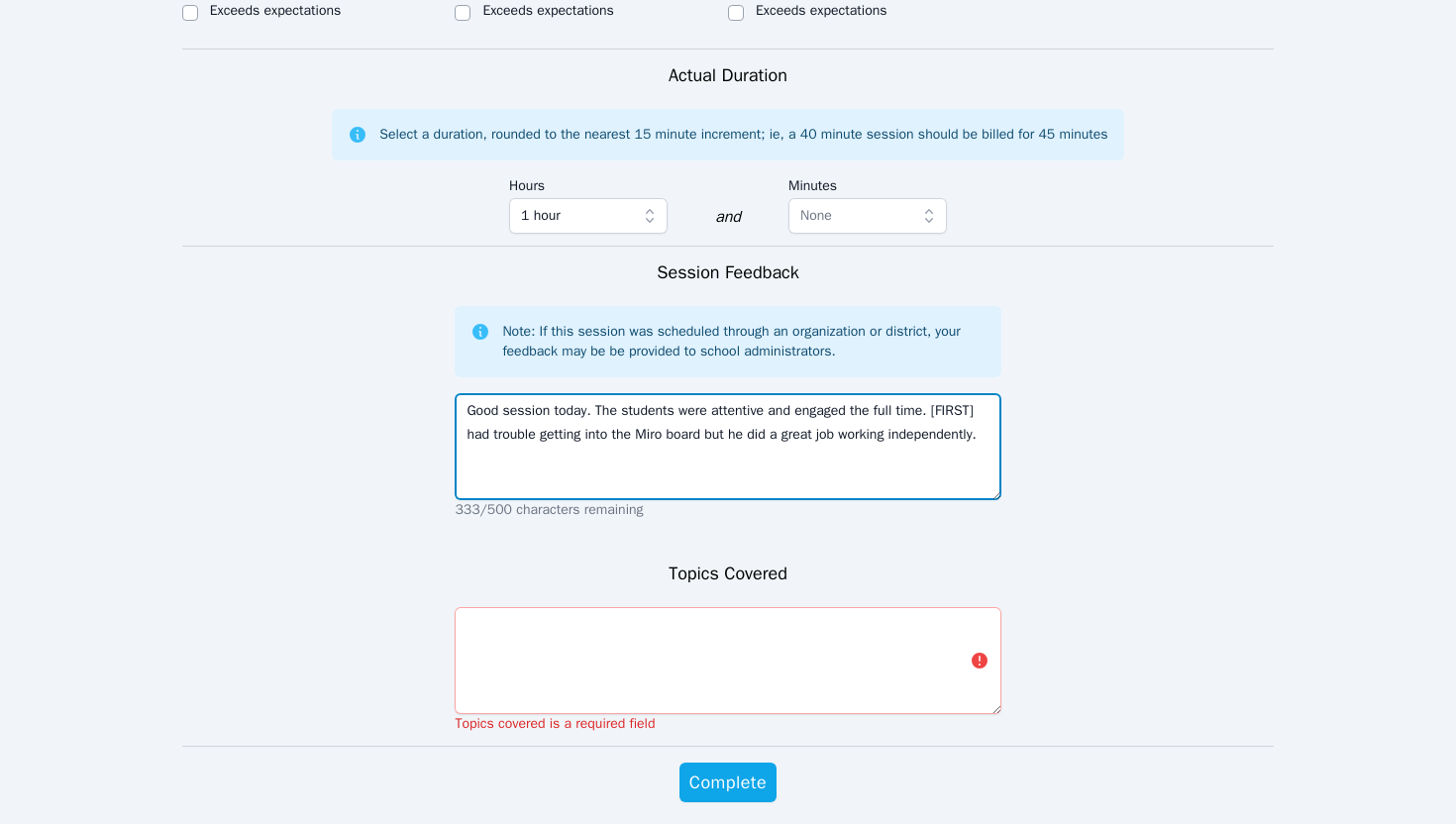 type on "Good session today. The students were attentive and engaged the full time. [FIRST] had trouble getting into the Miro board but he did a great job working independently." 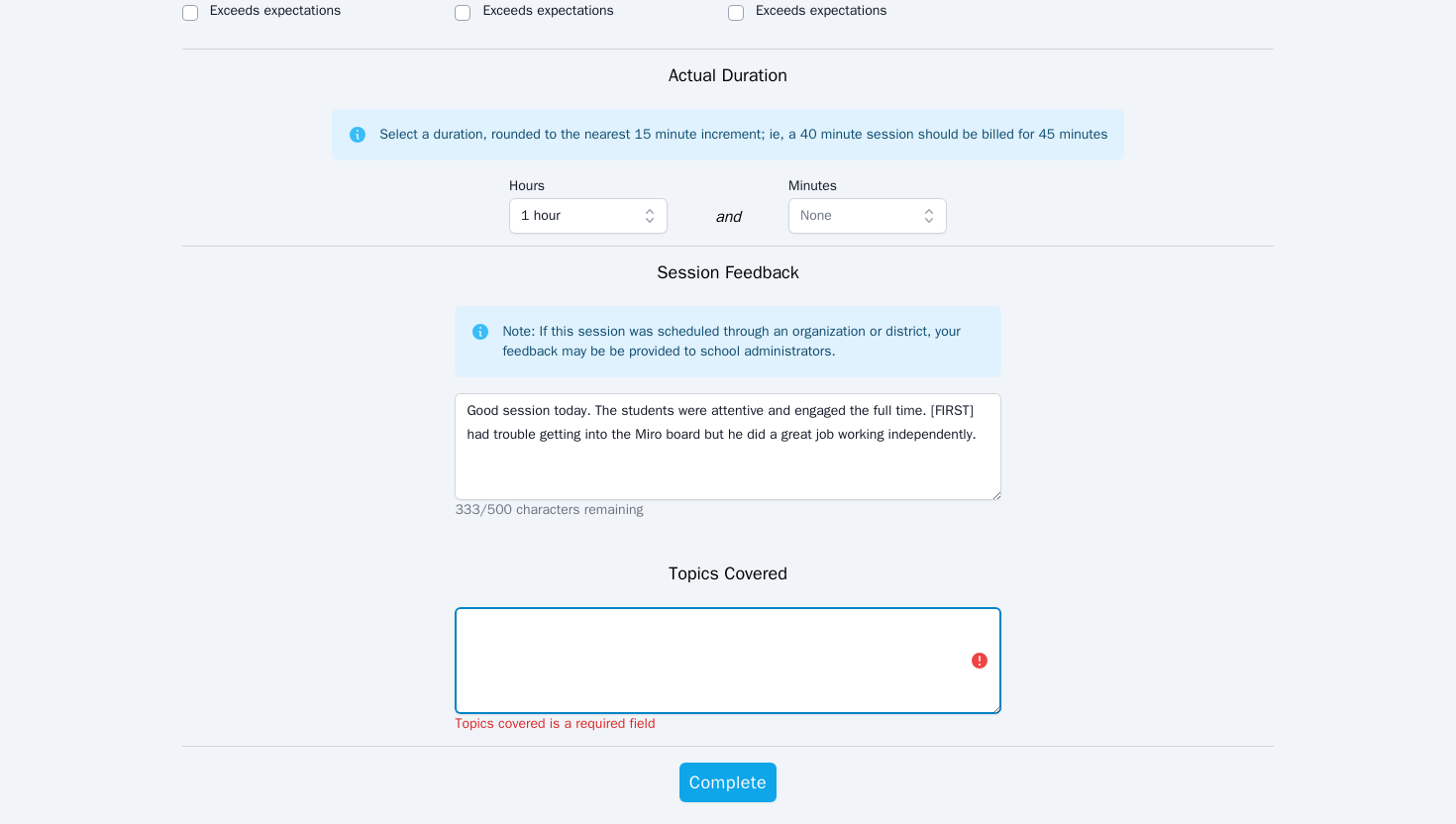 click at bounding box center (727, 661) 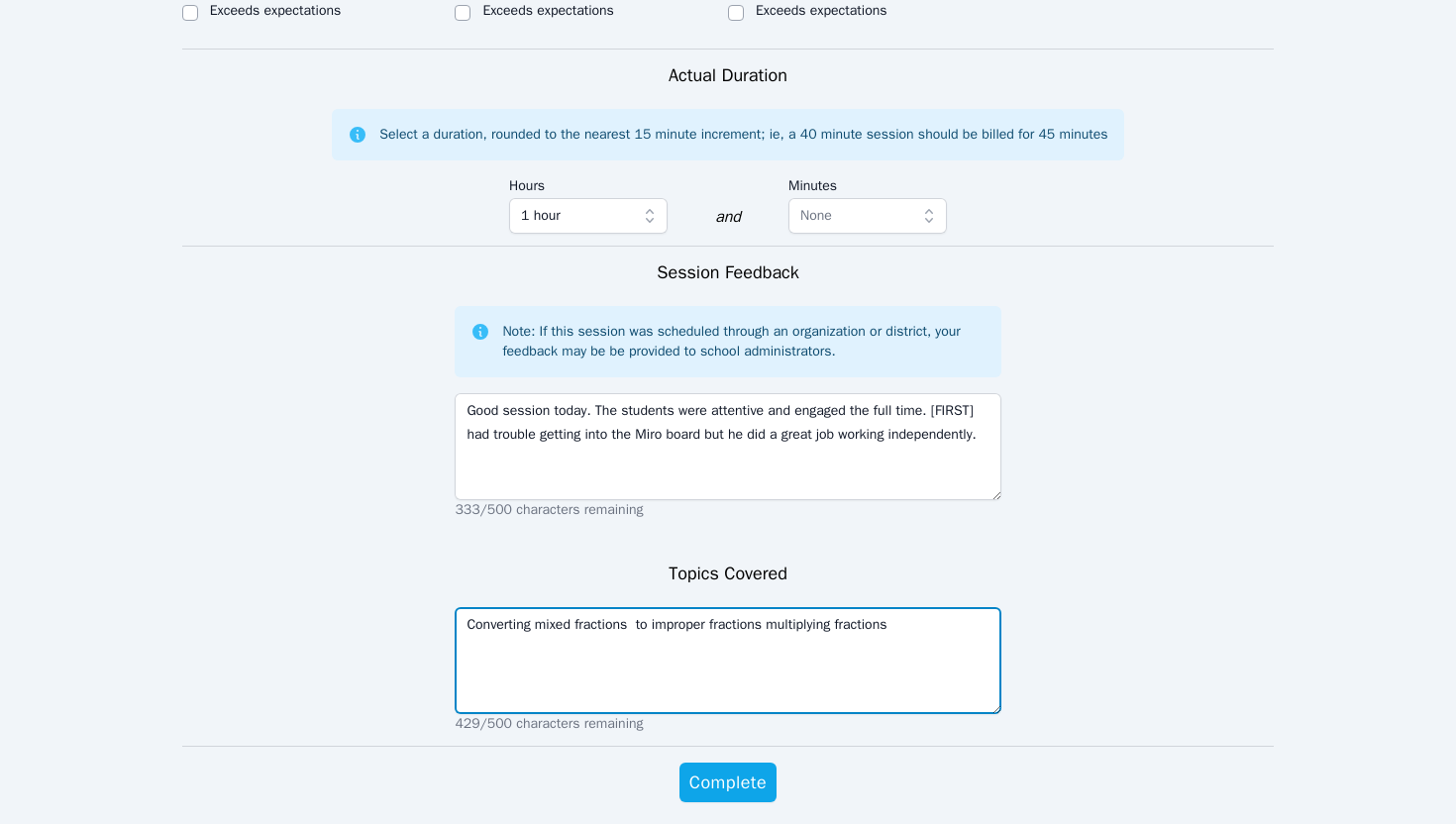 click on "Converting mixed fractions  to improper fractions multiplying fractions" at bounding box center [727, 661] 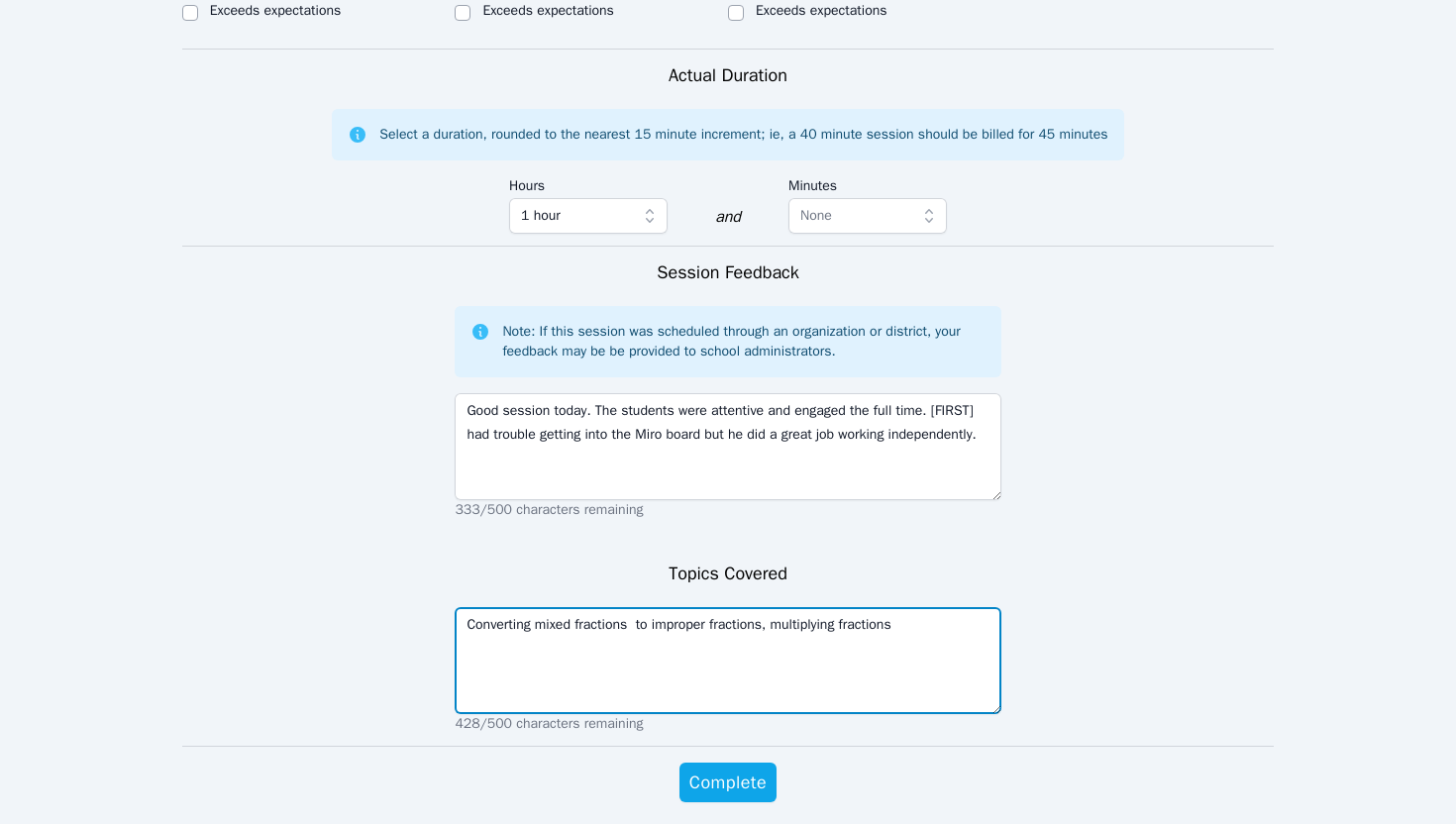 click on "Converting mixed fractions  to improper fractions, multiplying fractions" at bounding box center (727, 661) 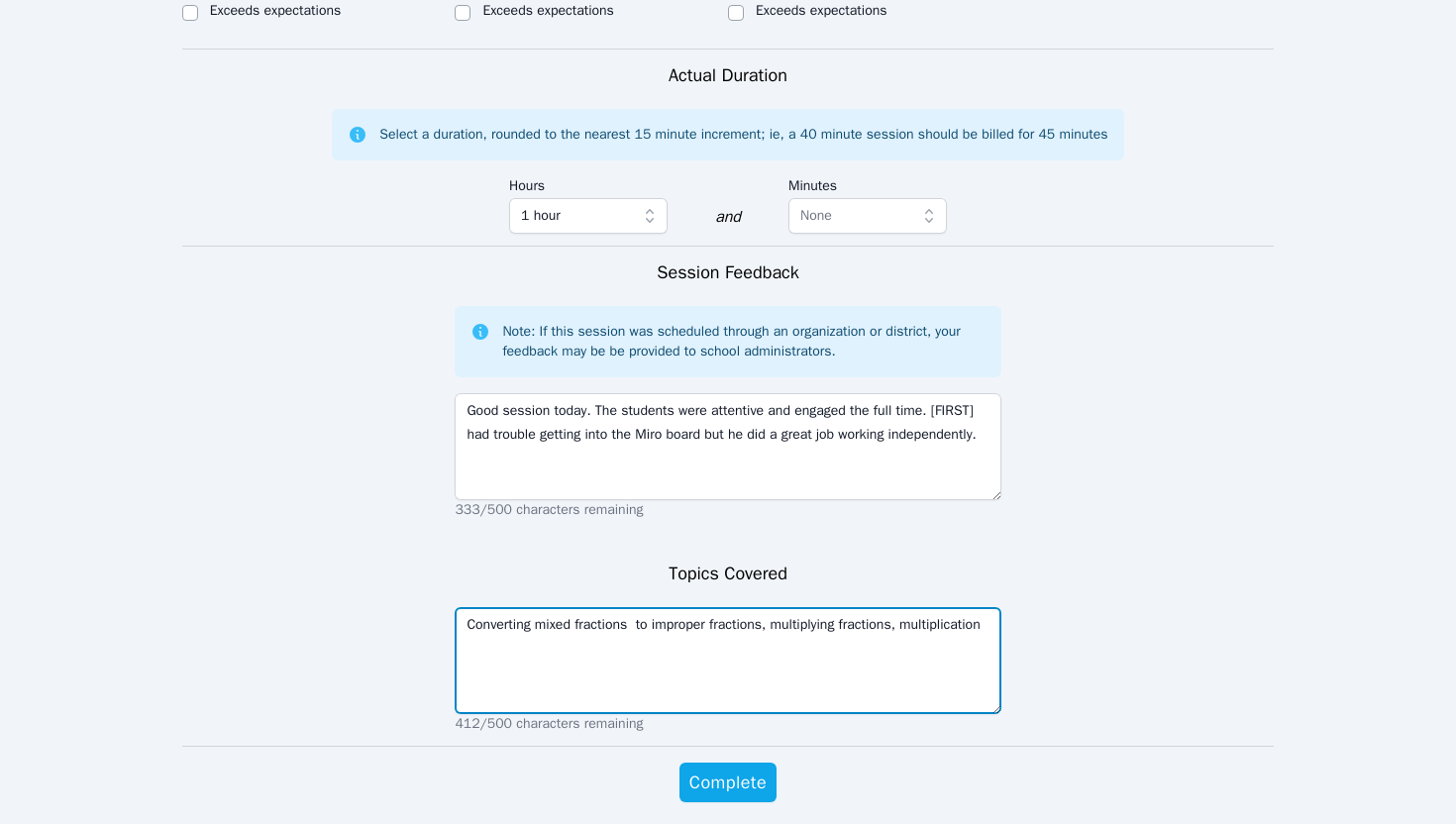 type on "Converting mixed fractions  to improper fractions, multiplying fractions, multiplication" 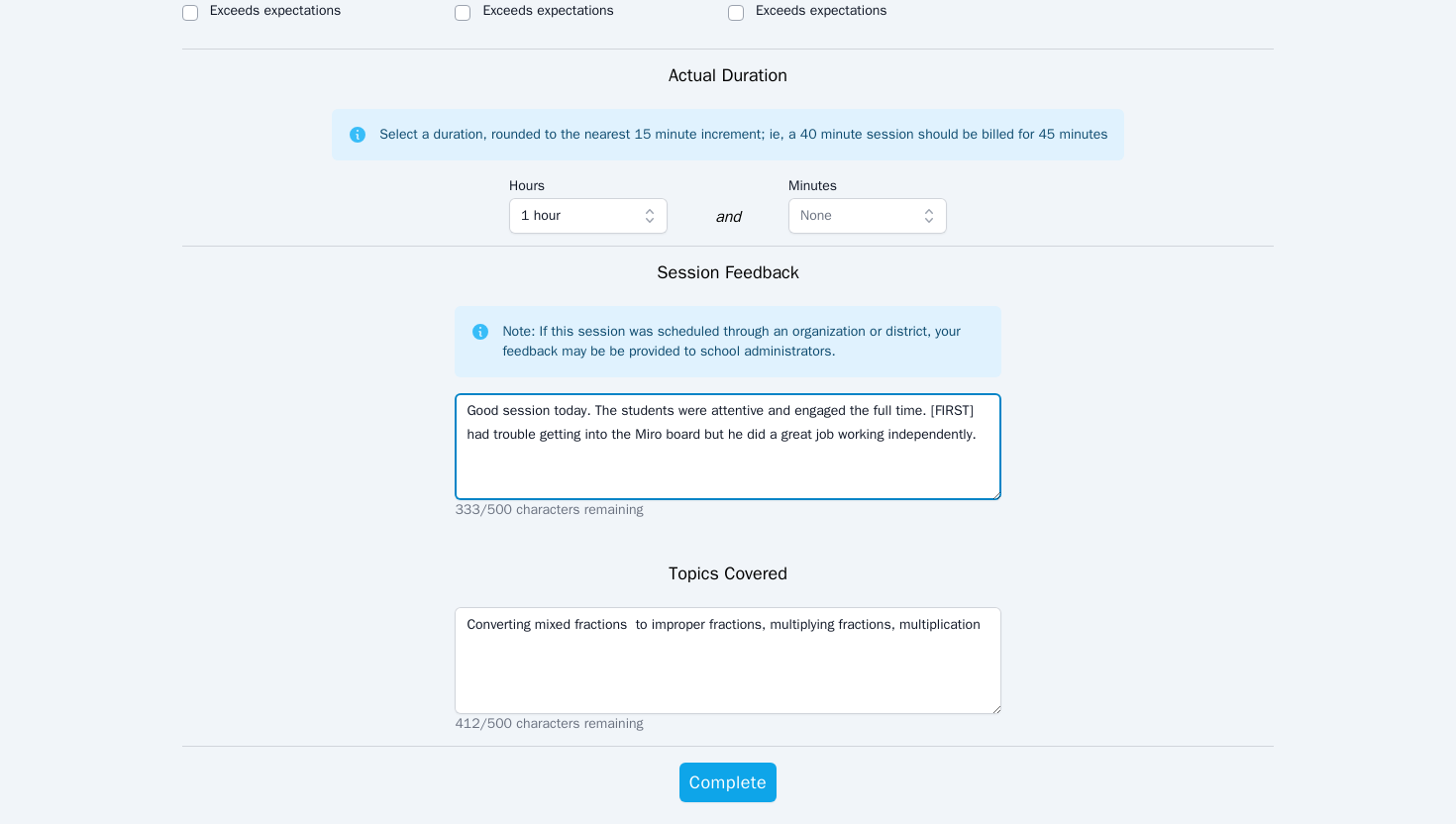 click on "Good session today. The students were attentive and engaged the full time. [FIRST] had trouble getting into the Miro board but he did a great job working independently." at bounding box center [727, 447] 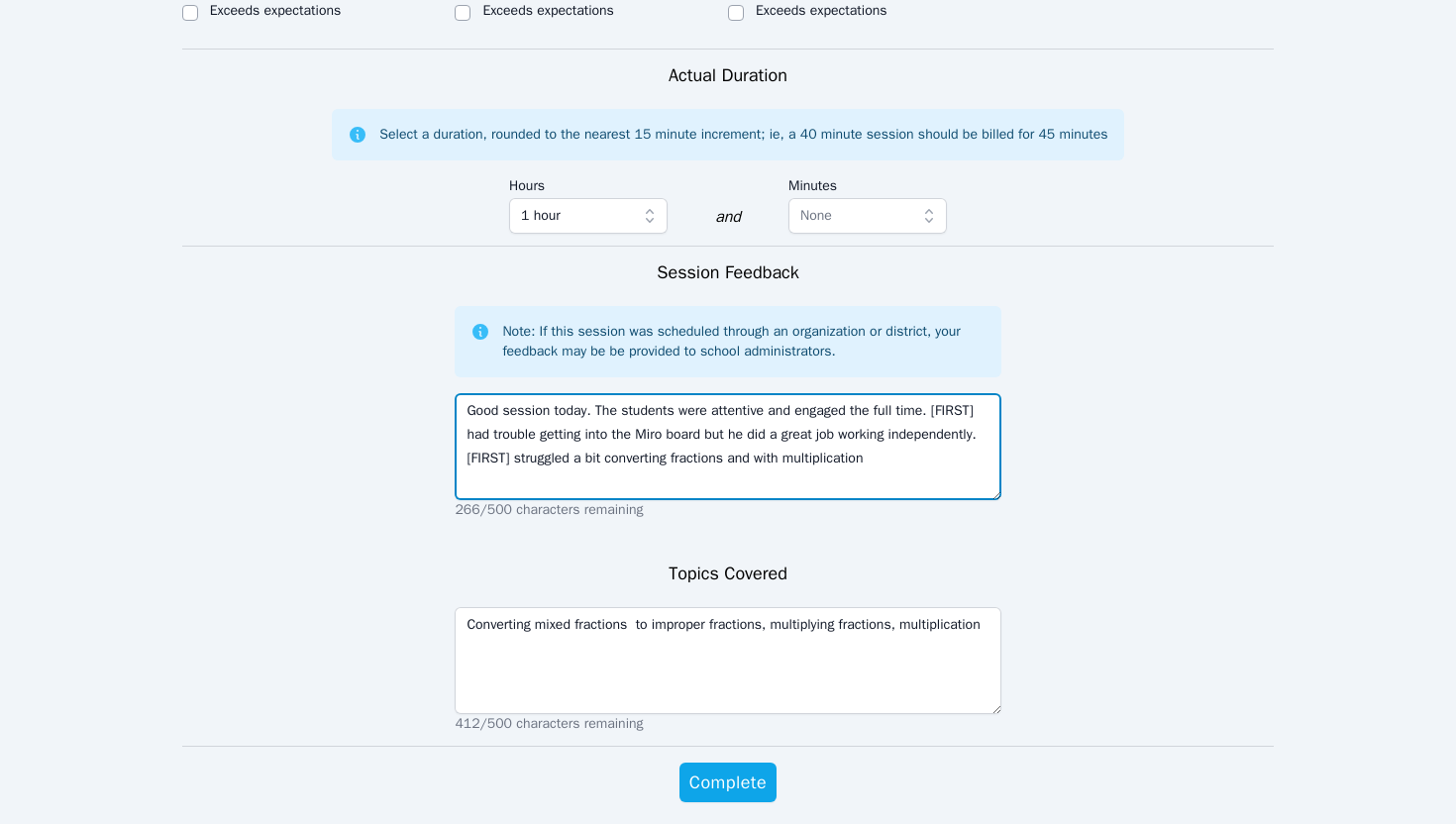 drag, startPoint x: 703, startPoint y: 530, endPoint x: 612, endPoint y: 536, distance: 91.19759 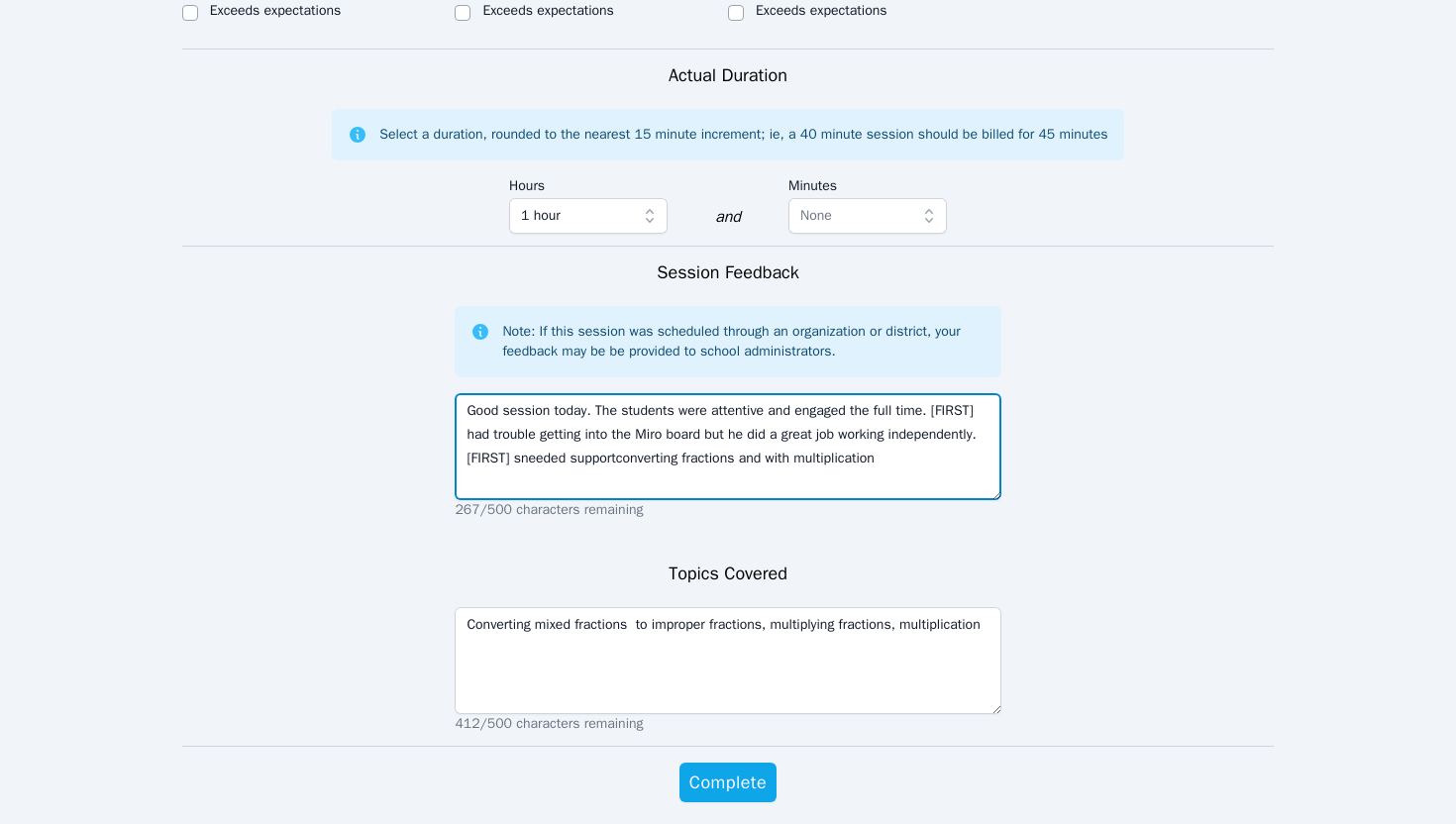 click on "Good session today. The students were attentive and engaged the full time. [FIRST] had trouble getting into the Miro board but he did a great job working independently. [FIRST] sneeded supportconverting fractions and with multiplication" at bounding box center (727, 447) 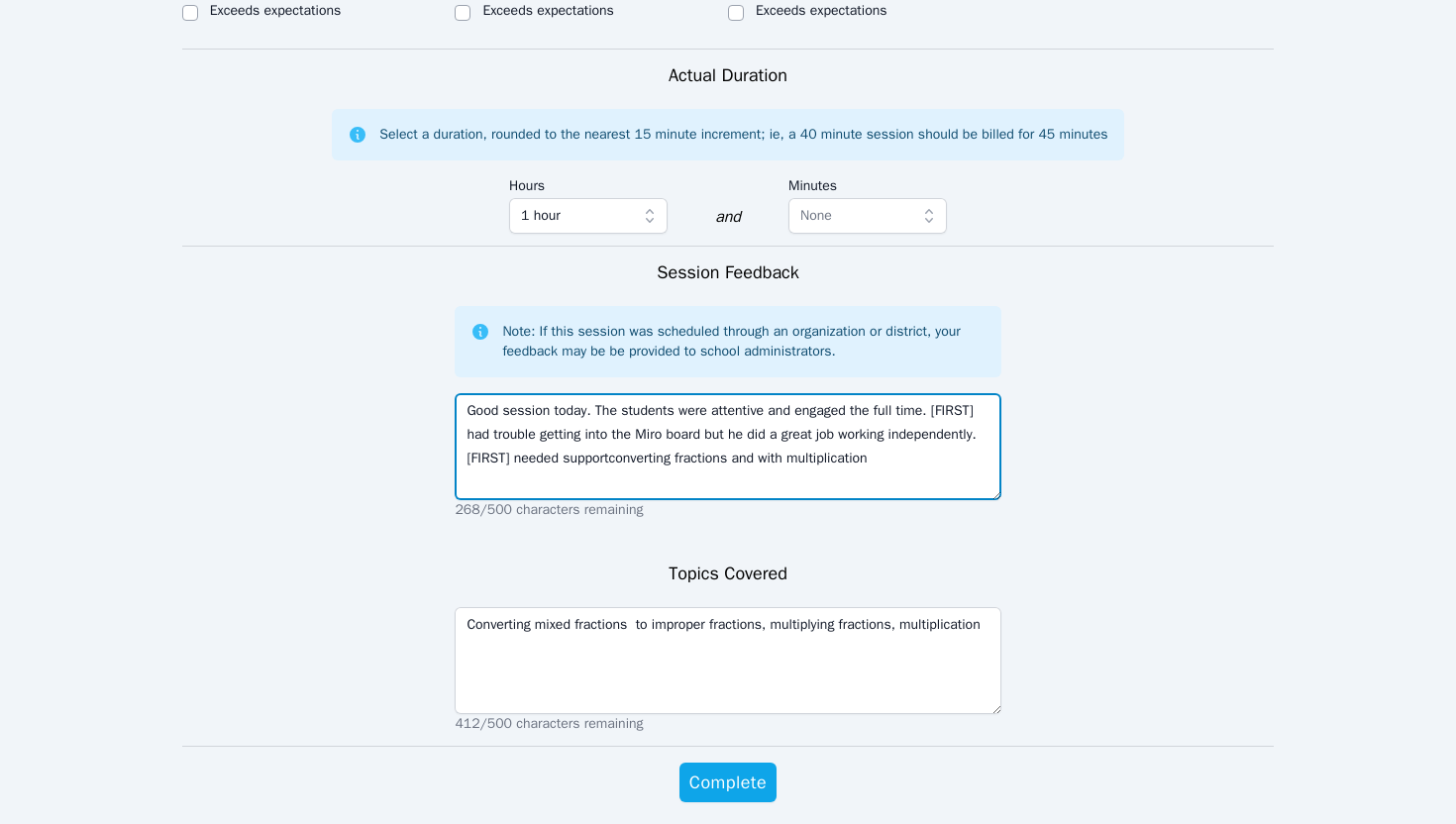 click on "Good session today. The students were attentive and engaged the full time. [FIRST] had trouble getting into the Miro board but he did a great job working independently. [FIRST] needed supportconverting fractions and with multiplication" at bounding box center [727, 447] 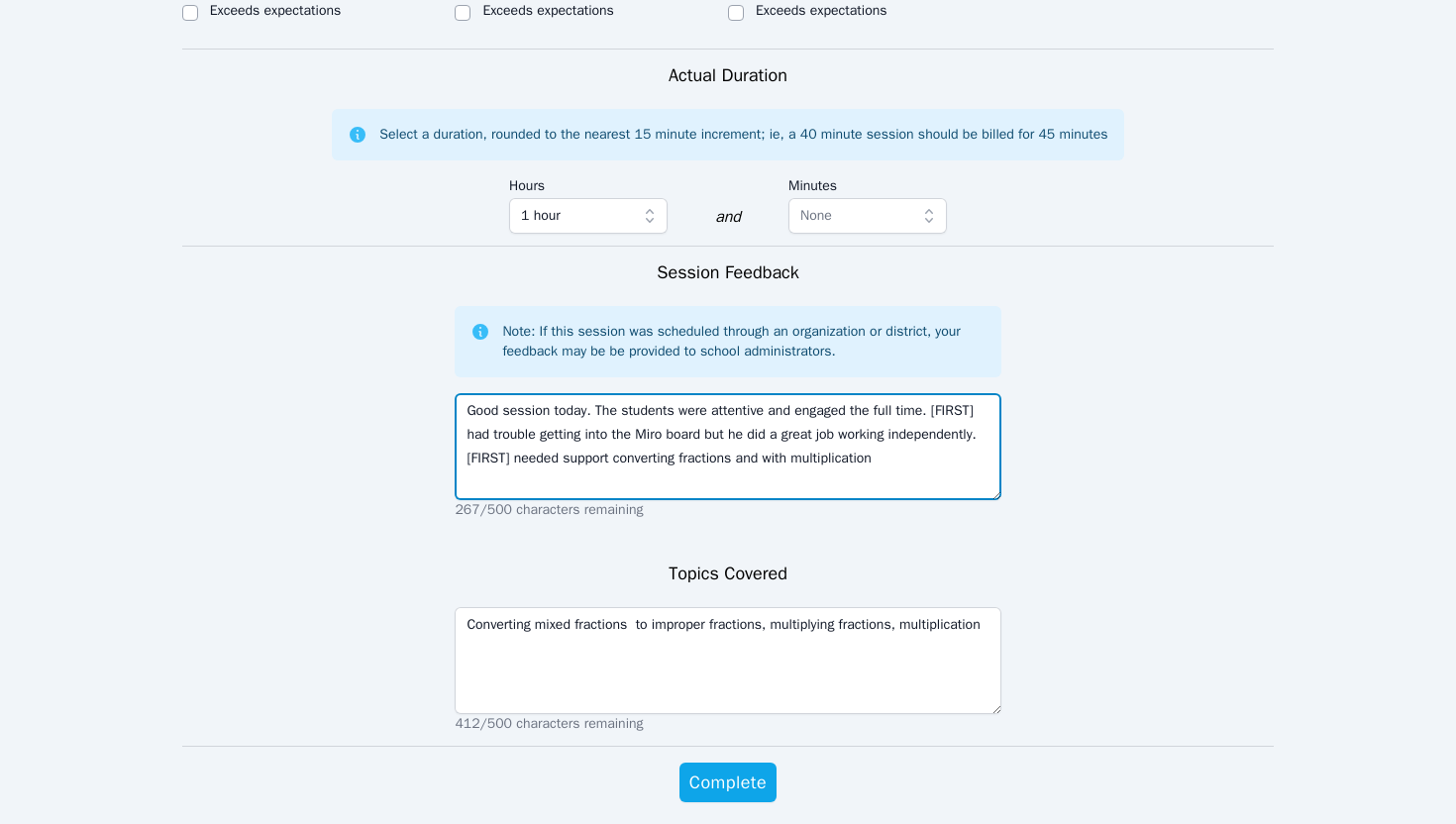 click on "Good session today. The students were attentive and engaged the full time. [FIRST] had trouble getting into the Miro board but he did a great job working independently. [FIRST] needed support converting fractions and with multiplication" at bounding box center (727, 447) 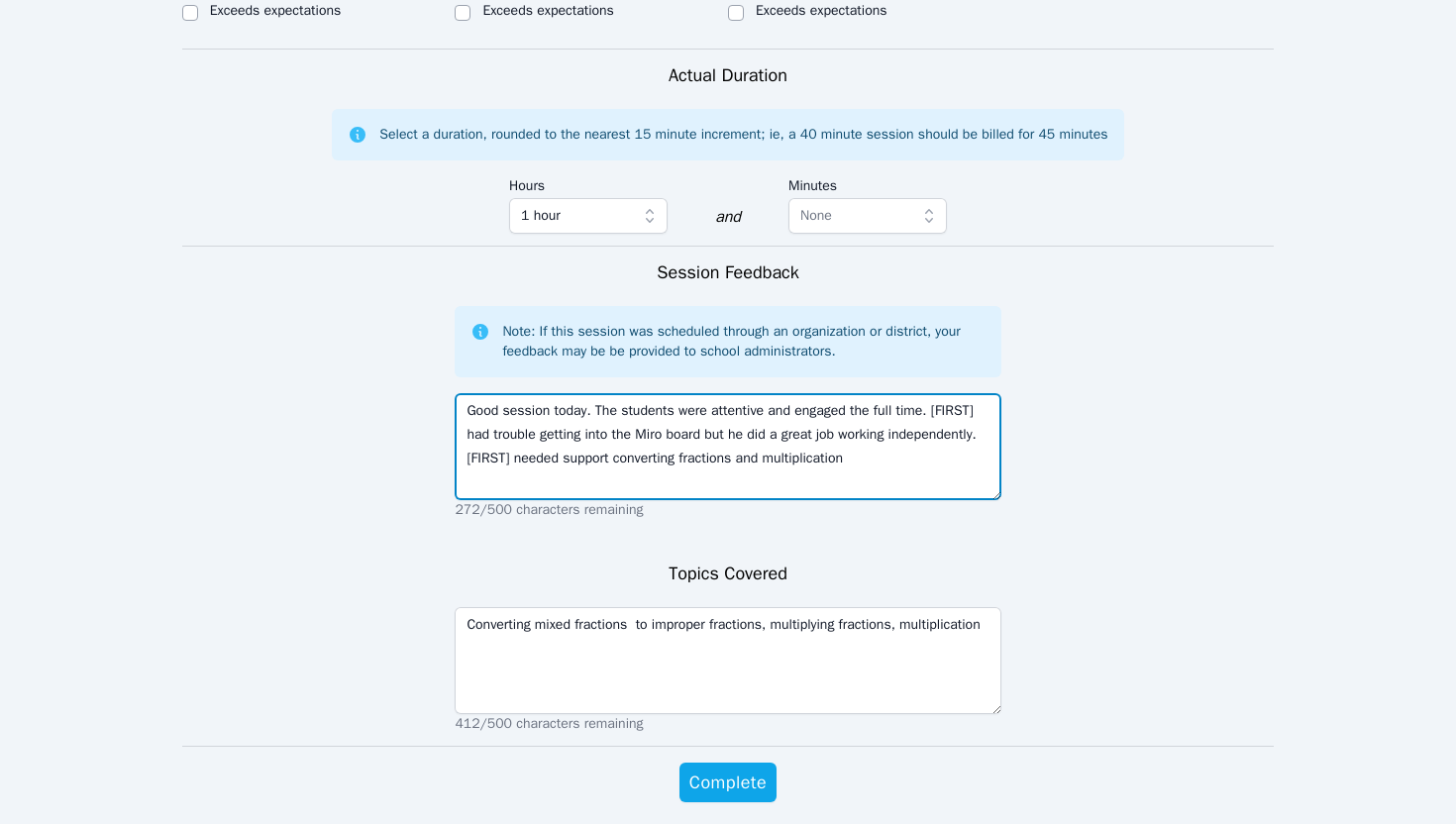 click on "Good session today. The students were attentive and engaged the full time. [FIRST] had trouble getting into the Miro board but he did a great job working independently. [FIRST] needed support converting fractions and multiplication" at bounding box center [727, 447] 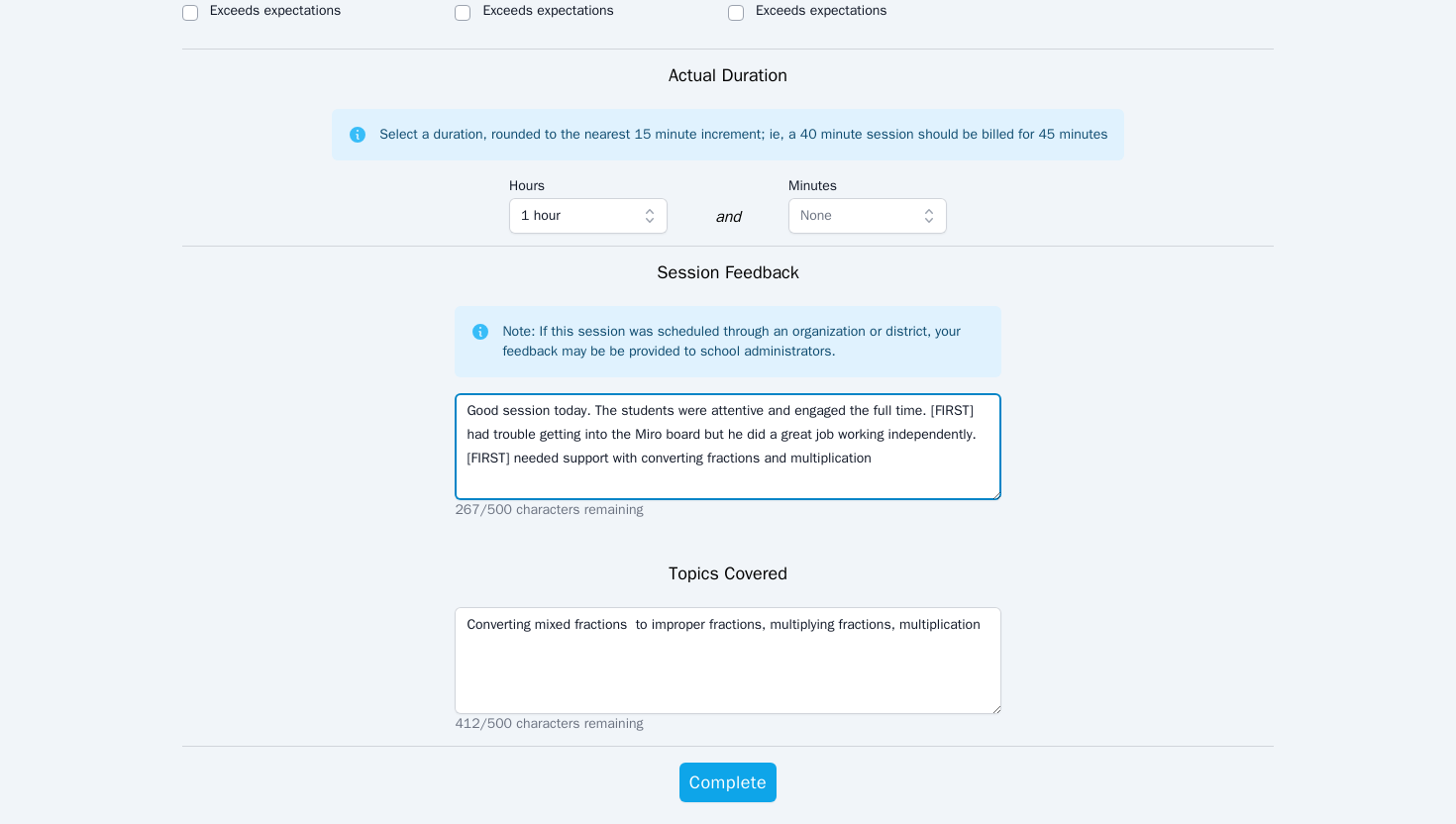 click on "Good session today. The students were attentive and engaged the full time. [FIRST] had trouble getting into the Miro board but he did a great job working independently. [FIRST] needed support with converting fractions and multiplication" at bounding box center (727, 447) 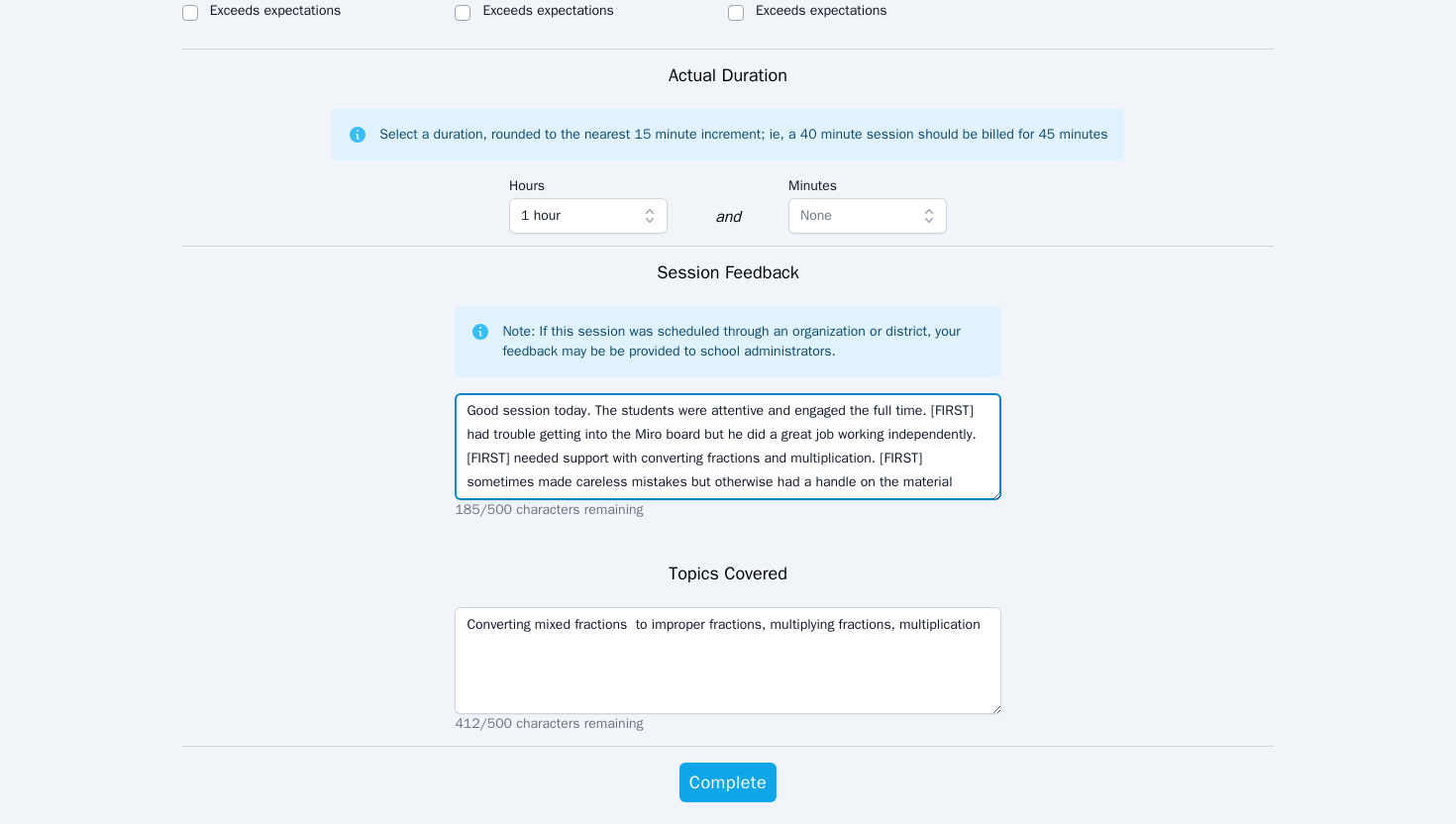 scroll, scrollTop: 24, scrollLeft: 0, axis: vertical 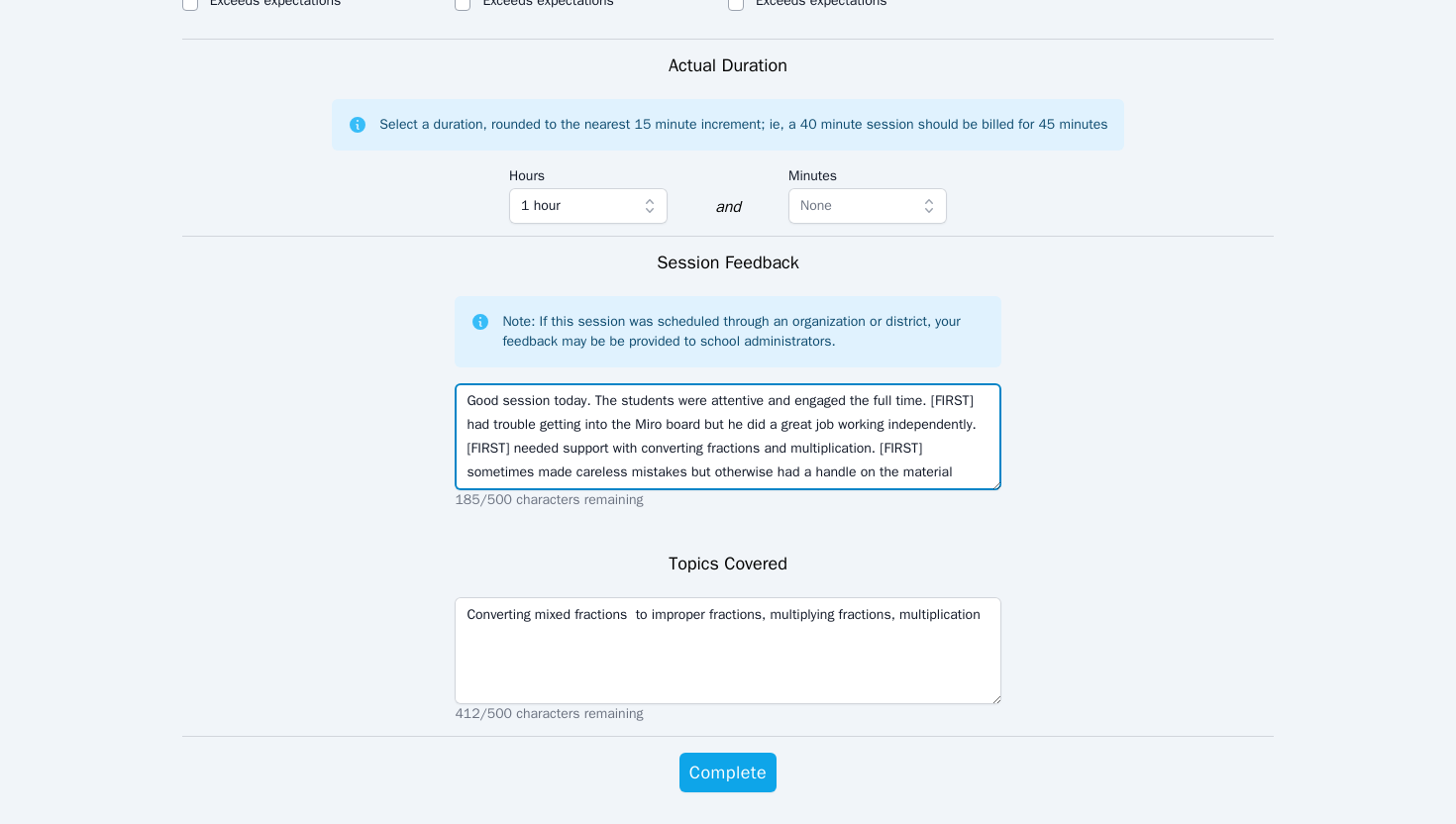 click on "Good session today. The students were attentive and engaged the full time. [FIRST] had trouble getting into the Miro board but he did a great job working independently. [FIRST] needed support with converting fractions and multiplication. [FIRST] sometimes made careless mistakes but otherwise had a handle on the material" at bounding box center (727, 437) 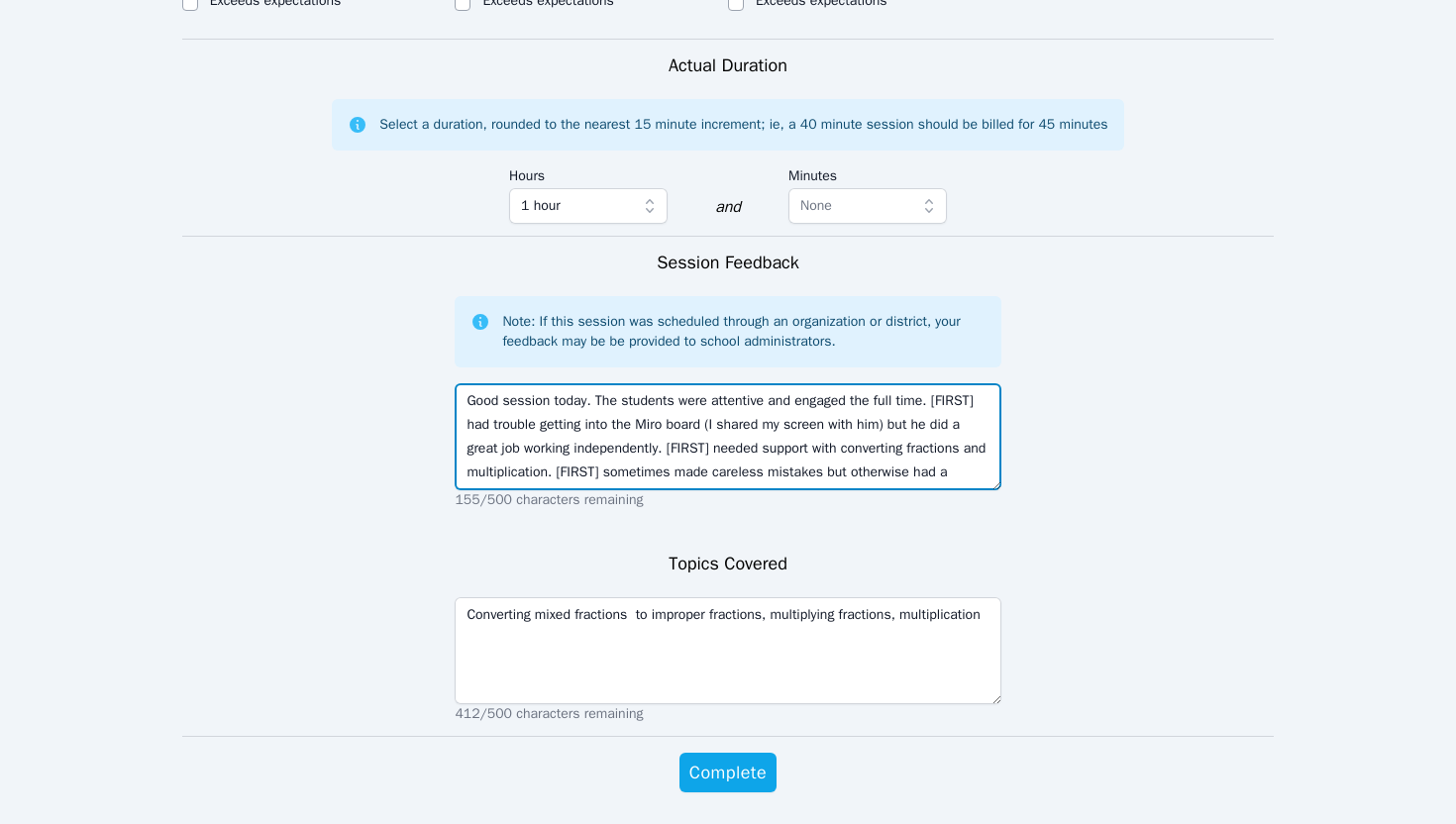 click on "Good session today. The students were attentive and engaged the full time. [FIRST] had trouble getting into the Miro board (I shared my screen with him) but he did a great job working independently. [FIRST] needed support with converting fractions and multiplication. [FIRST] sometimes made careless mistakes but otherwise had a handle on the material" at bounding box center [727, 437] 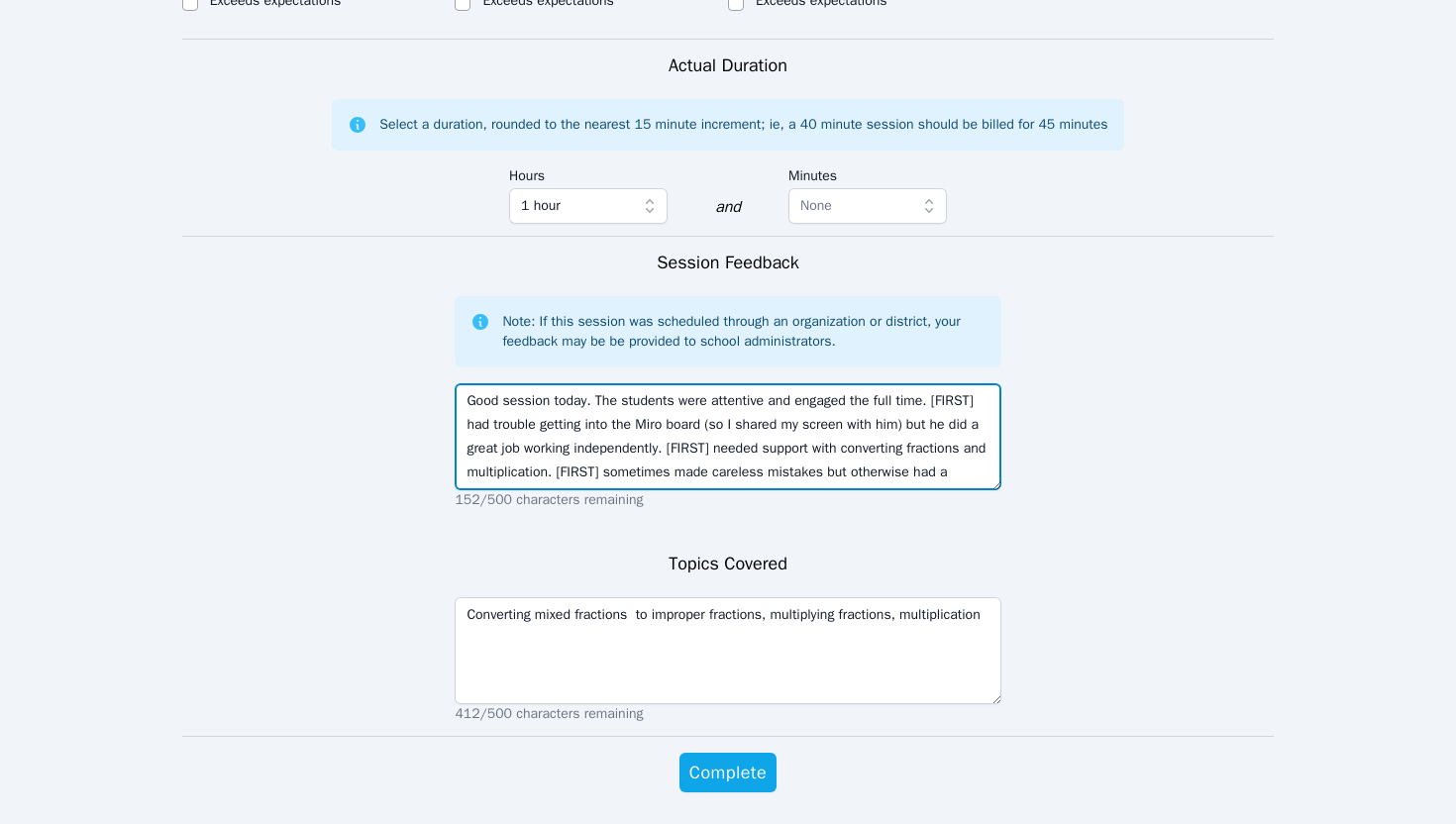click on "Good session today. The students were attentive and engaged the full time. [FIRST] had trouble getting into the Miro board (so I shared my screen with him) but he did a great job working independently. [FIRST] needed support with converting fractions and multiplication. [FIRST] sometimes made careless mistakes but otherwise had a handle on the material" at bounding box center (727, 437) 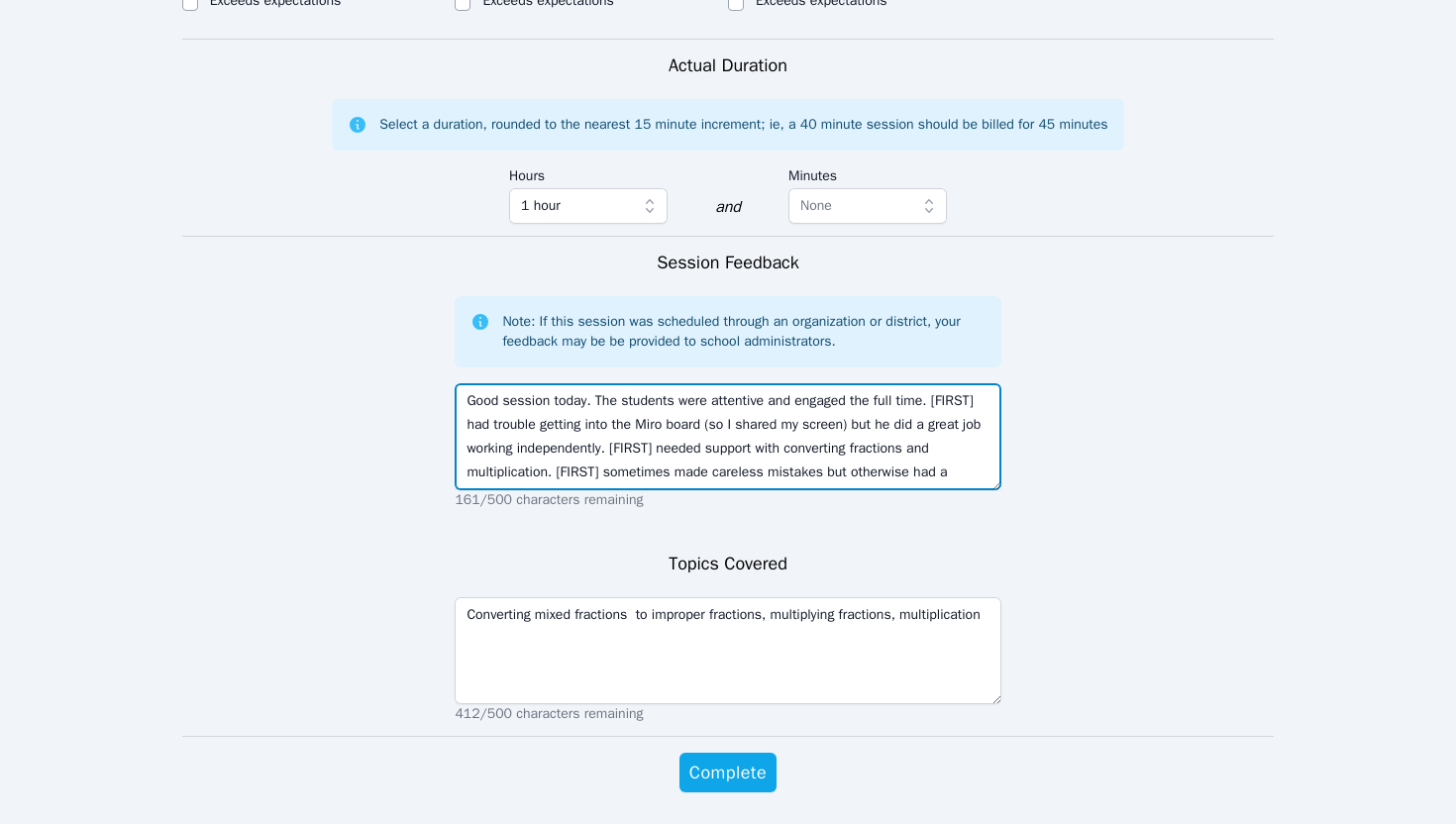 click on "Good session today. The students were attentive and engaged the full time. [FIRST] had trouble getting into the Miro board (so I shared my screen) but he did a great job working independently. [FIRST] needed support with converting fractions and multiplication. [FIRST] sometimes made careless mistakes but otherwise had a handle on the material" at bounding box center [727, 437] 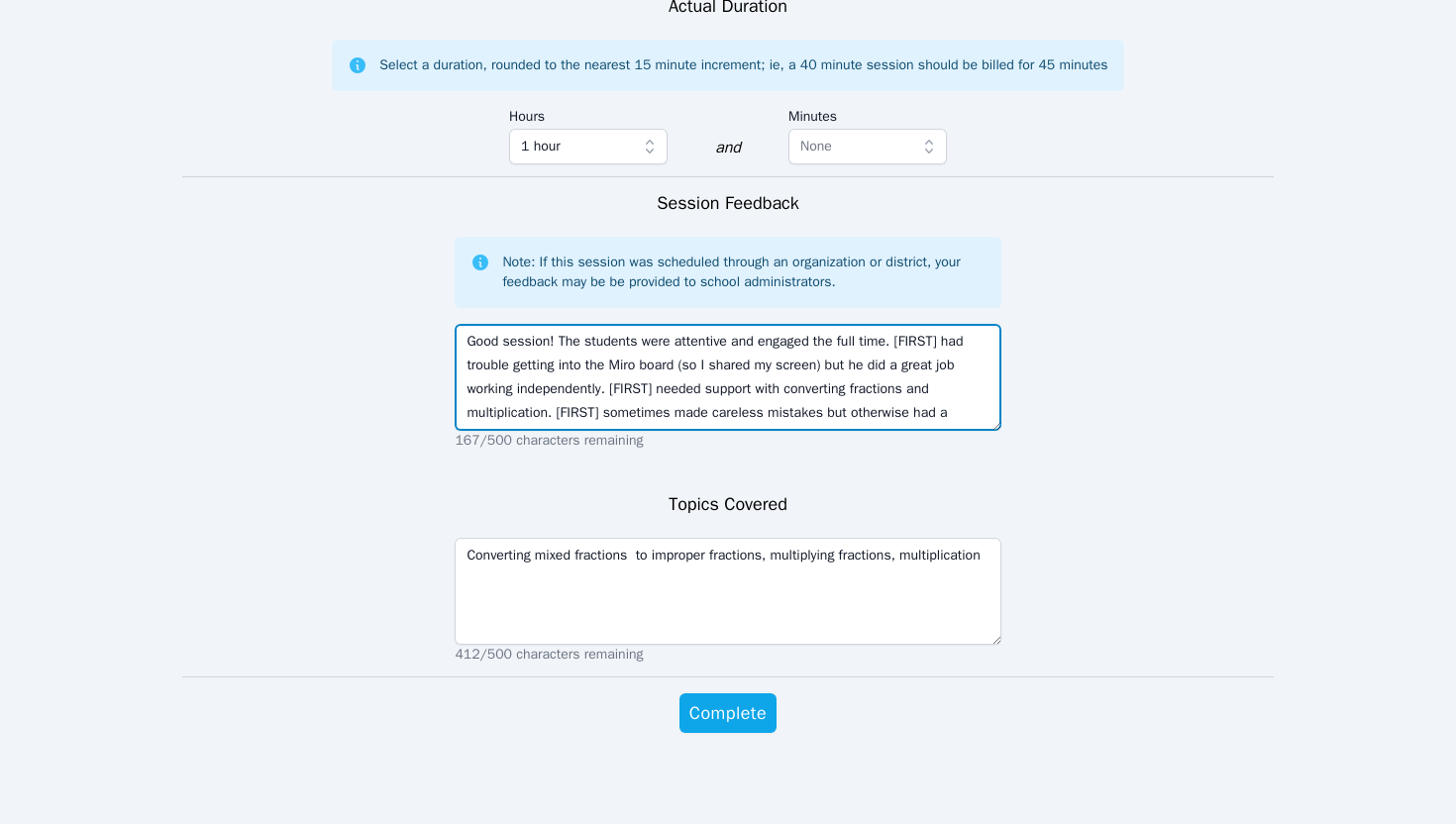 scroll, scrollTop: 1218, scrollLeft: 0, axis: vertical 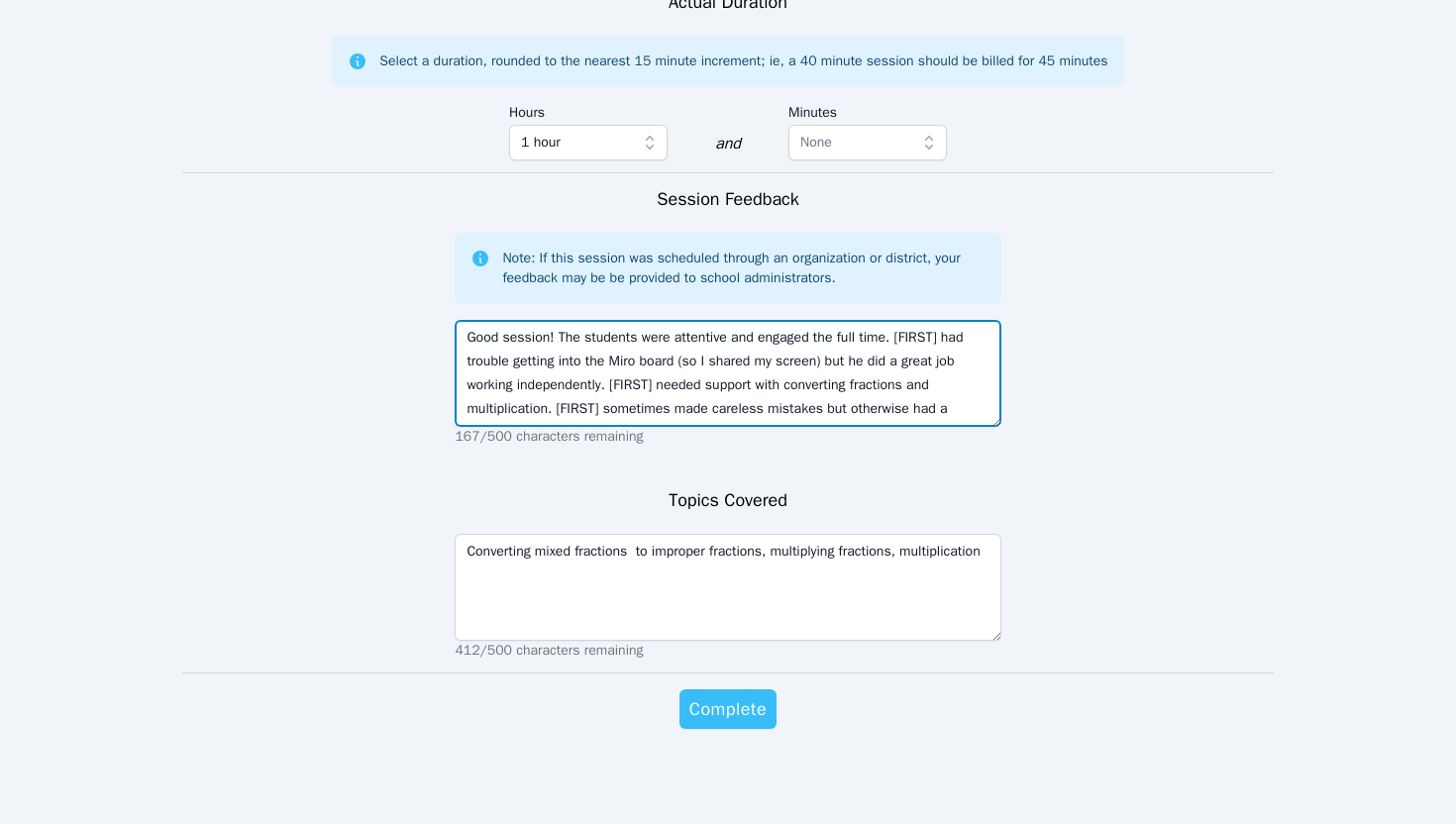 type on "Good session! The students were attentive and engaged the full time. [FIRST] had trouble getting into the Miro board (so I shared my screen) but he did a great job working independently. [FIRST] needed support with converting fractions and multiplication. [FIRST] sometimes made careless mistakes but otherwise had a handle on the material" 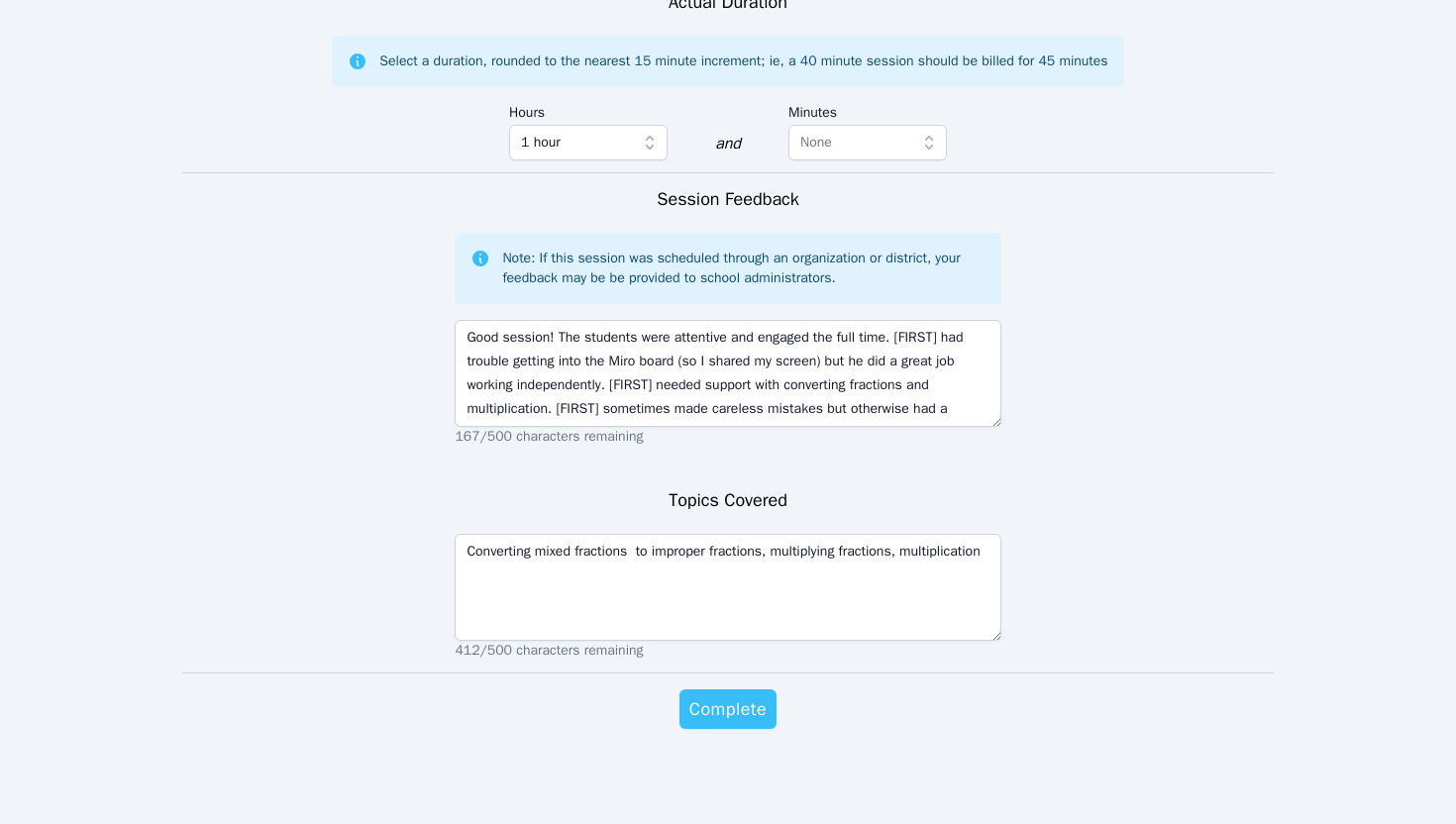 click on "Complete" at bounding box center [728, 709] 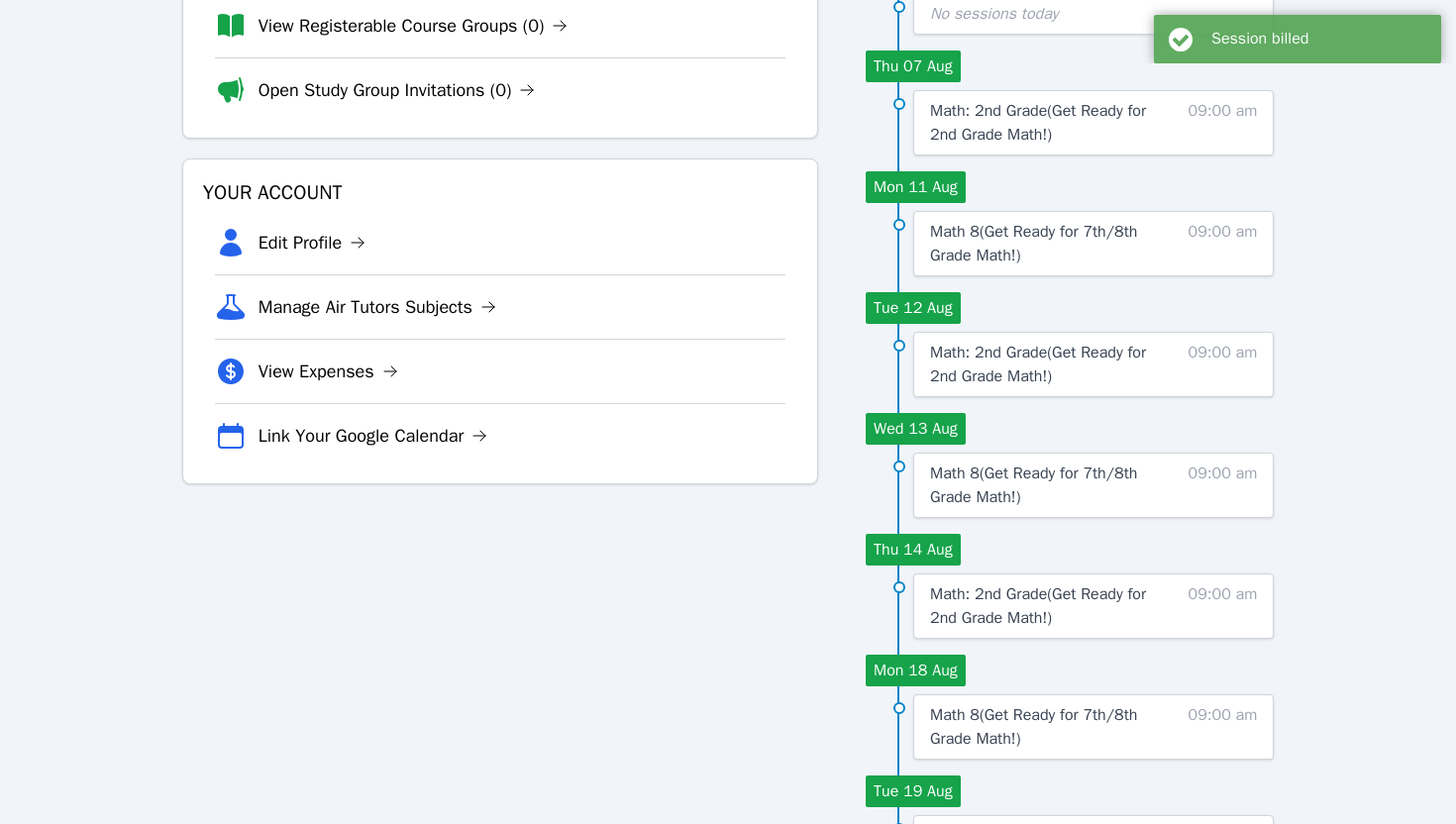 scroll, scrollTop: 0, scrollLeft: 0, axis: both 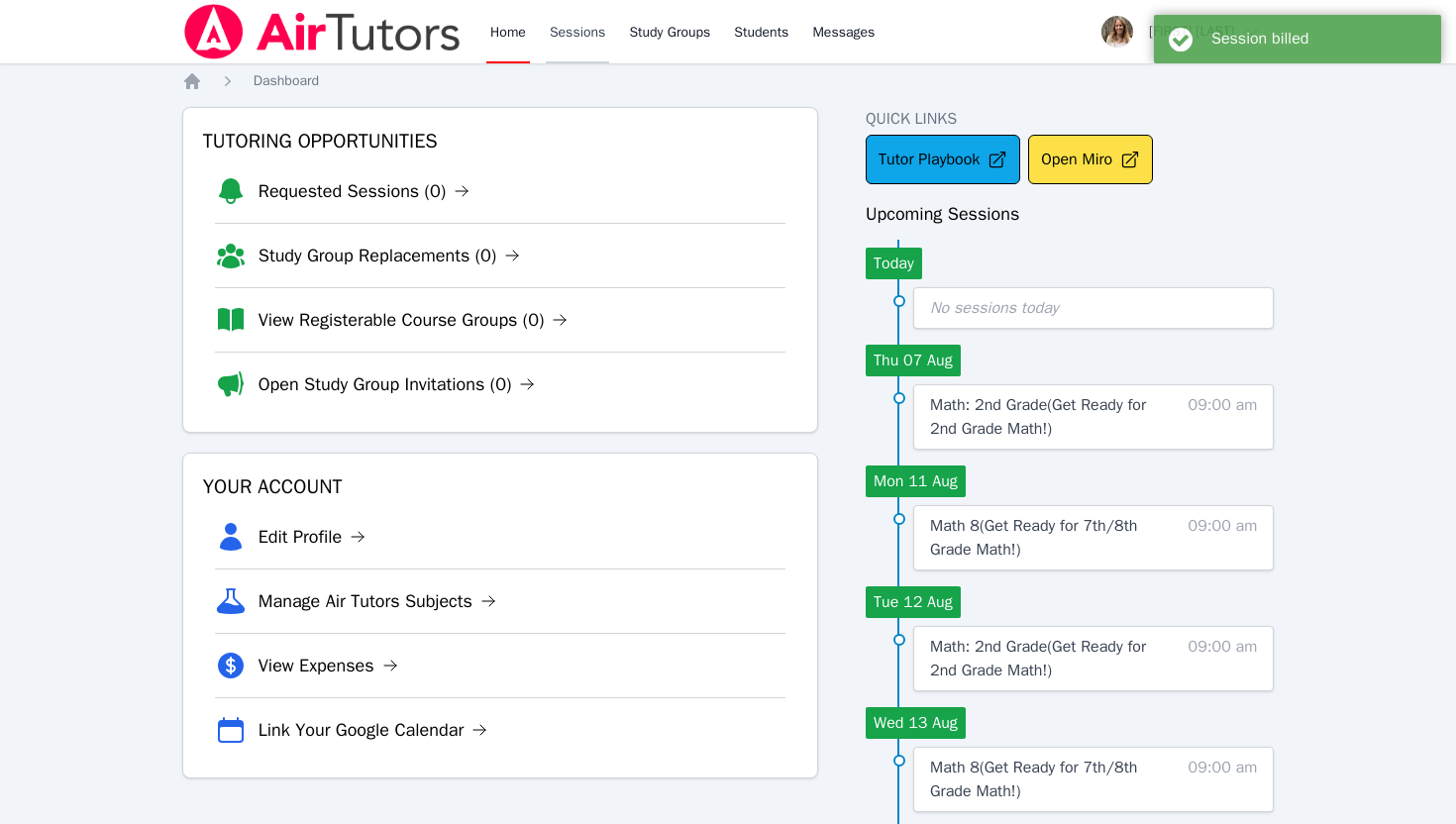 click on "Sessions" at bounding box center [577, 32] 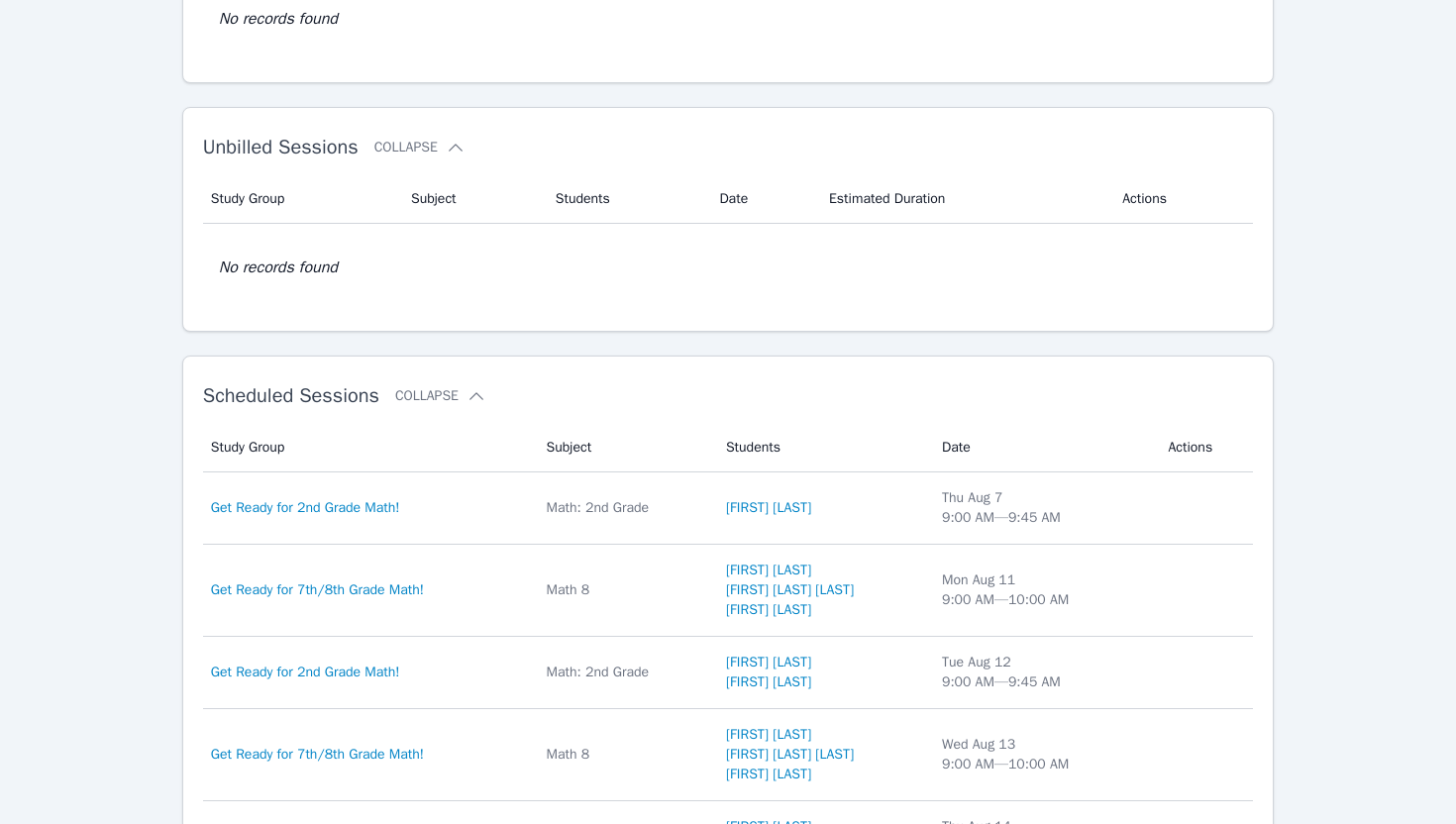 scroll, scrollTop: 250, scrollLeft: 0, axis: vertical 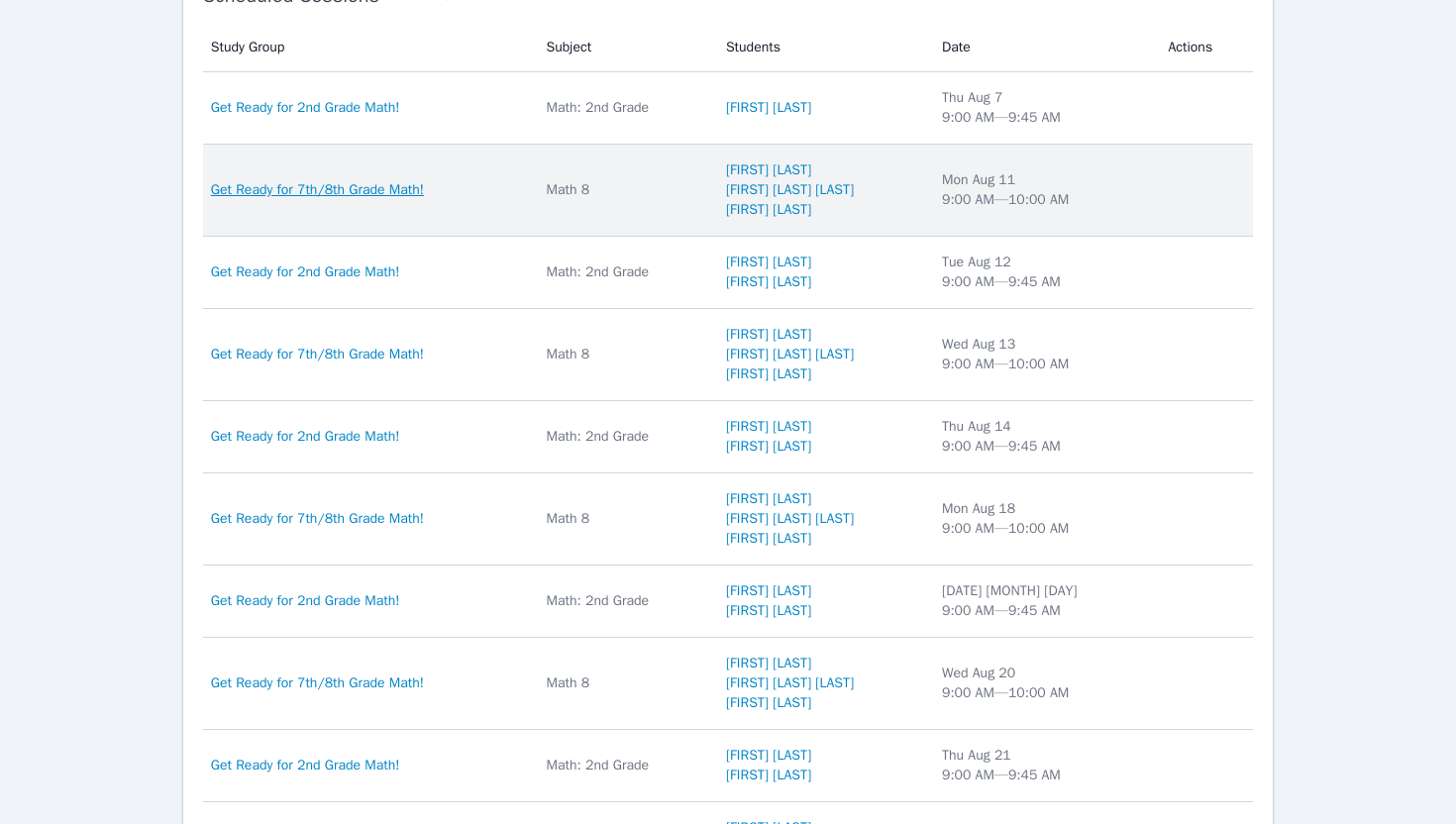 click on "Get Ready for 7th/8th Grade Math!" at bounding box center [317, 190] 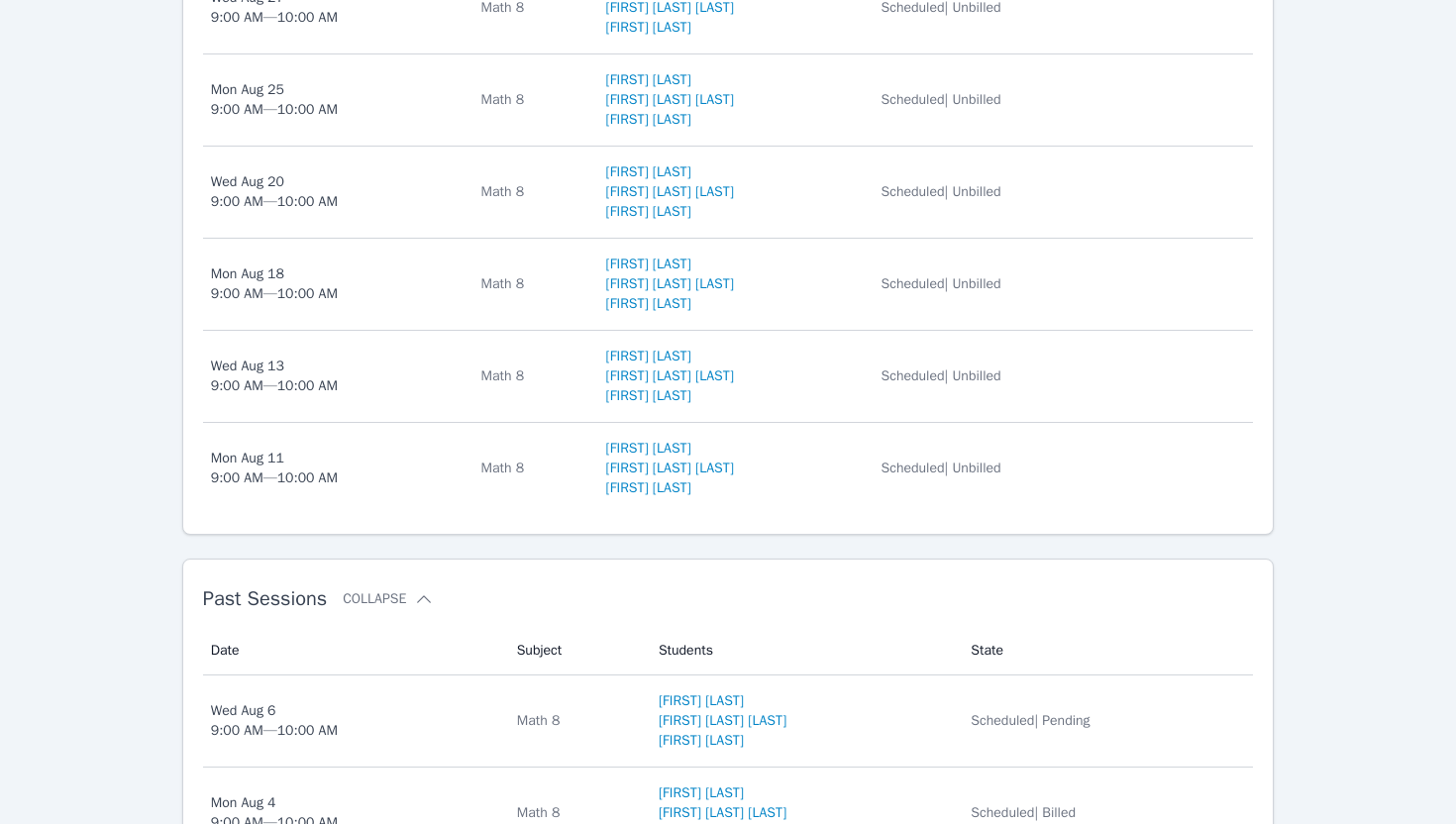 scroll, scrollTop: 812, scrollLeft: 0, axis: vertical 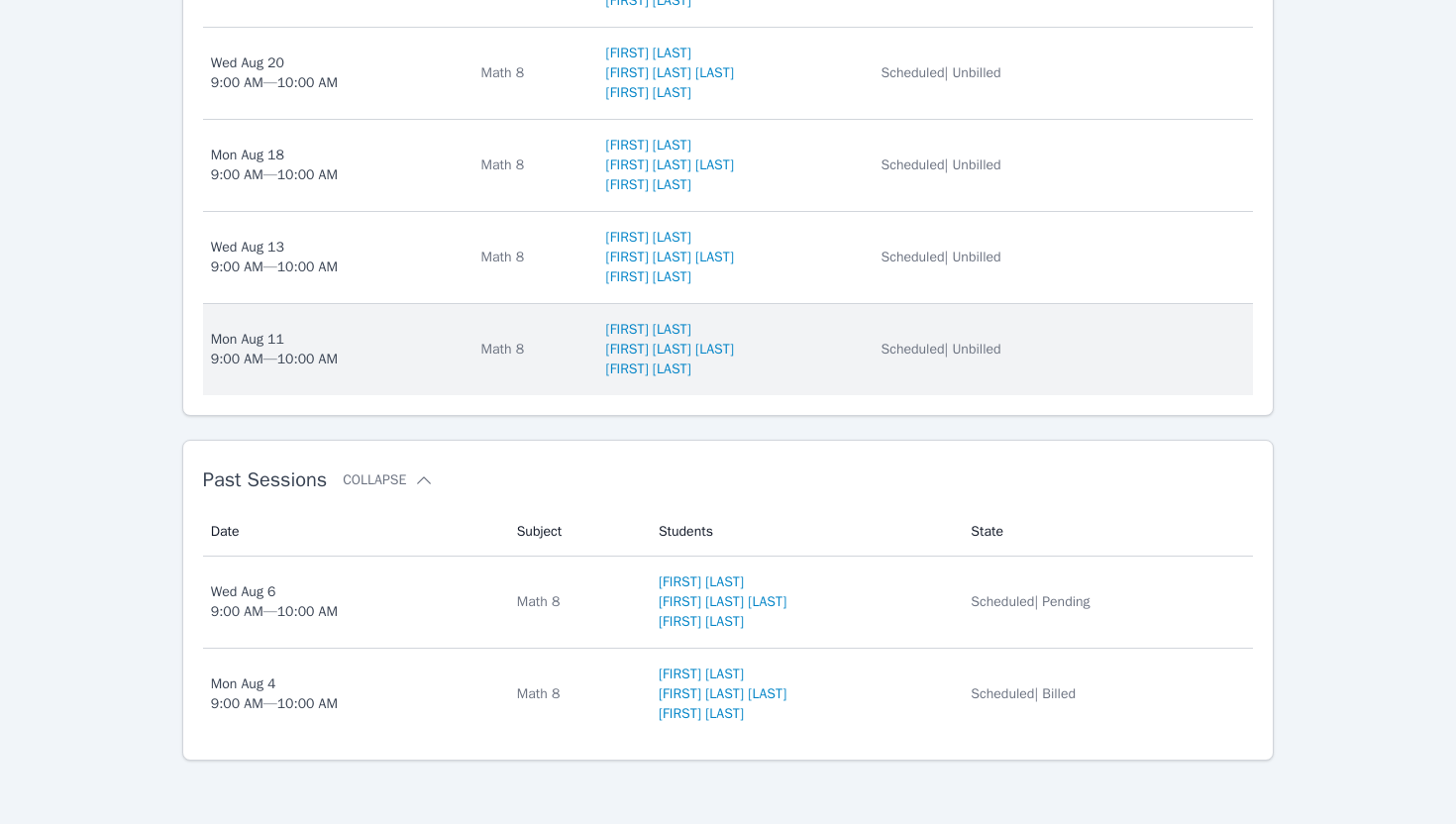 click on "[DAY] [DATE] [TIME]" at bounding box center [274, 350] 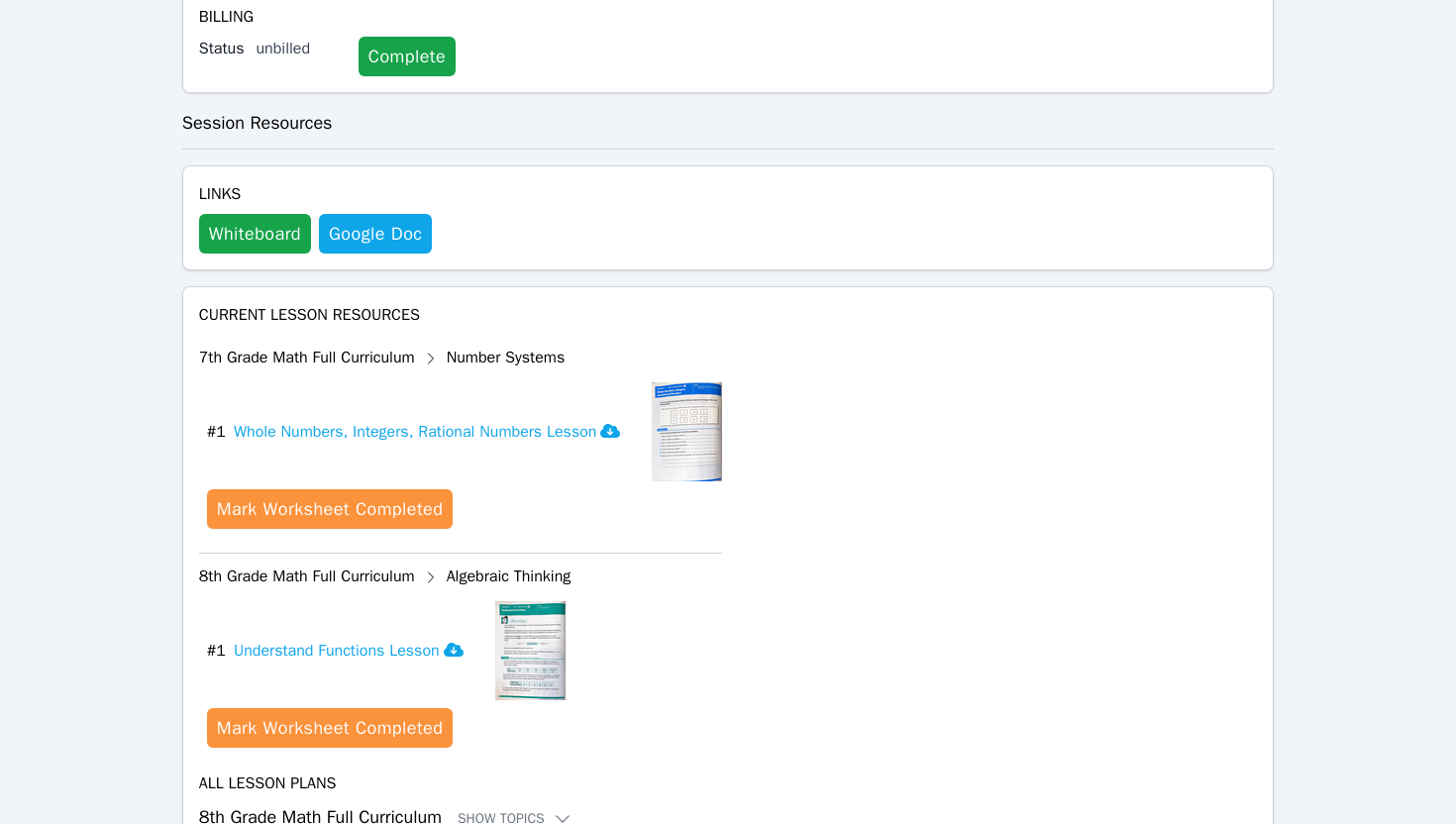 scroll, scrollTop: 451, scrollLeft: 0, axis: vertical 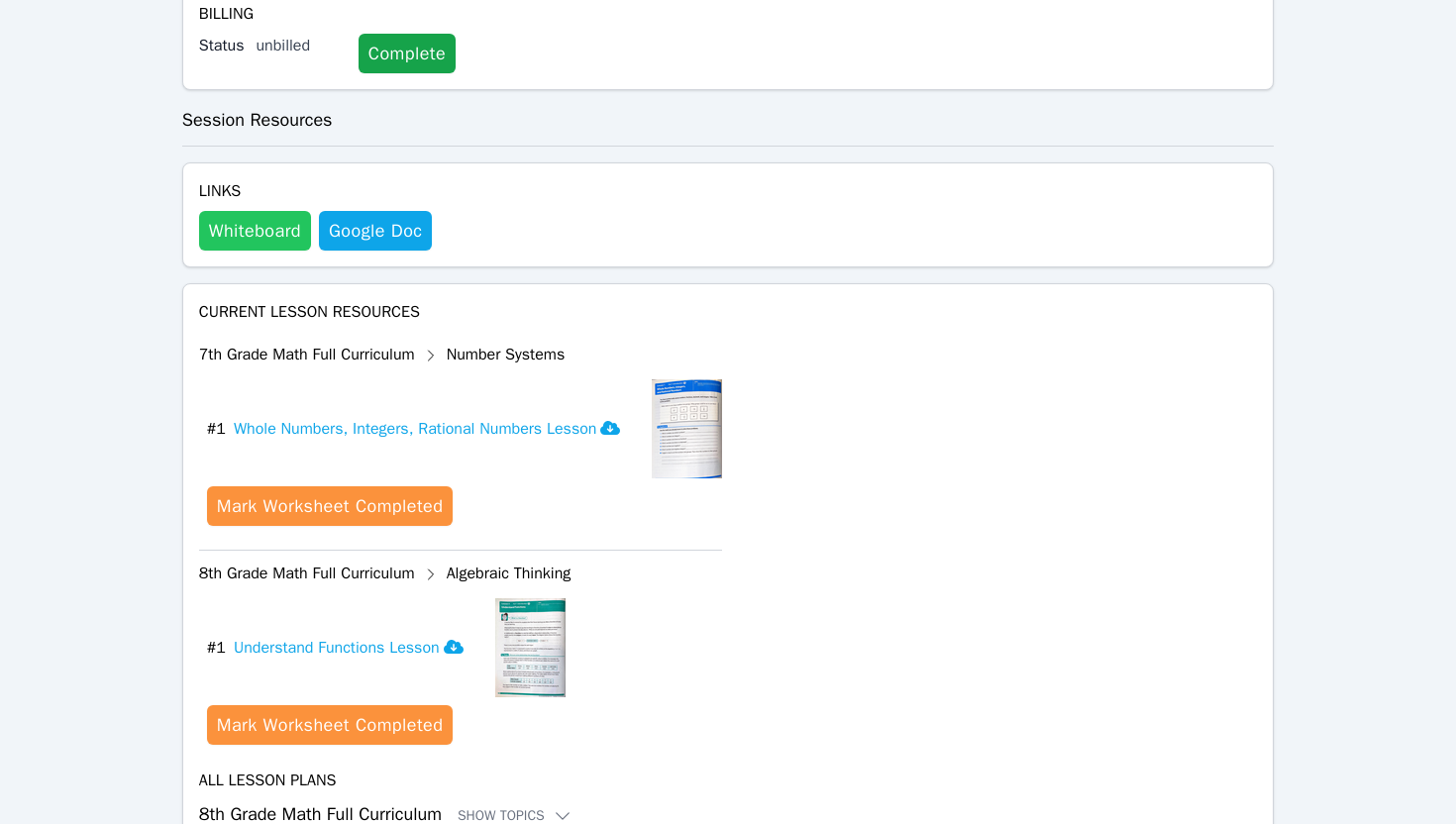 click on "Whiteboard" at bounding box center [255, 231] 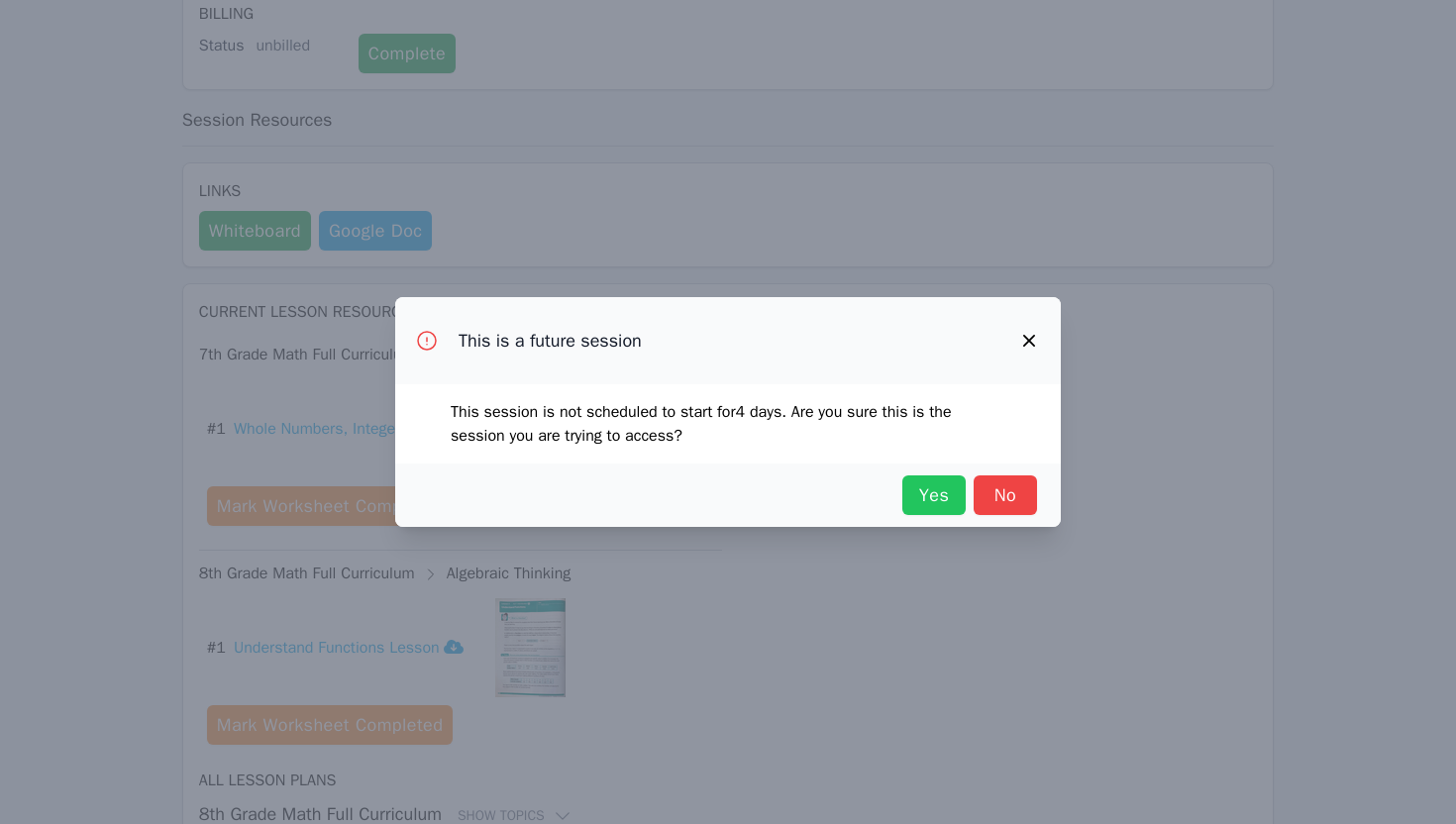 click on "Yes" at bounding box center (934, 495) 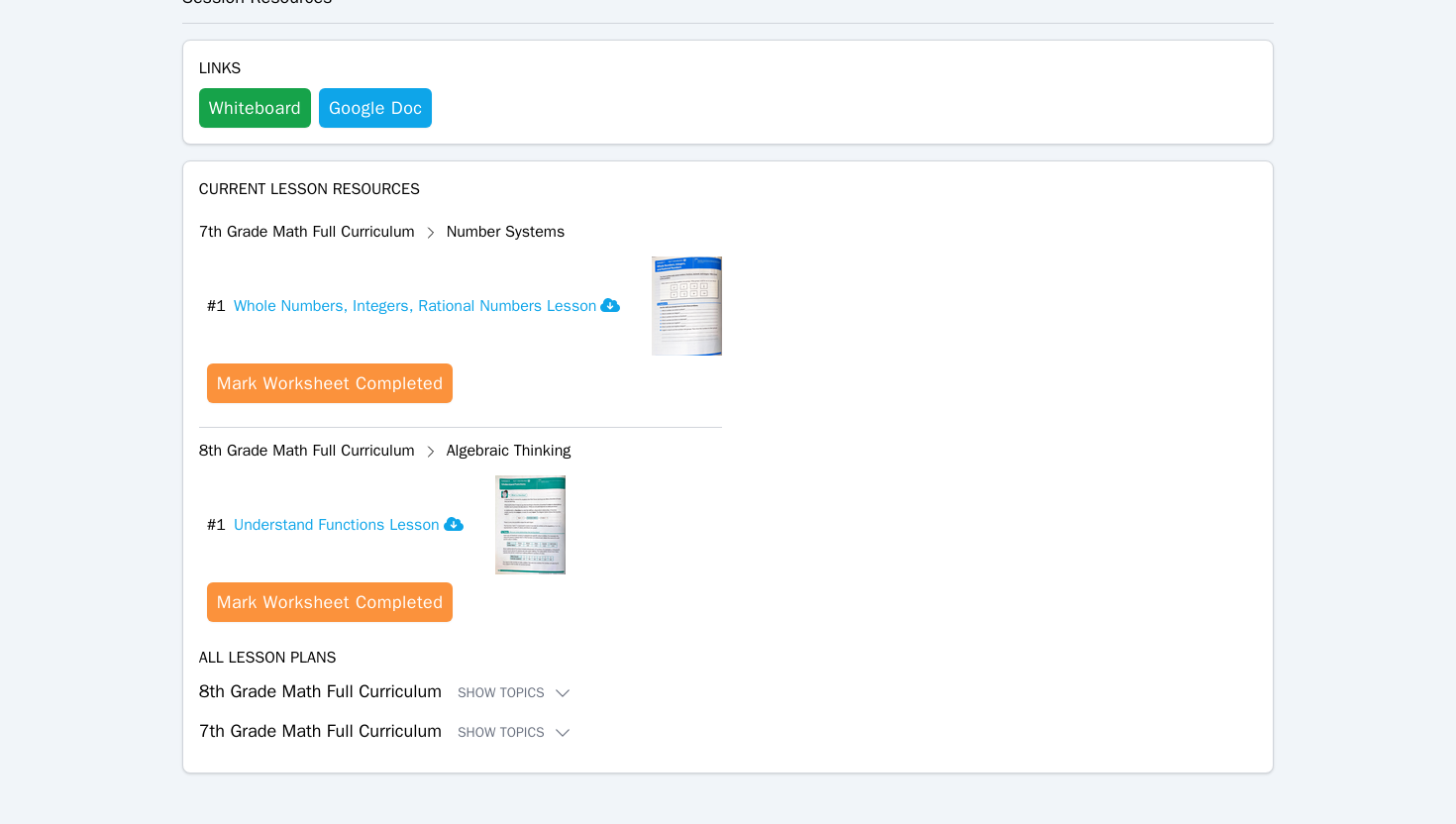 scroll, scrollTop: 586, scrollLeft: 0, axis: vertical 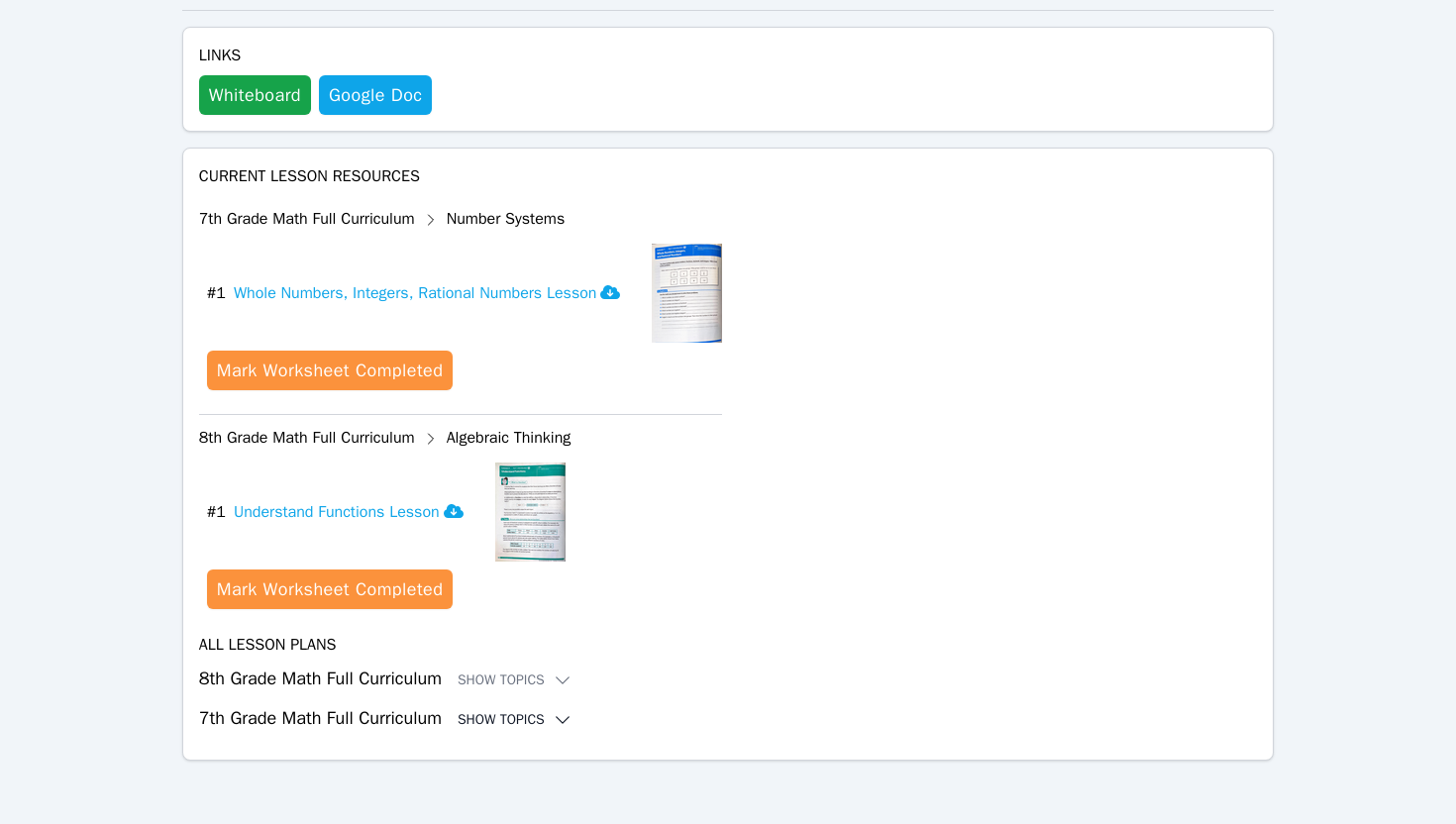 click 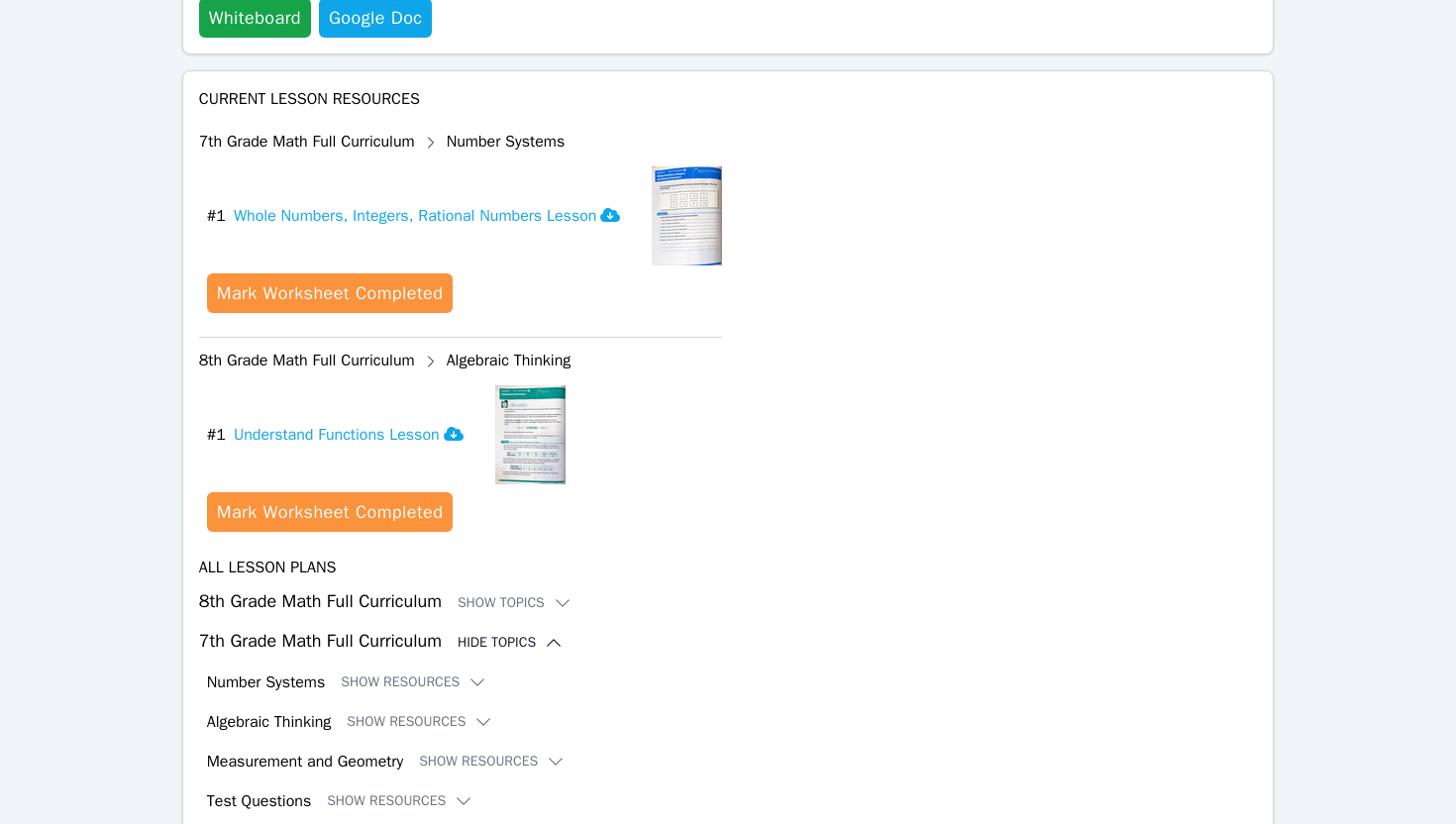 scroll, scrollTop: 749, scrollLeft: 0, axis: vertical 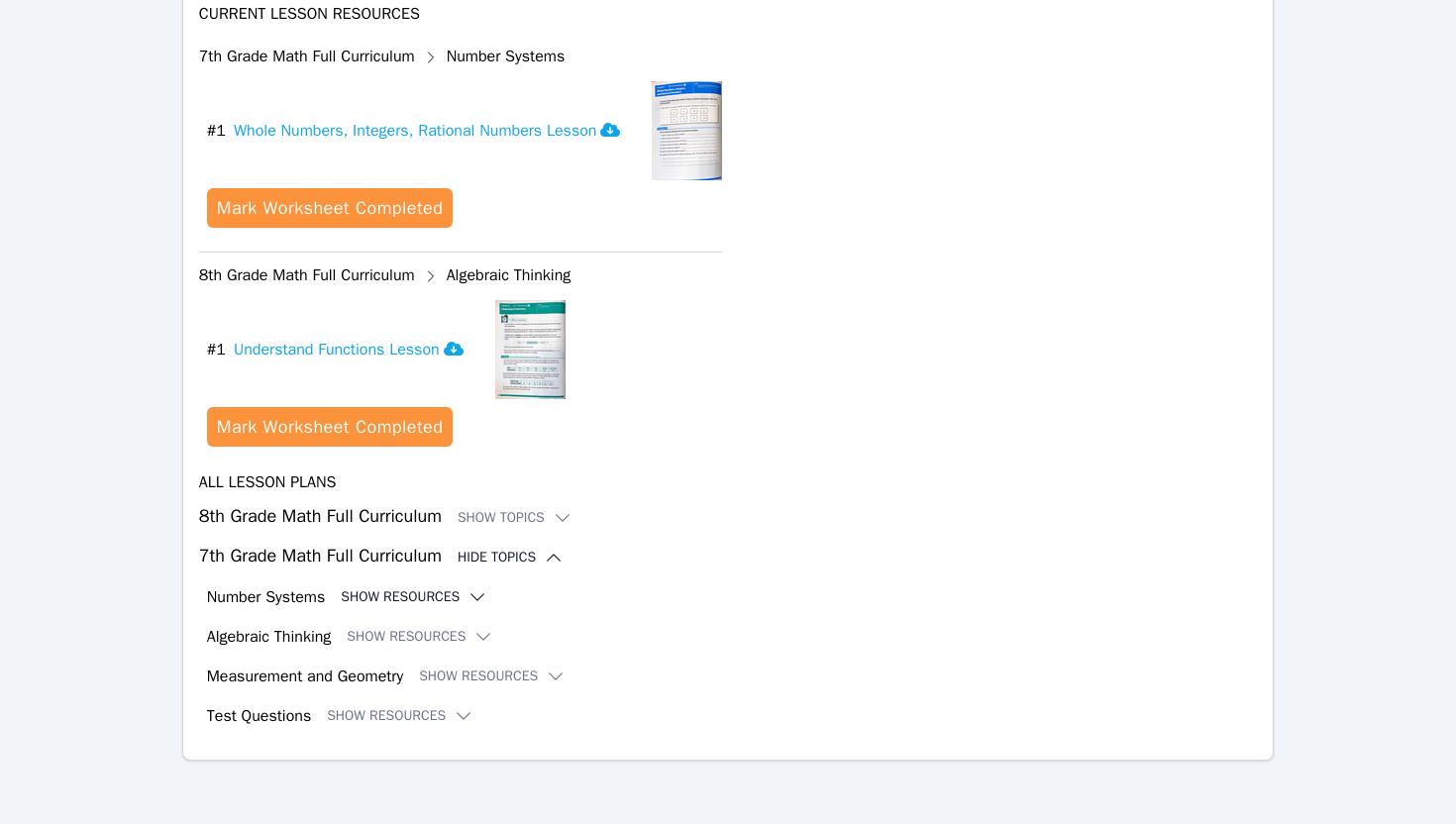 click 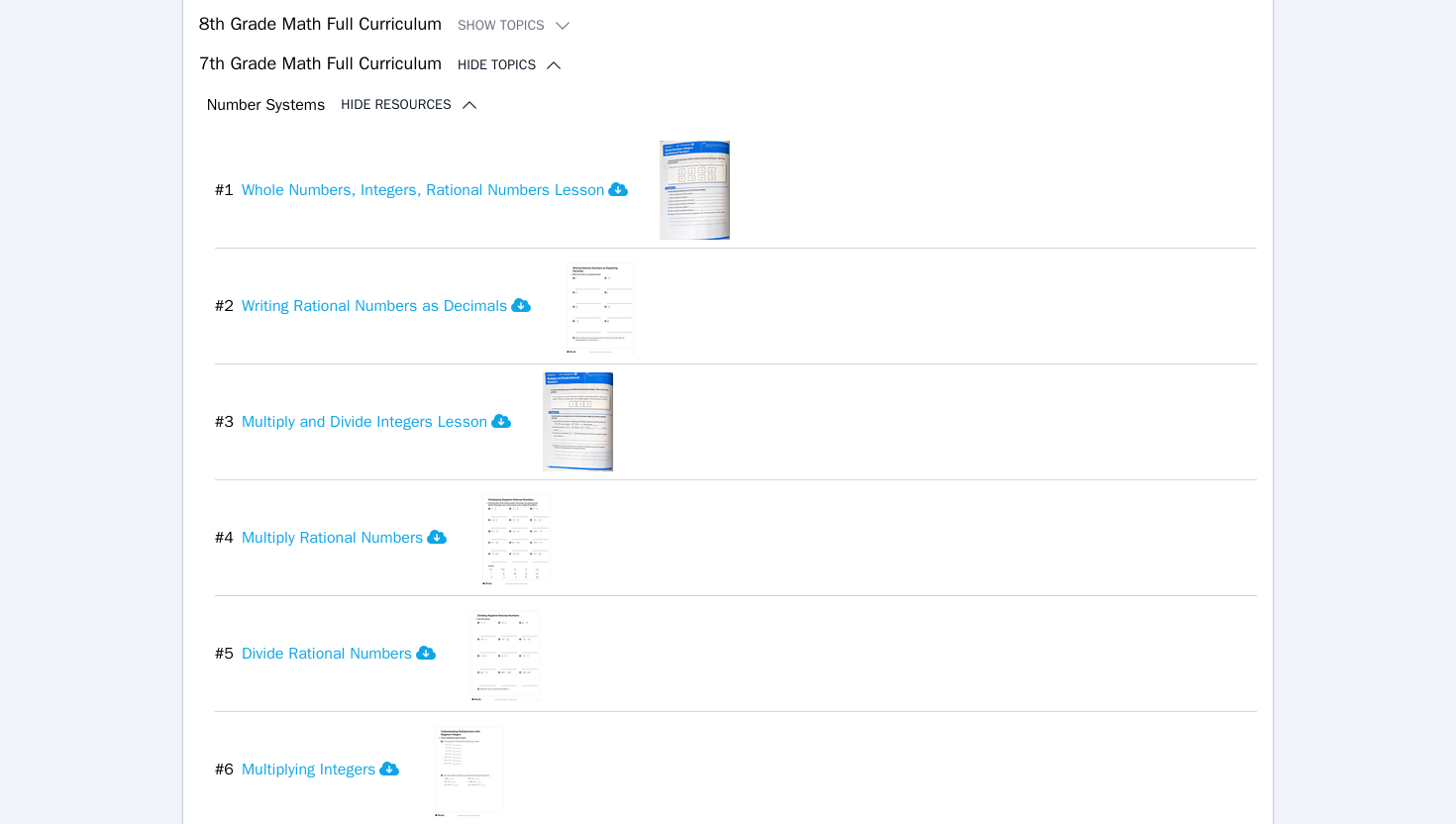 scroll, scrollTop: 1212, scrollLeft: 0, axis: vertical 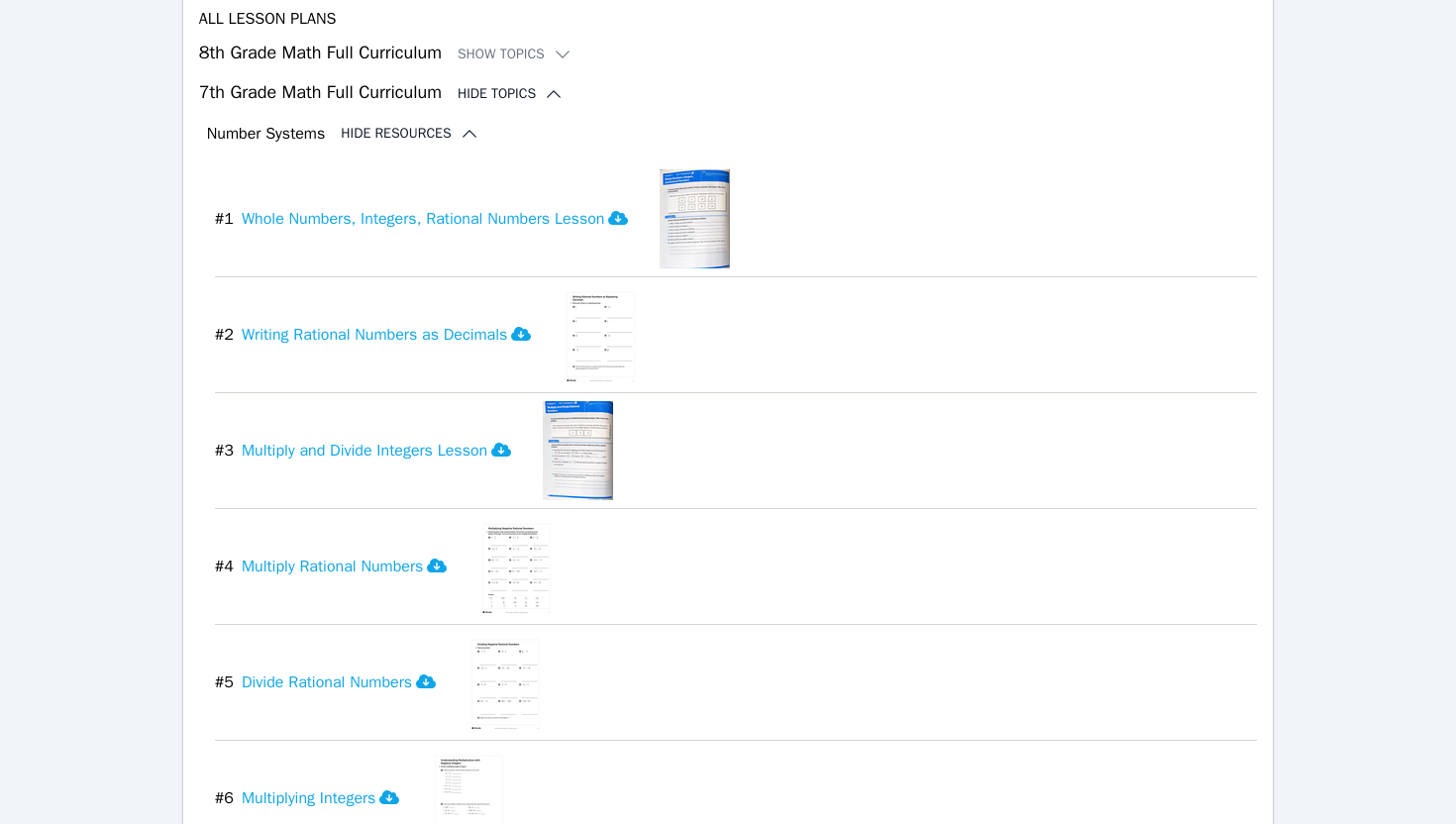 click at bounding box center (600, 335) 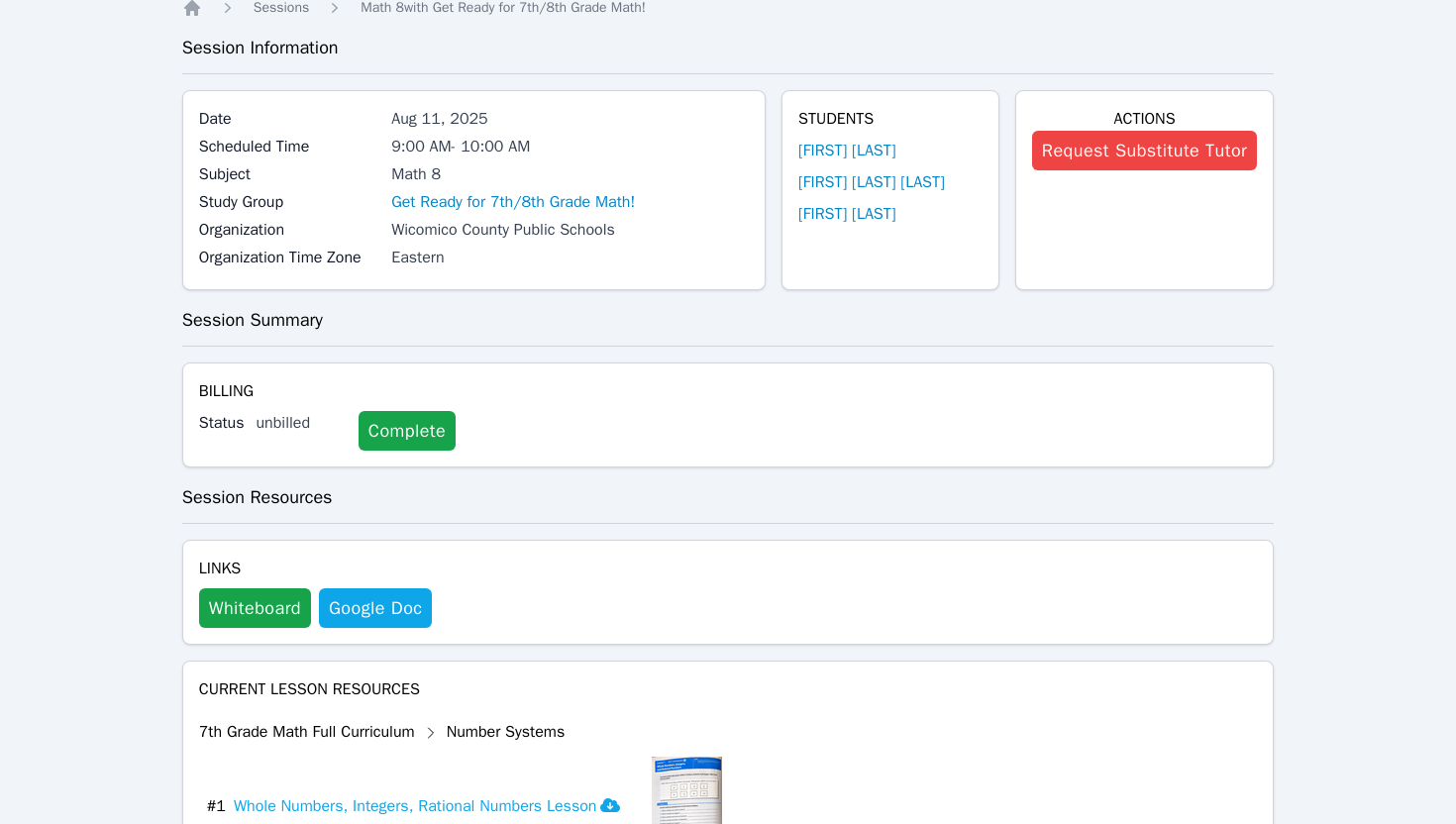scroll, scrollTop: 0, scrollLeft: 0, axis: both 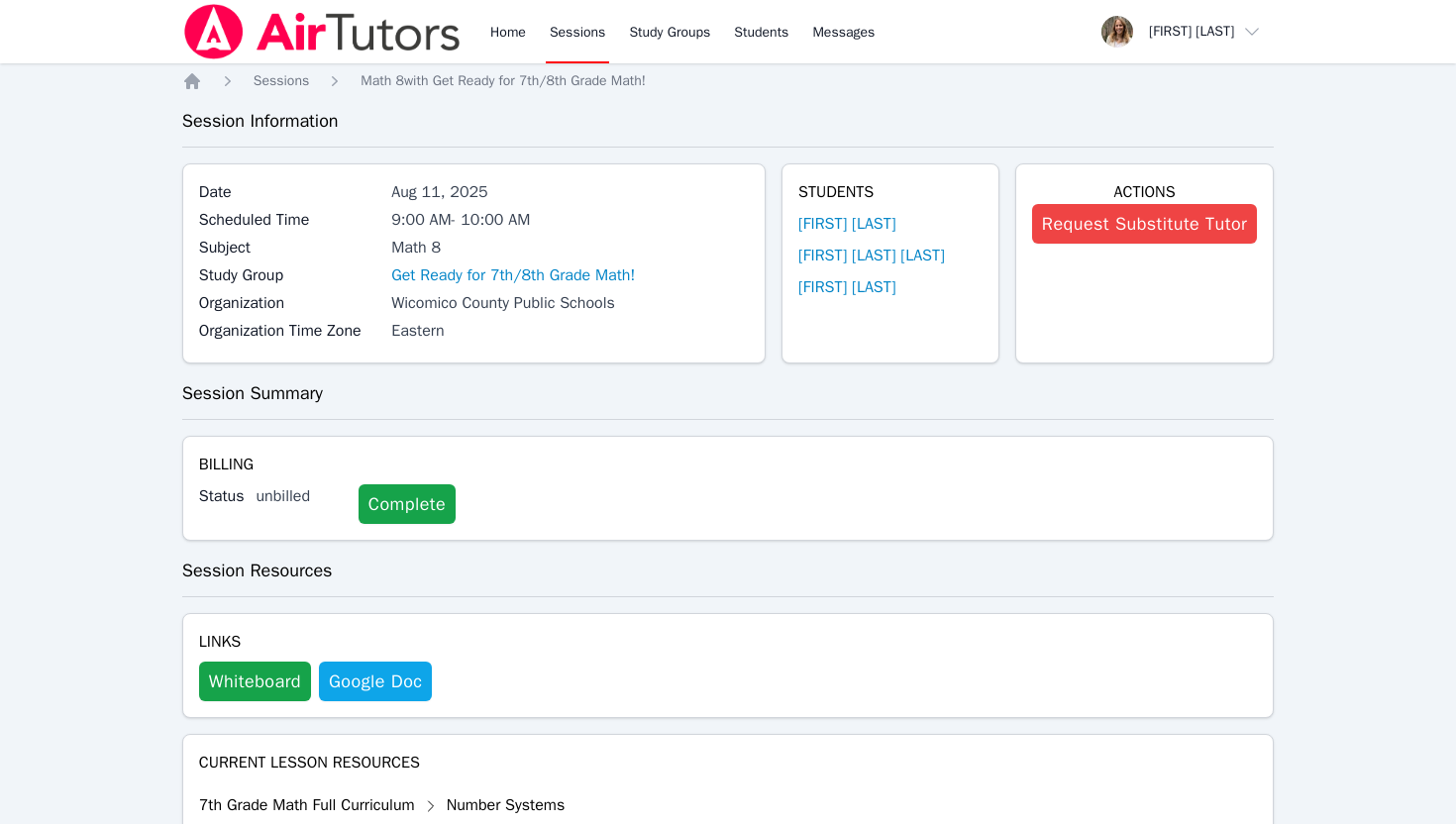 click on "Sessions" at bounding box center (577, 32) 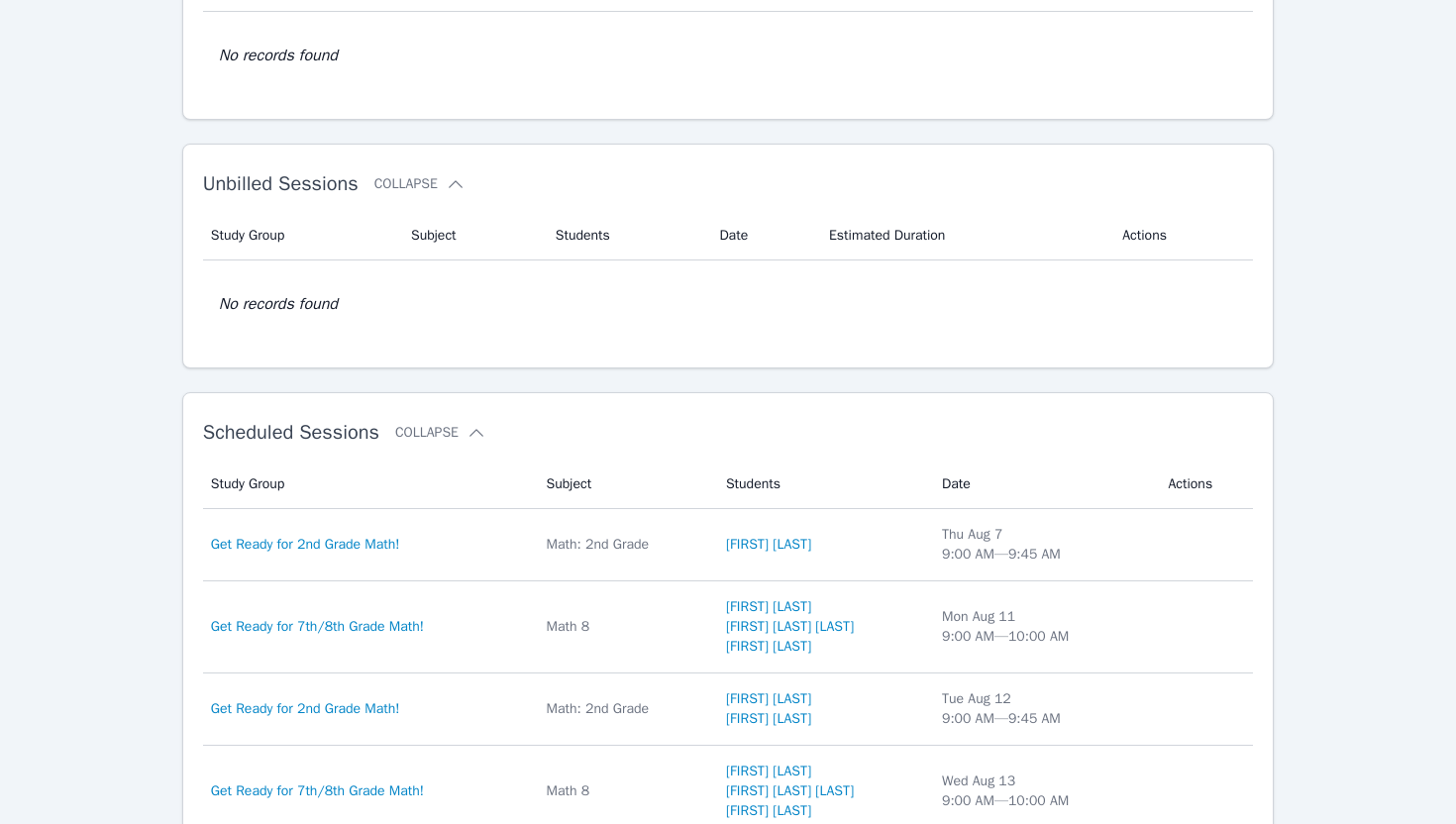 scroll, scrollTop: 518, scrollLeft: 0, axis: vertical 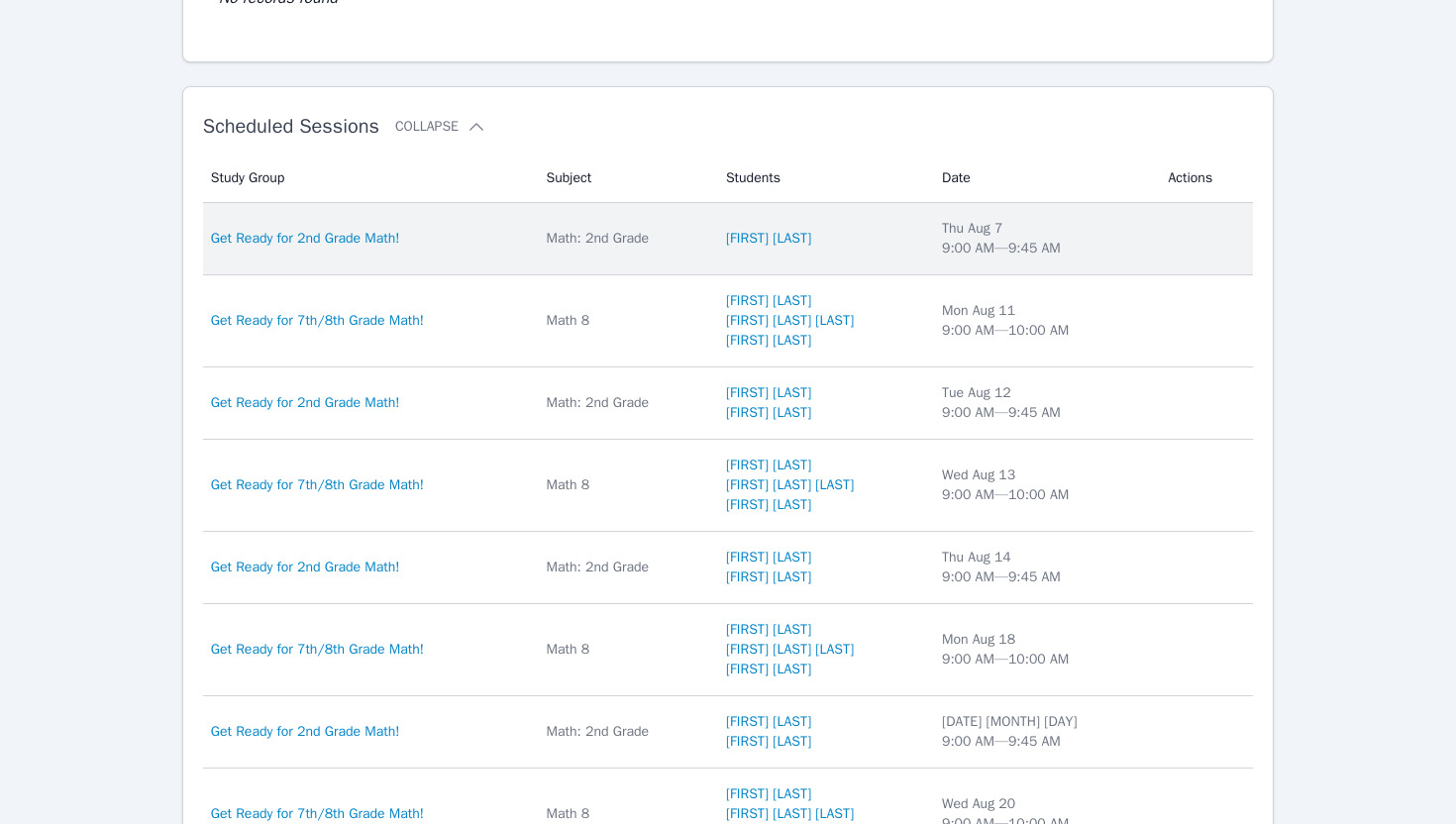 click on "Study Group Get Ready for 2nd Grade Math!" at bounding box center (368, 239) 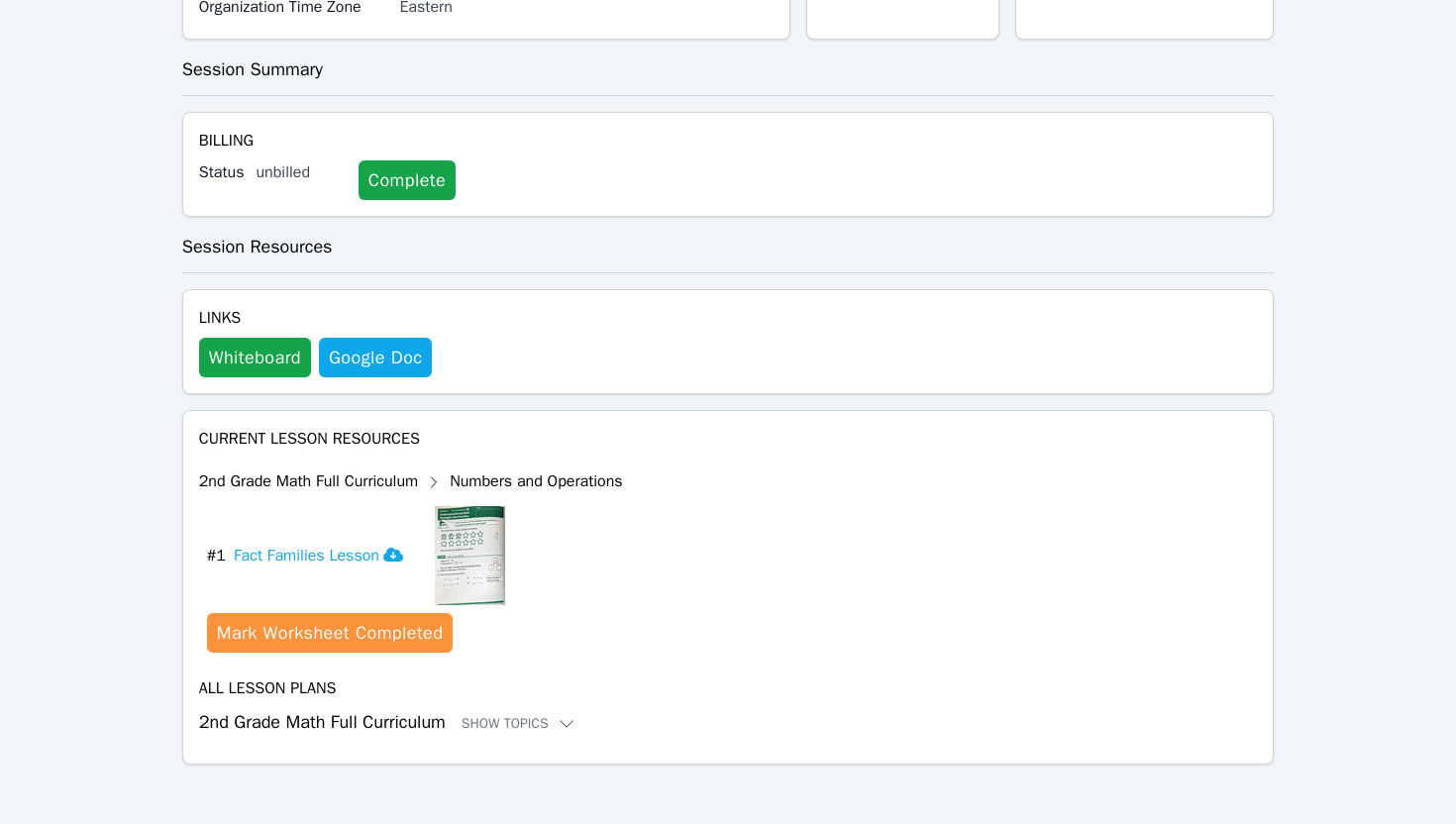 scroll, scrollTop: 328, scrollLeft: 0, axis: vertical 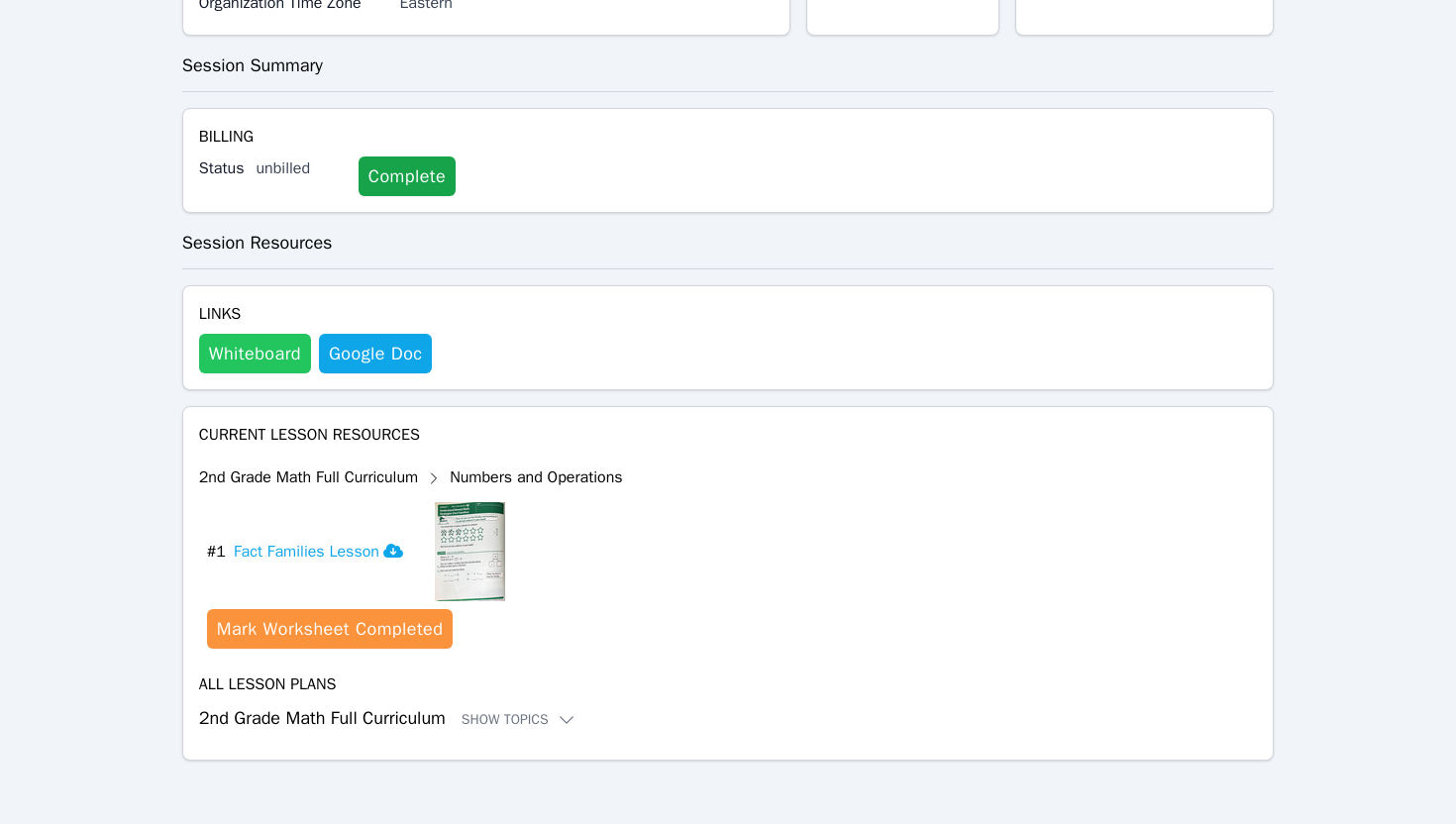click on "Whiteboard" at bounding box center [255, 354] 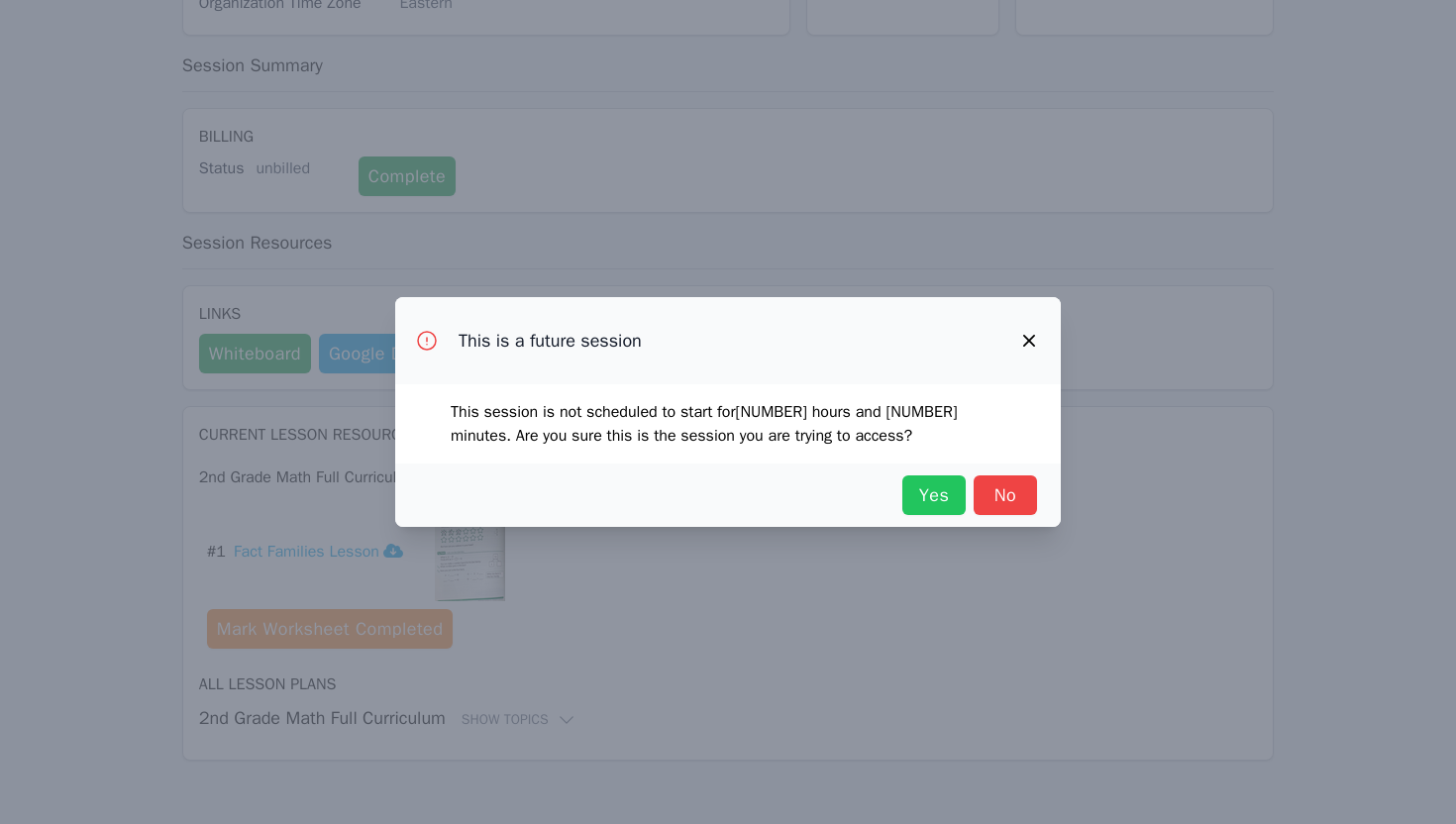 click on "Yes" at bounding box center [934, 495] 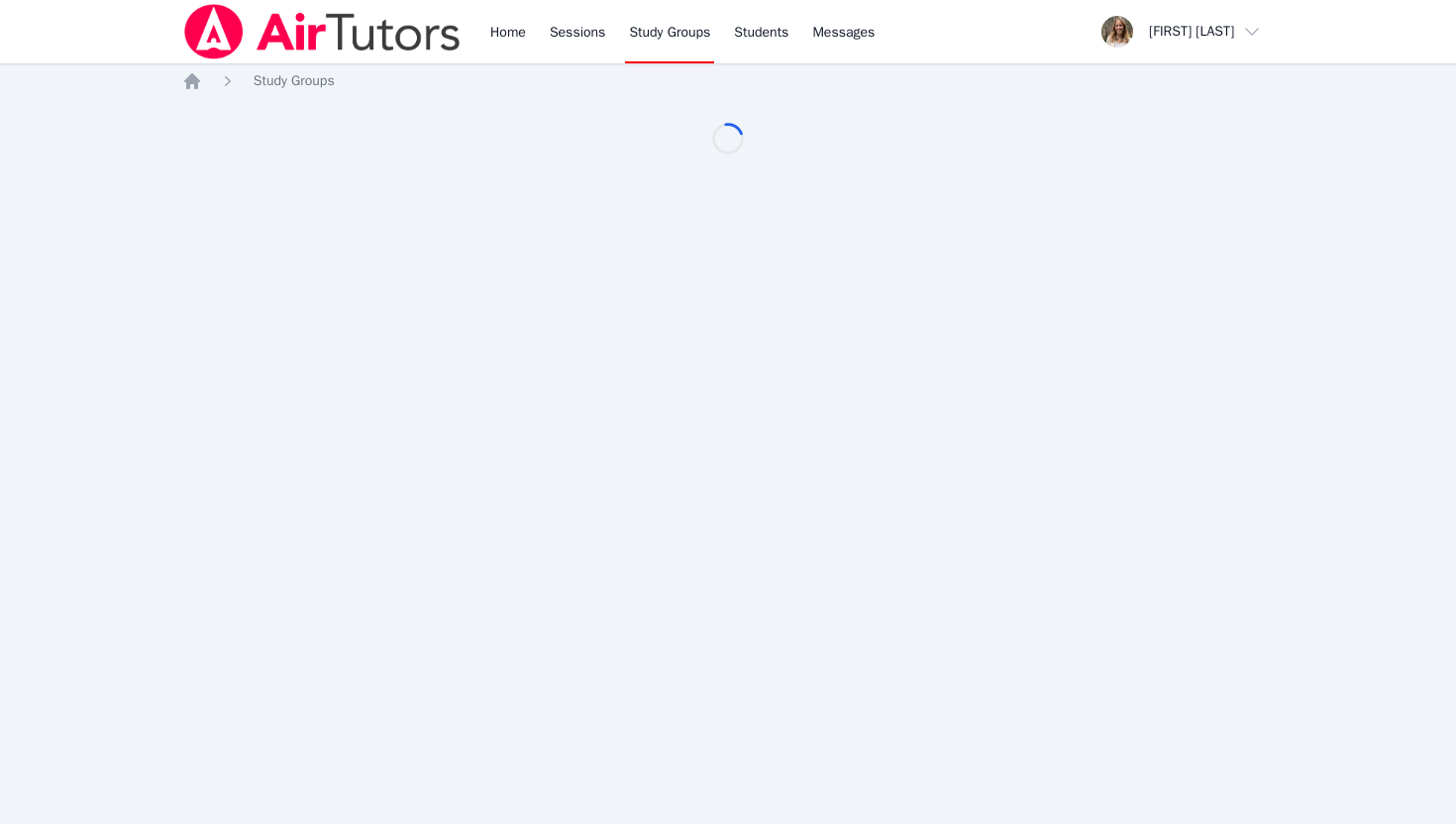 scroll, scrollTop: 0, scrollLeft: 0, axis: both 